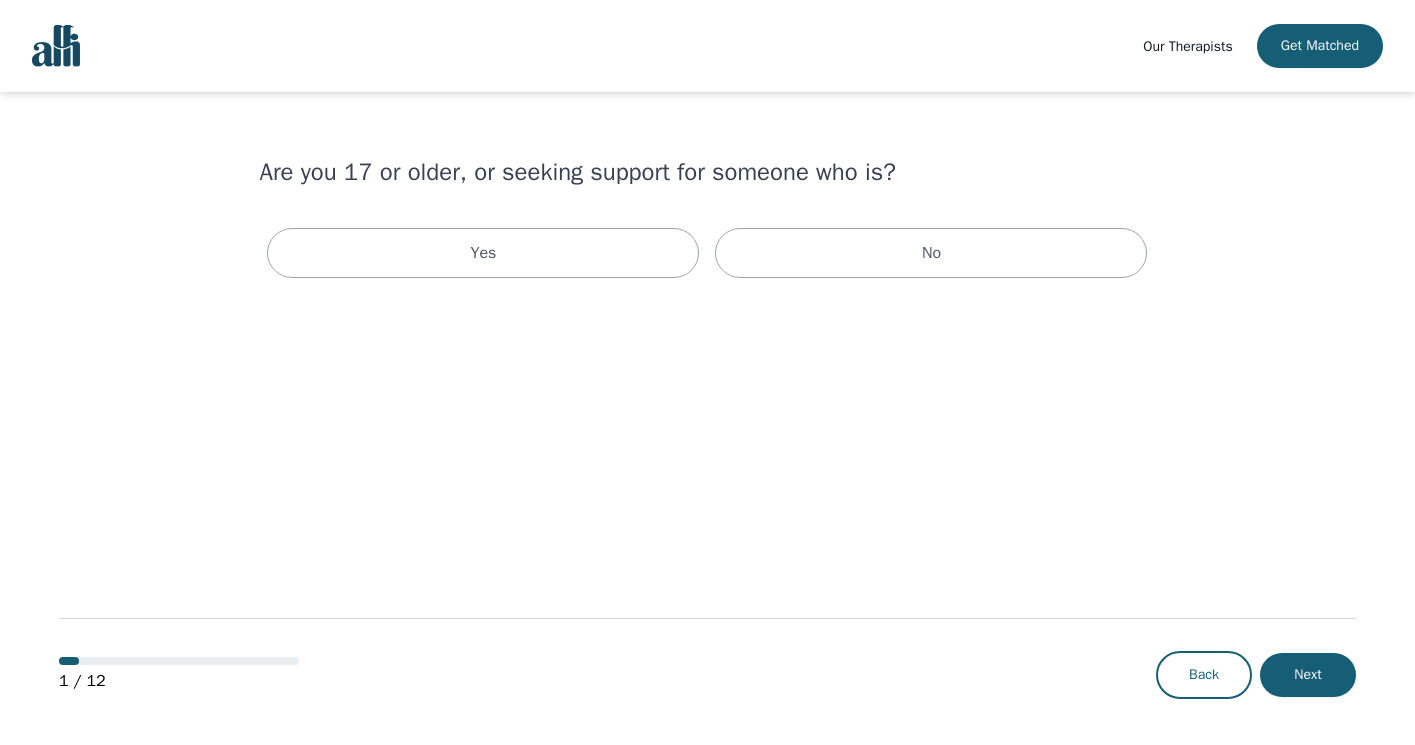 scroll, scrollTop: 0, scrollLeft: 0, axis: both 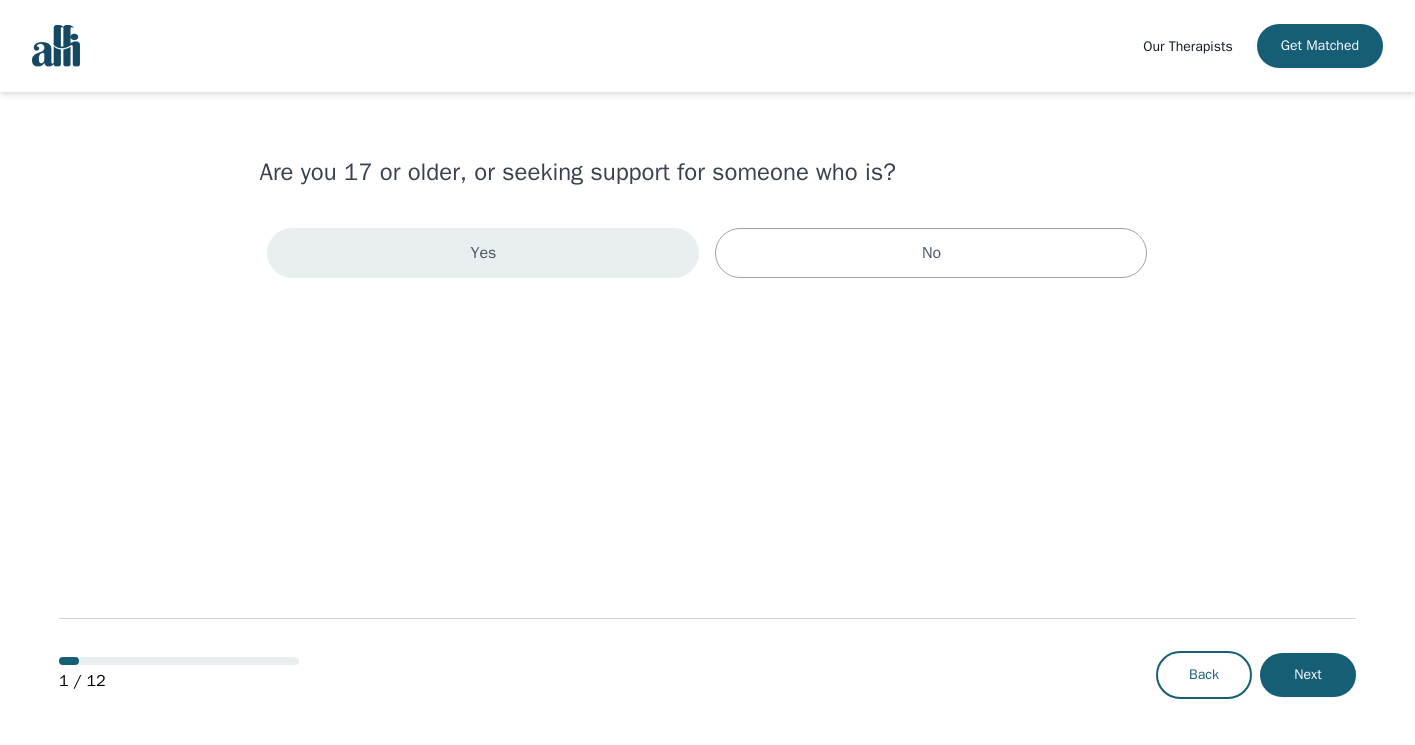 click on "Yes" at bounding box center (483, 253) 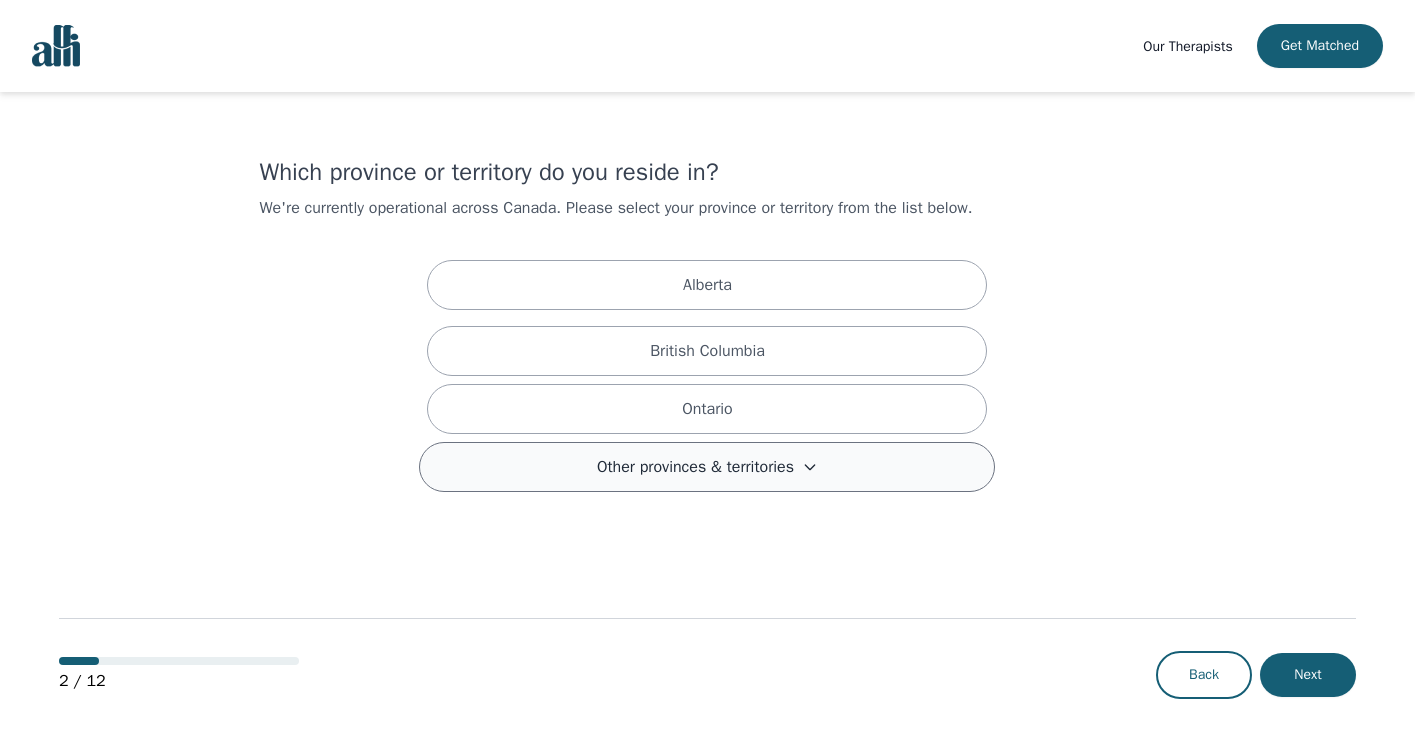 click on "Other provinces & territories" at bounding box center [695, 467] 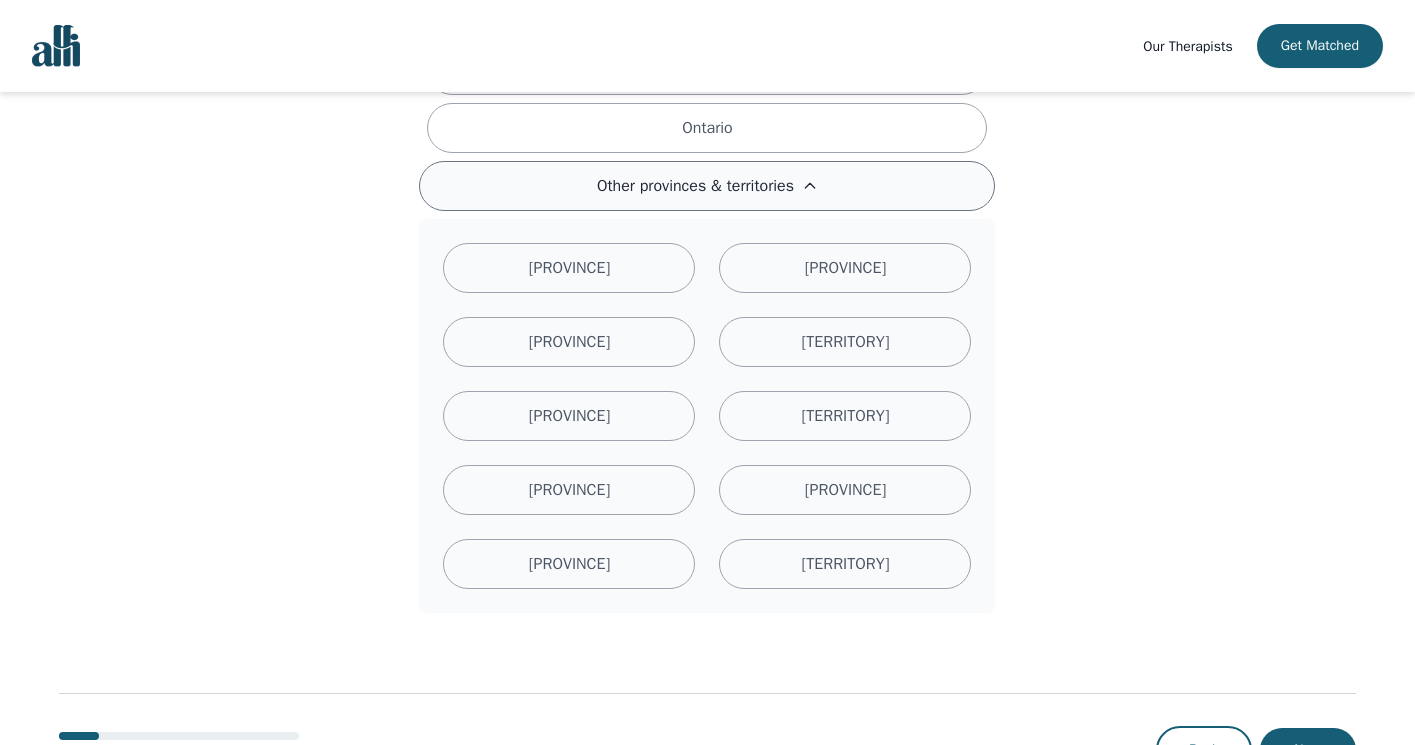 scroll, scrollTop: 283, scrollLeft: 0, axis: vertical 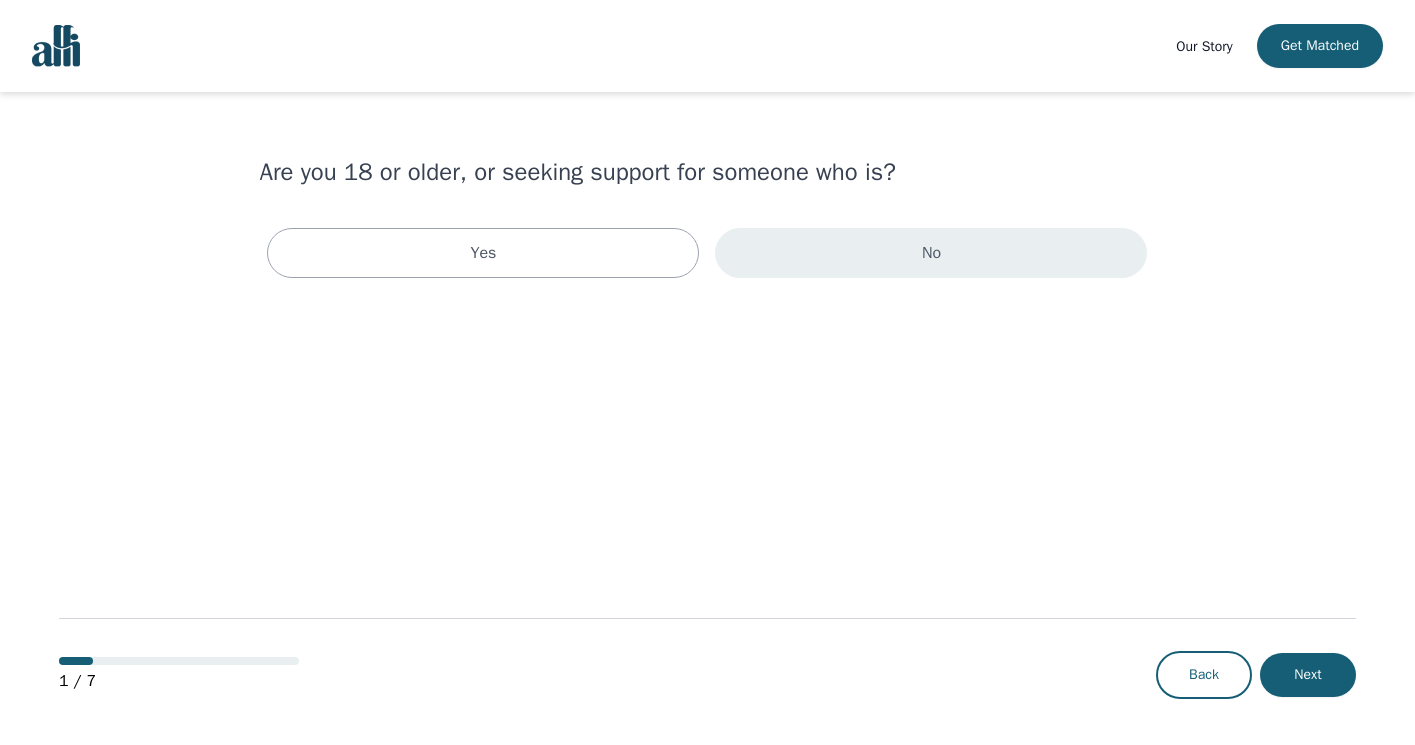click on "No" at bounding box center [931, 253] 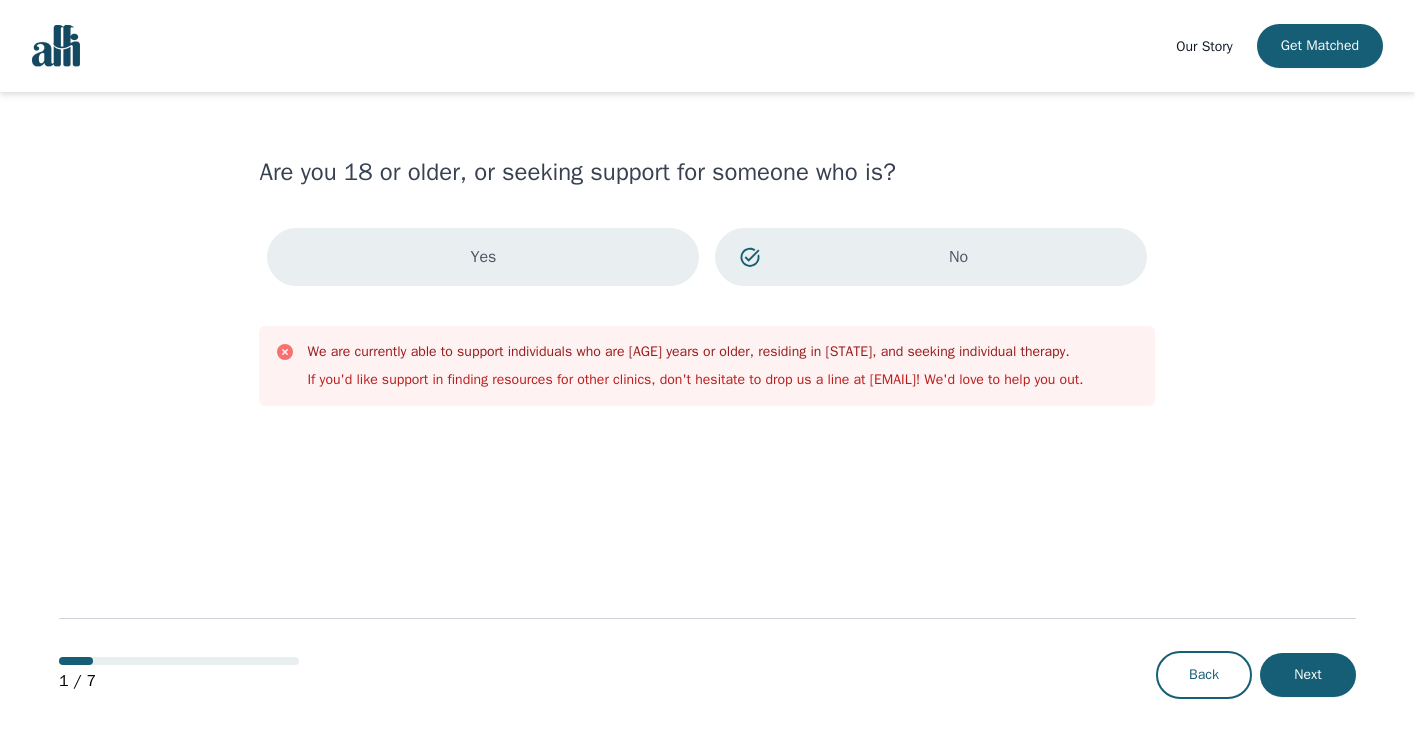 click on "Yes" at bounding box center (483, 257) 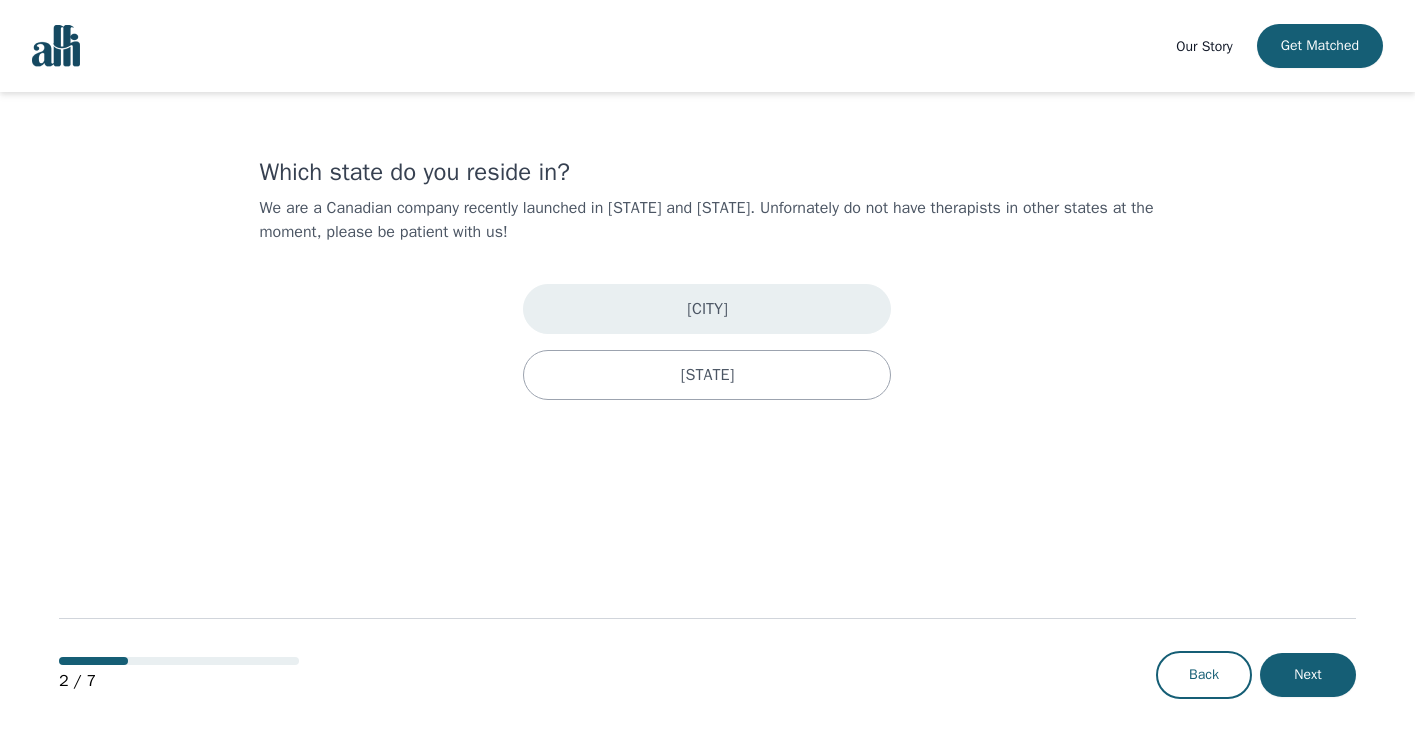 click on "[CITY]" at bounding box center (707, 309) 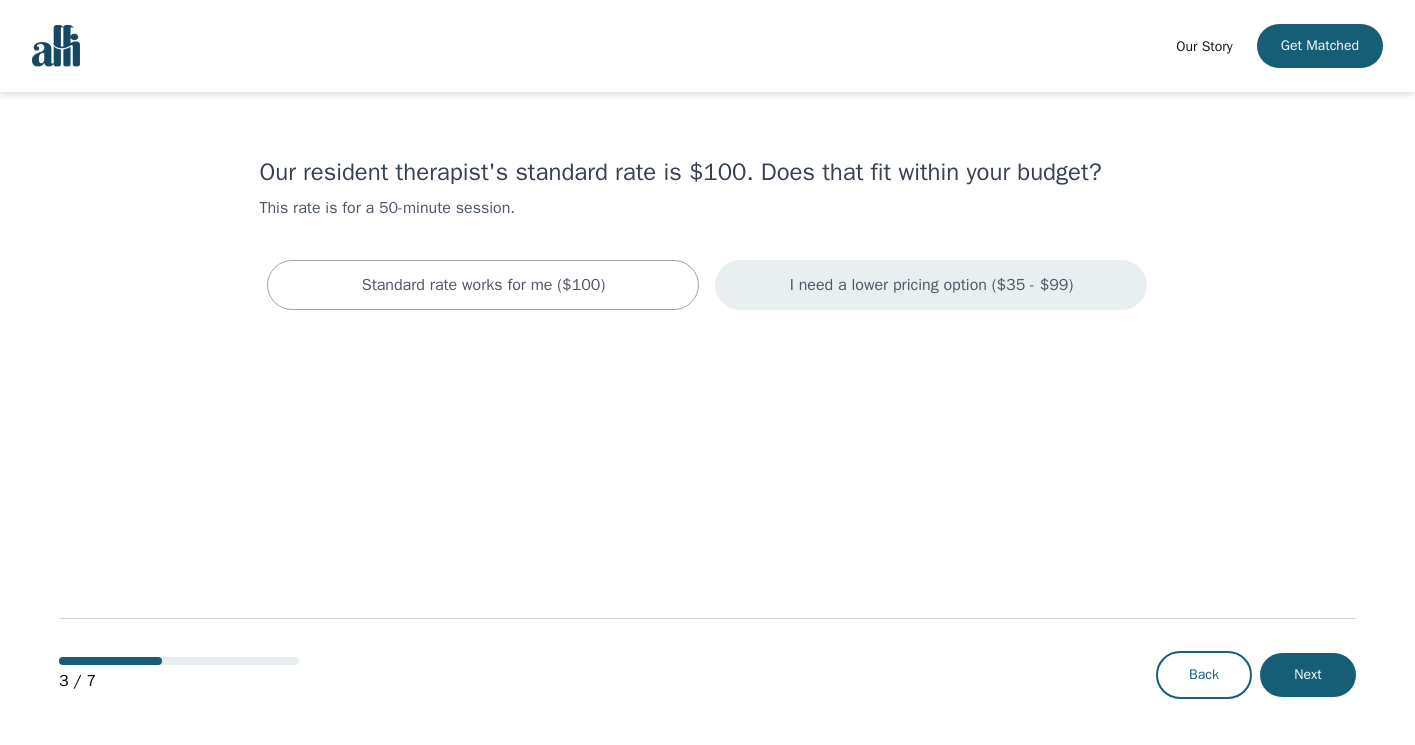 click on "I need a lower pricing option ($35 - $99)" at bounding box center [931, 285] 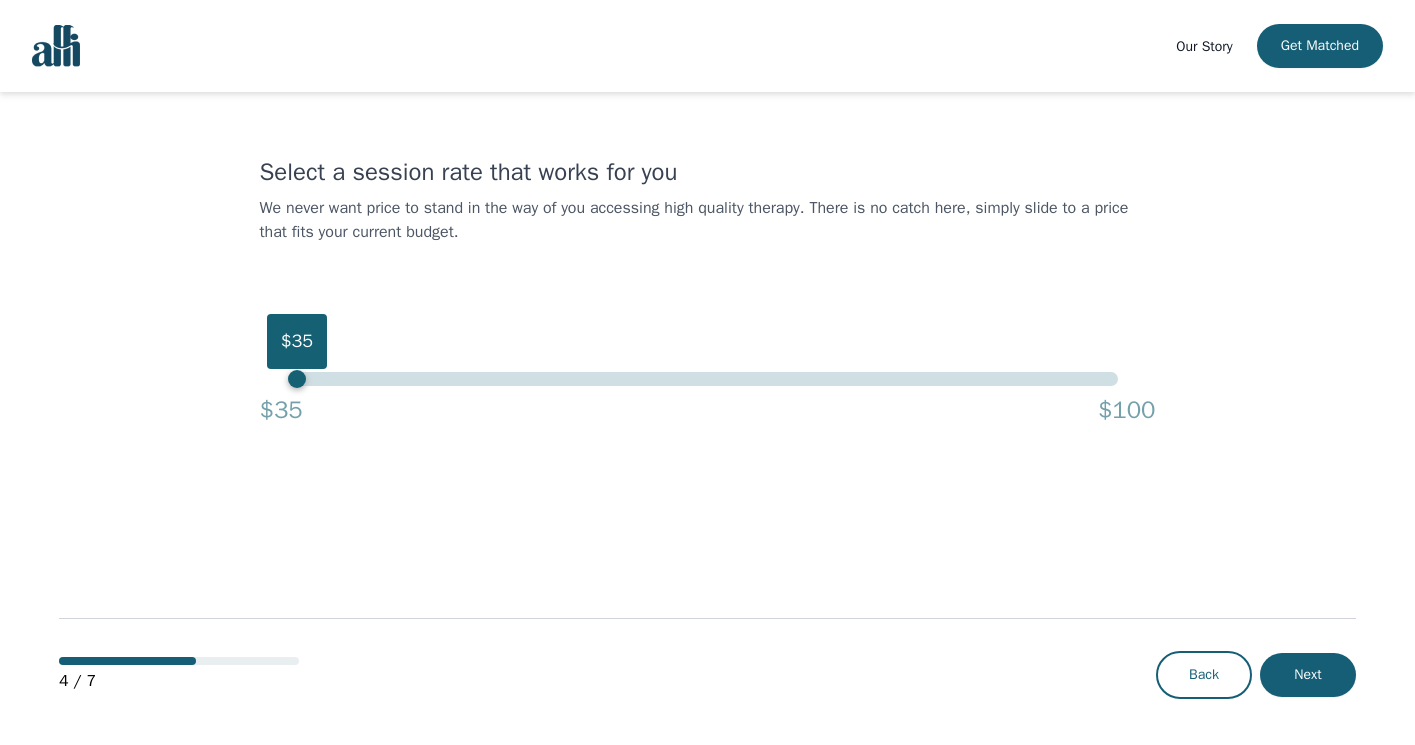 drag, startPoint x: 302, startPoint y: 376, endPoint x: 284, endPoint y: 376, distance: 18 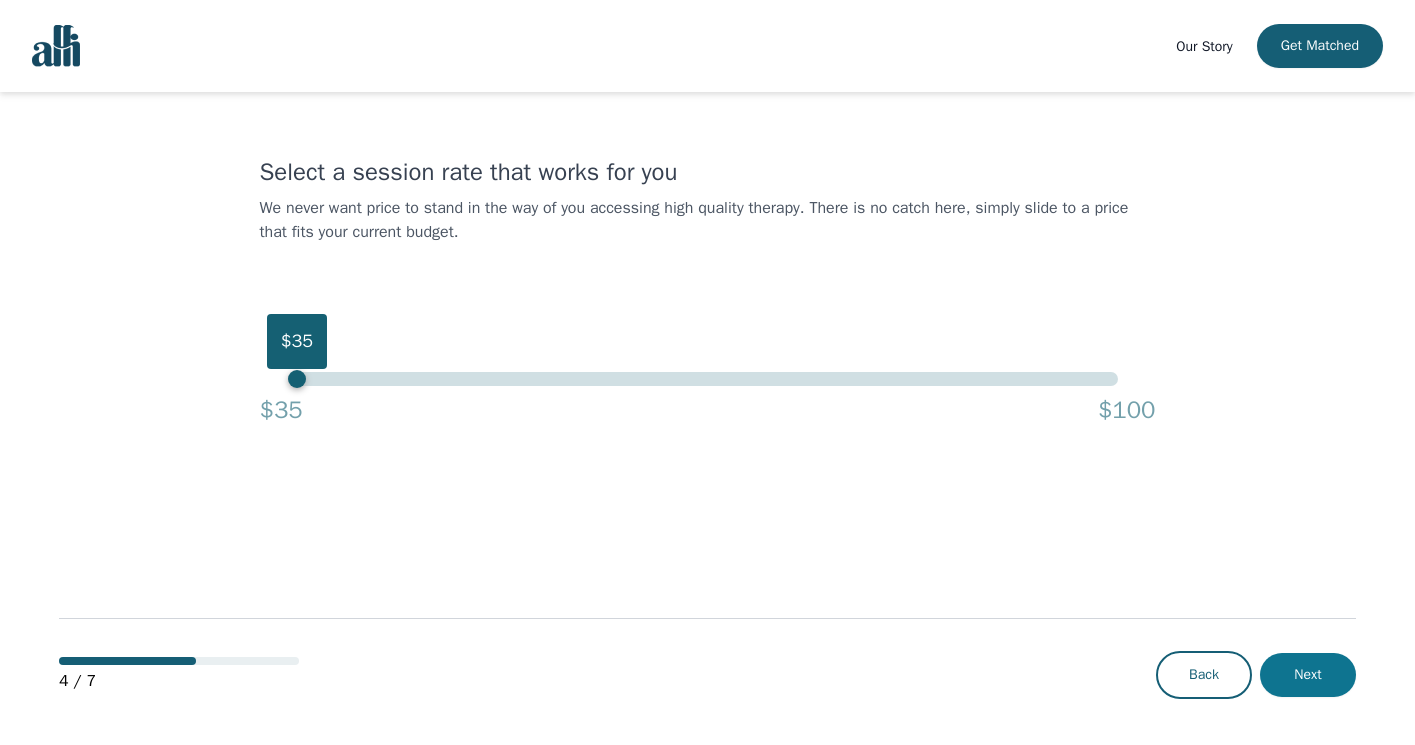 click on "Next" at bounding box center (1308, 675) 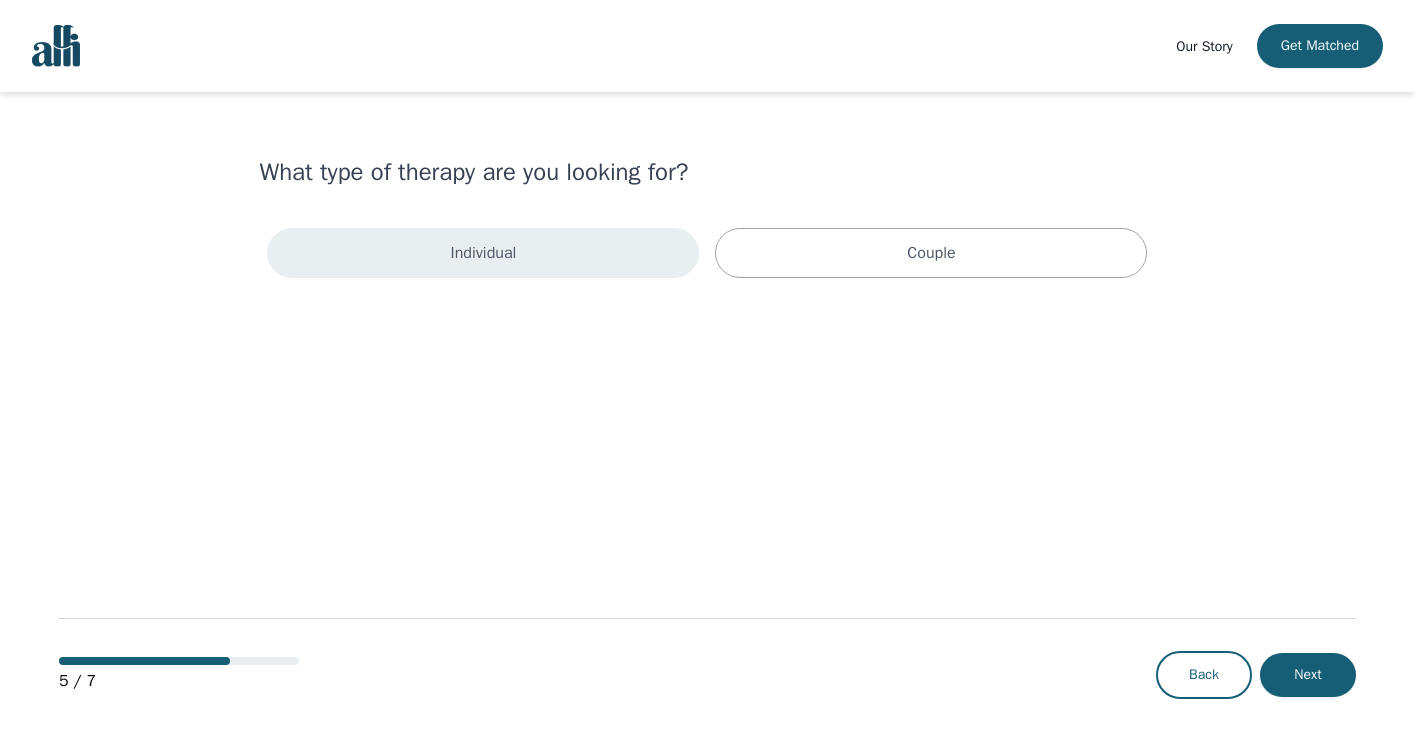 click on "Individual" at bounding box center (483, 253) 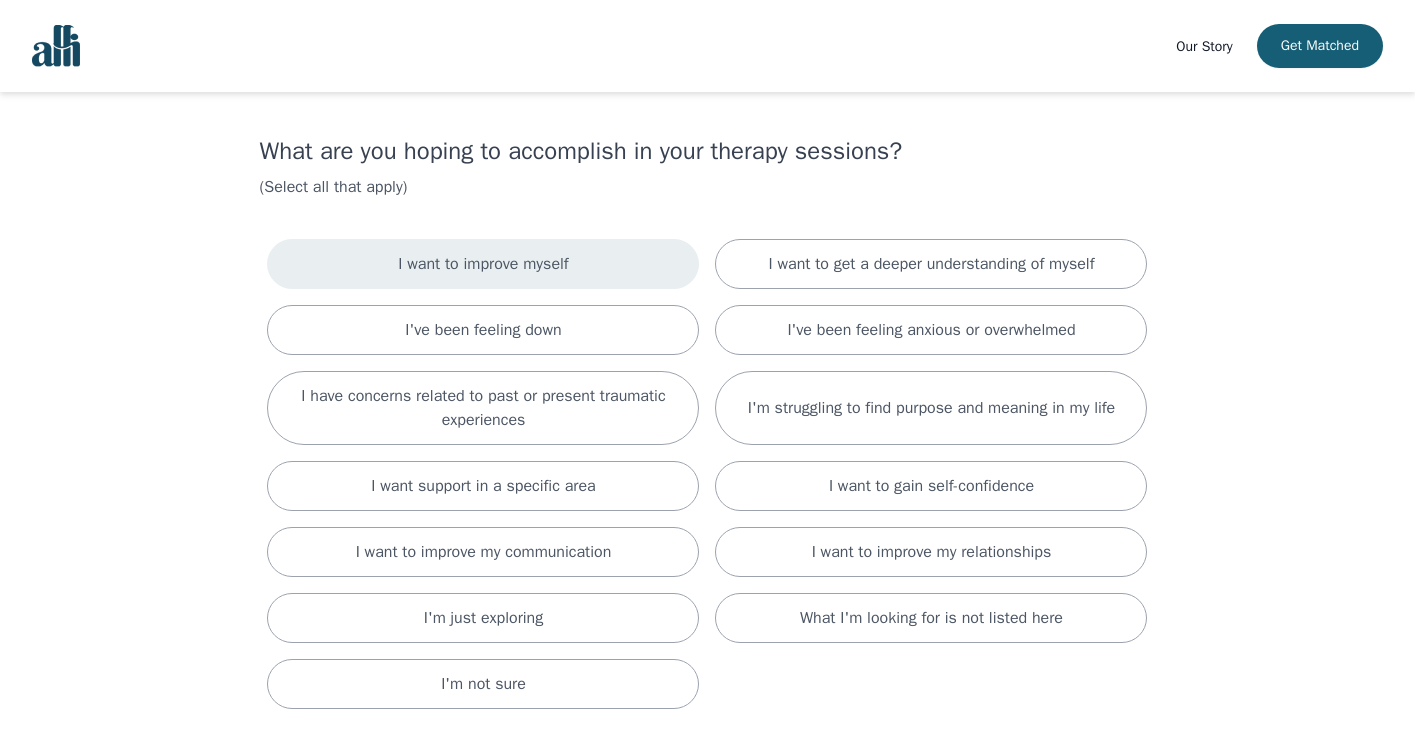 scroll, scrollTop: 23, scrollLeft: 0, axis: vertical 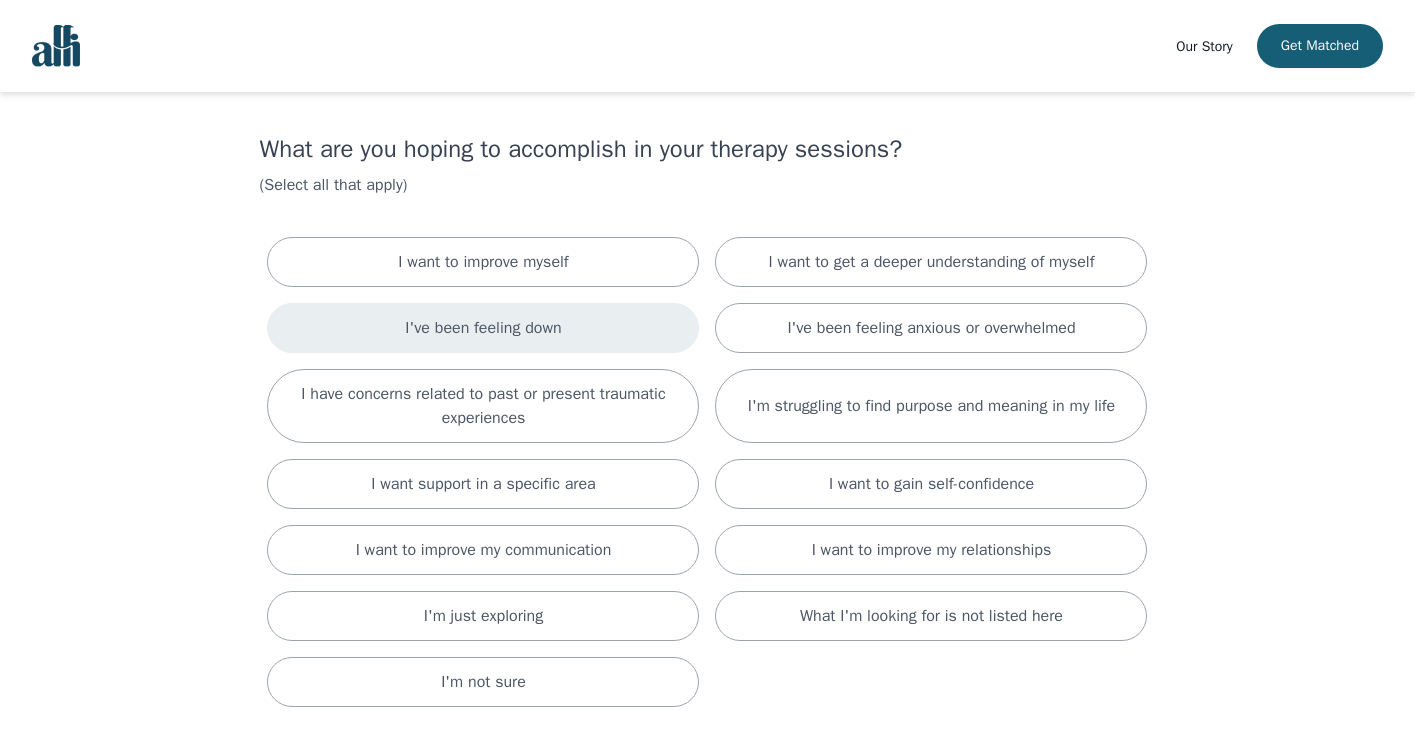 click on "I've been feeling down" at bounding box center [483, 328] 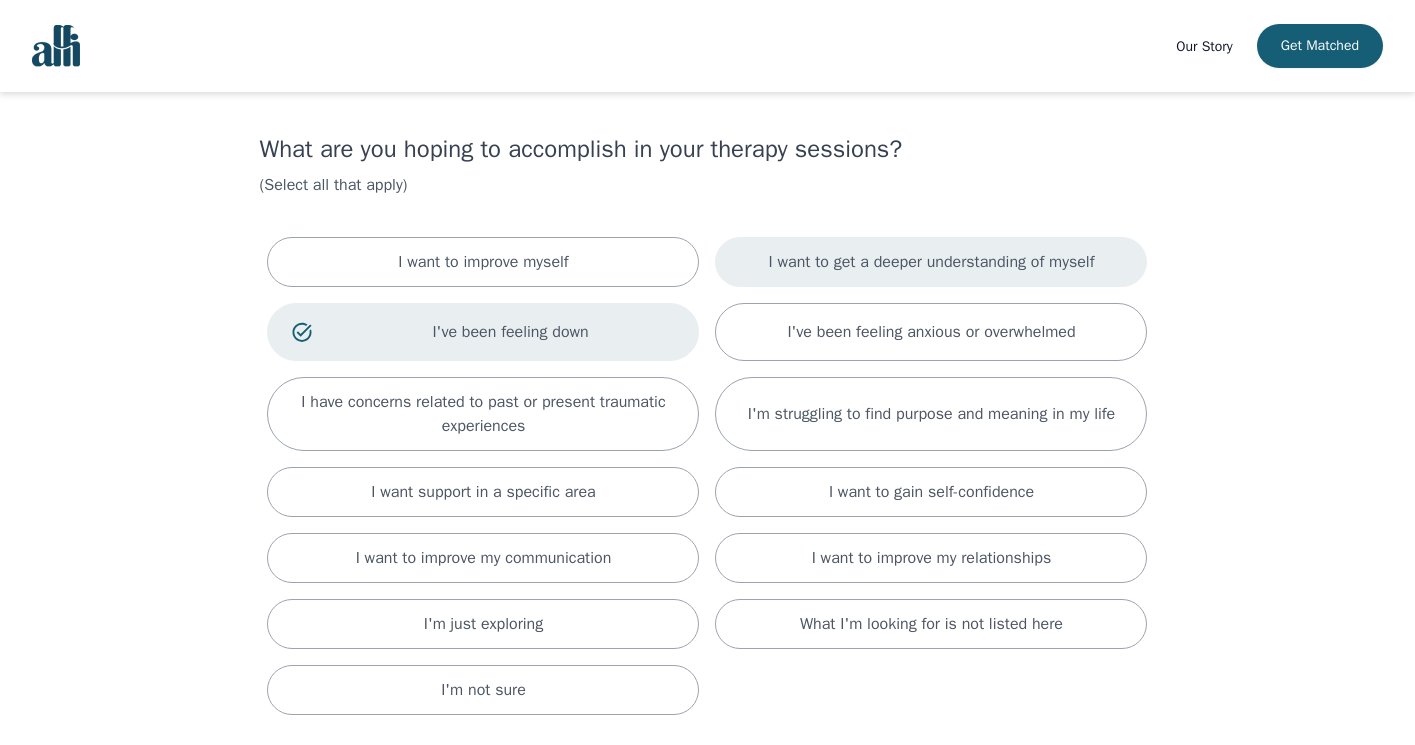 click on "I want to get a deeper understanding of myself" at bounding box center [931, 262] 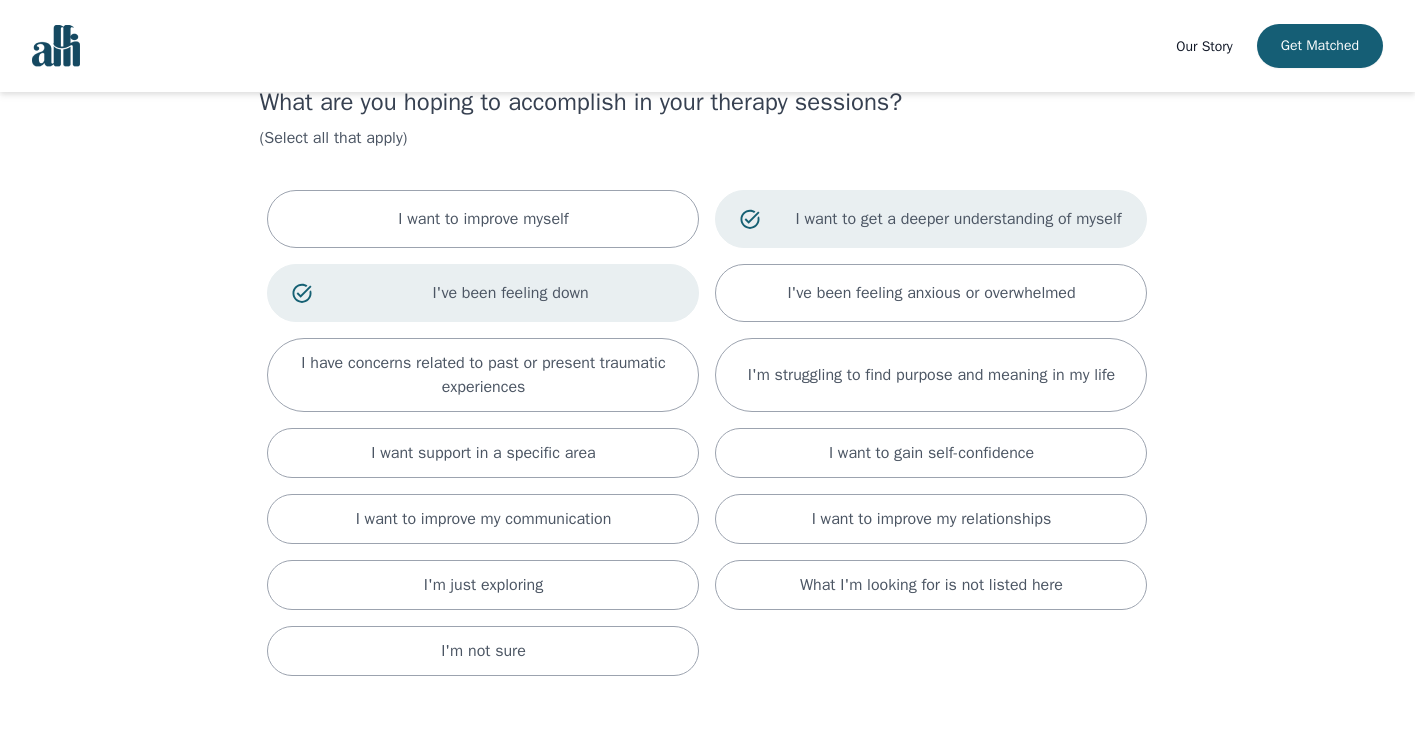 scroll, scrollTop: 73, scrollLeft: 0, axis: vertical 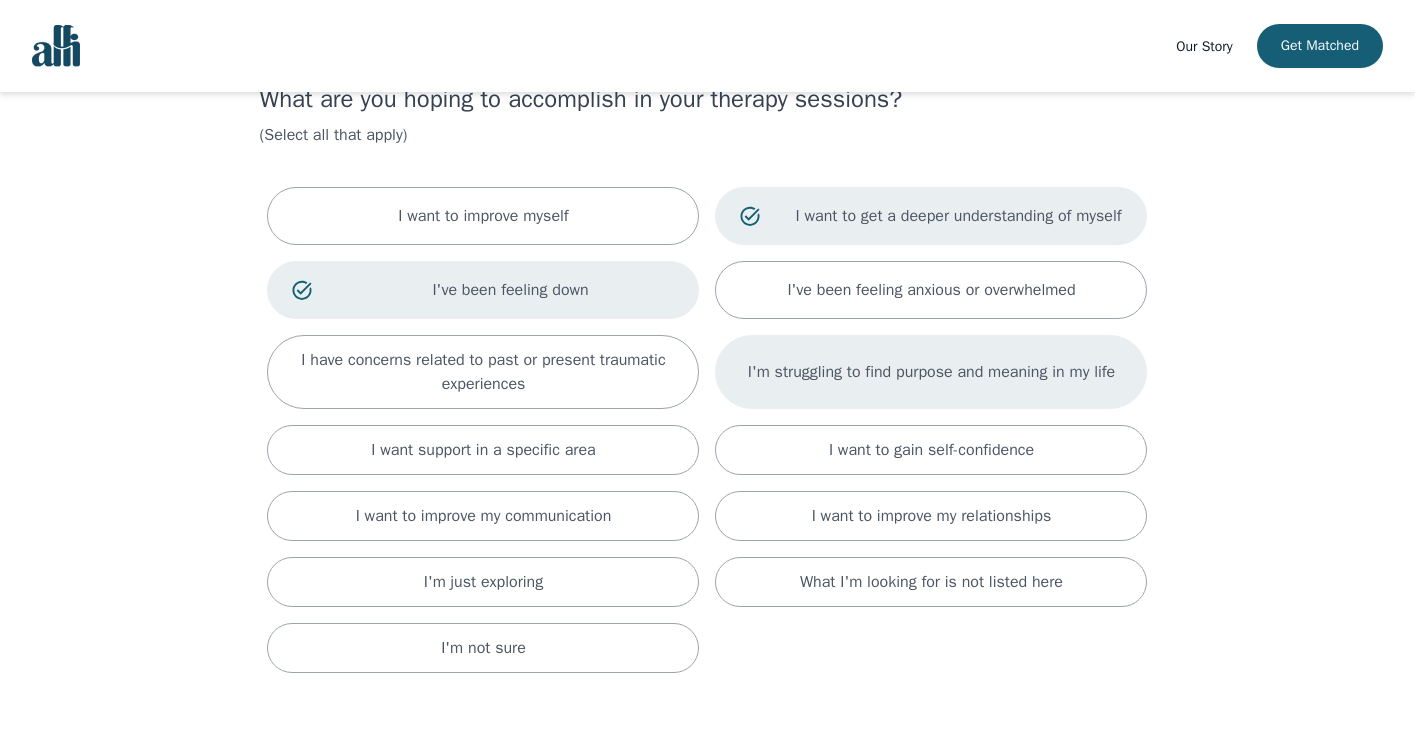 click on "I'm struggling to find purpose and meaning in my life" at bounding box center [932, 372] 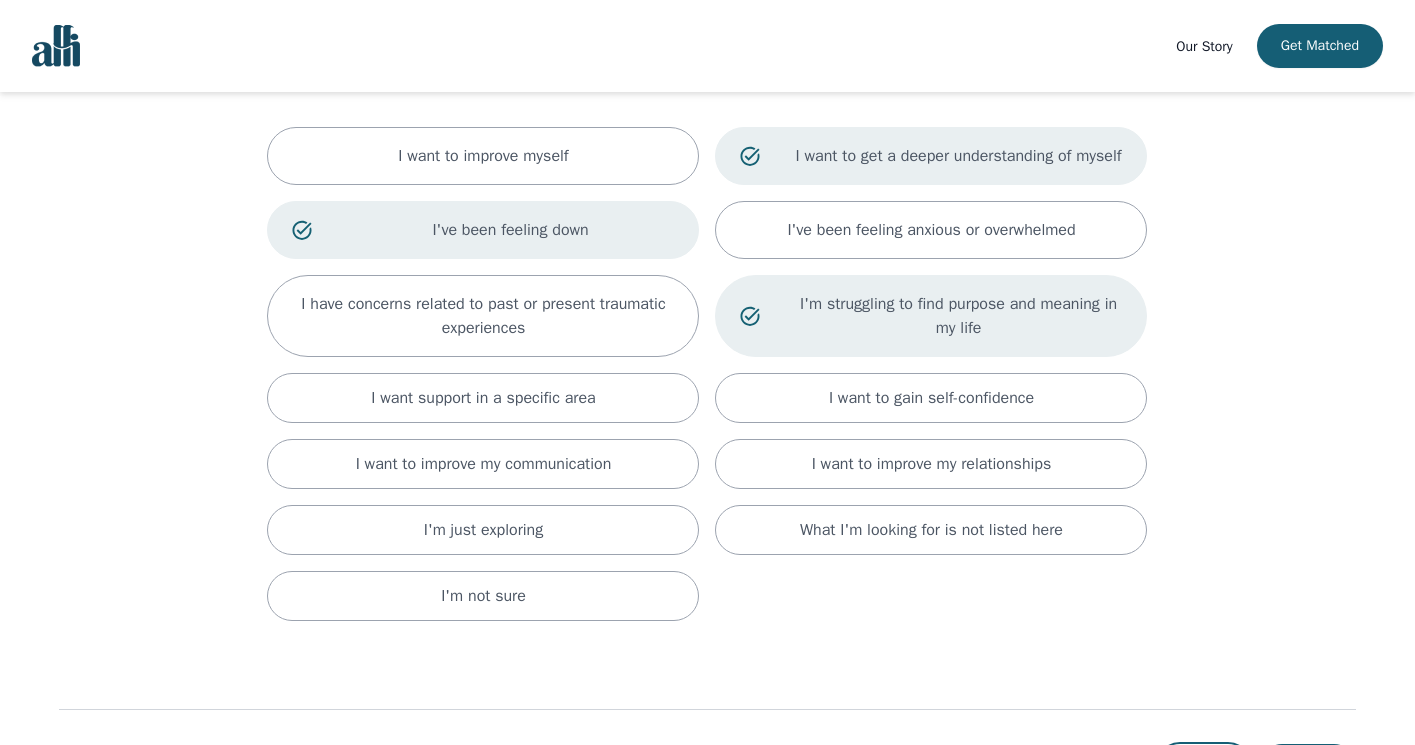 scroll, scrollTop: 233, scrollLeft: 0, axis: vertical 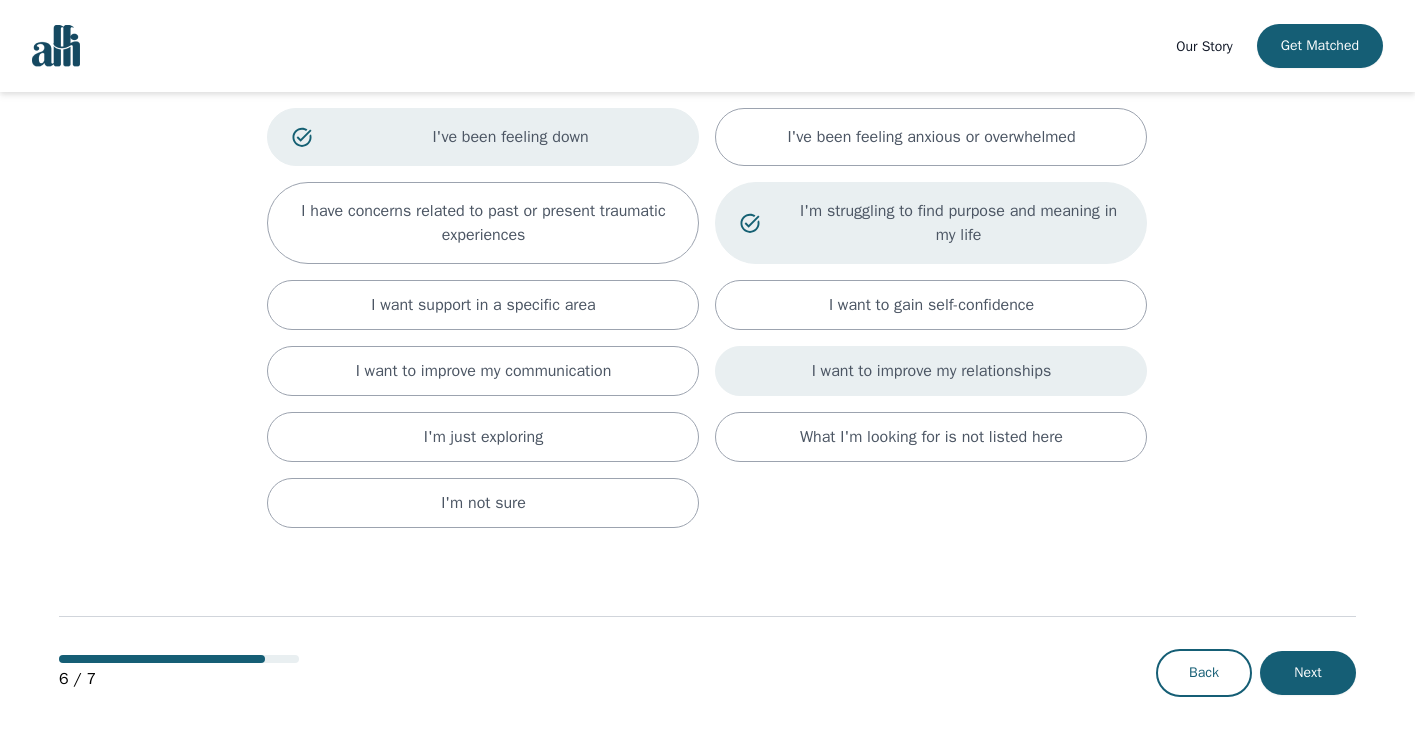 click on "I want to improve my relationships" at bounding box center (931, 371) 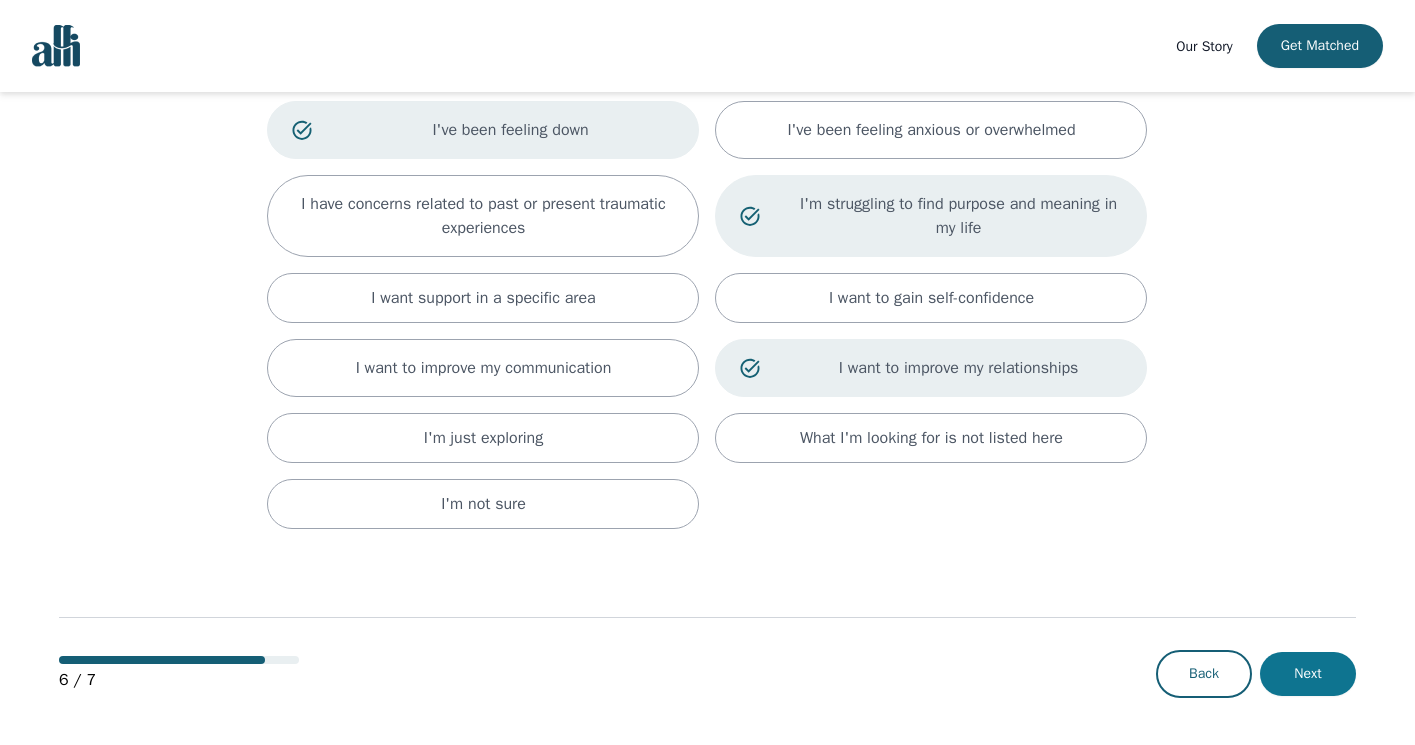 click on "Next" at bounding box center (1308, 674) 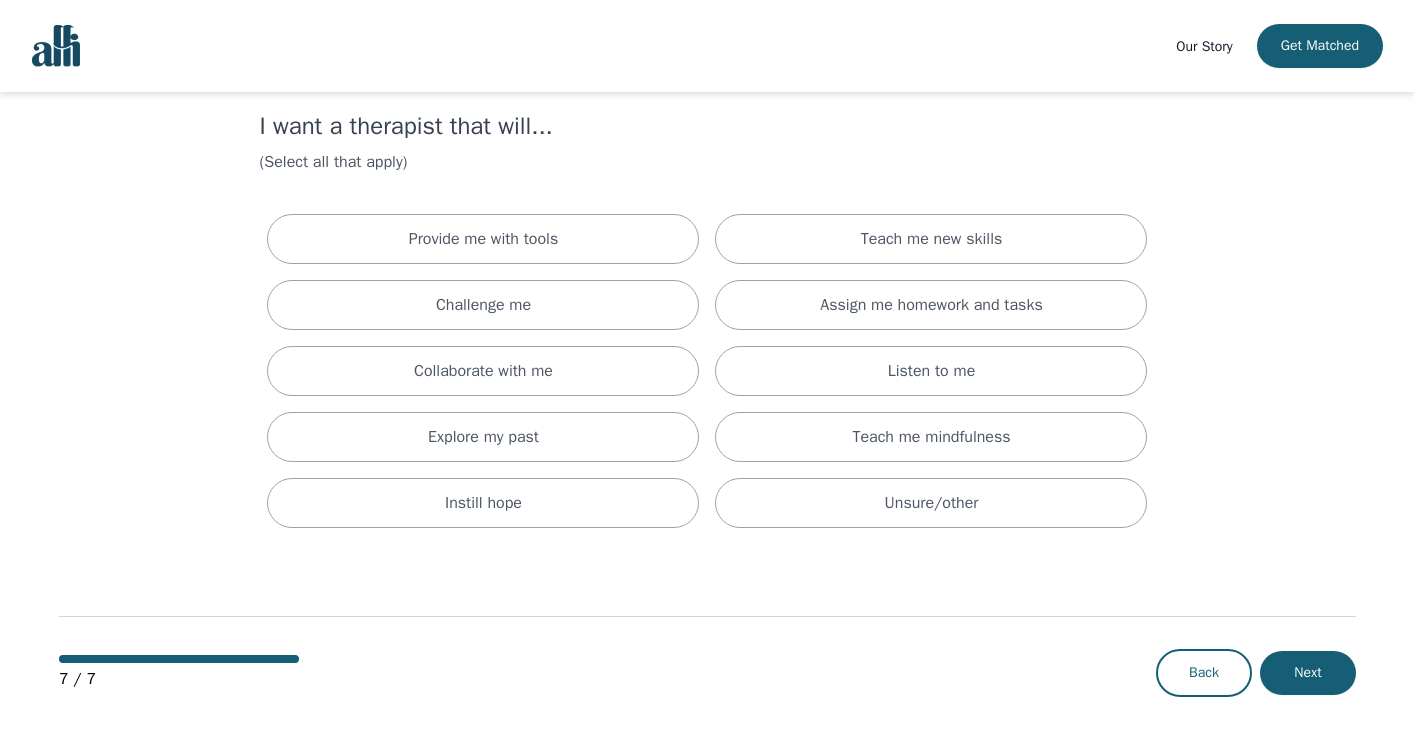 scroll, scrollTop: 0, scrollLeft: 0, axis: both 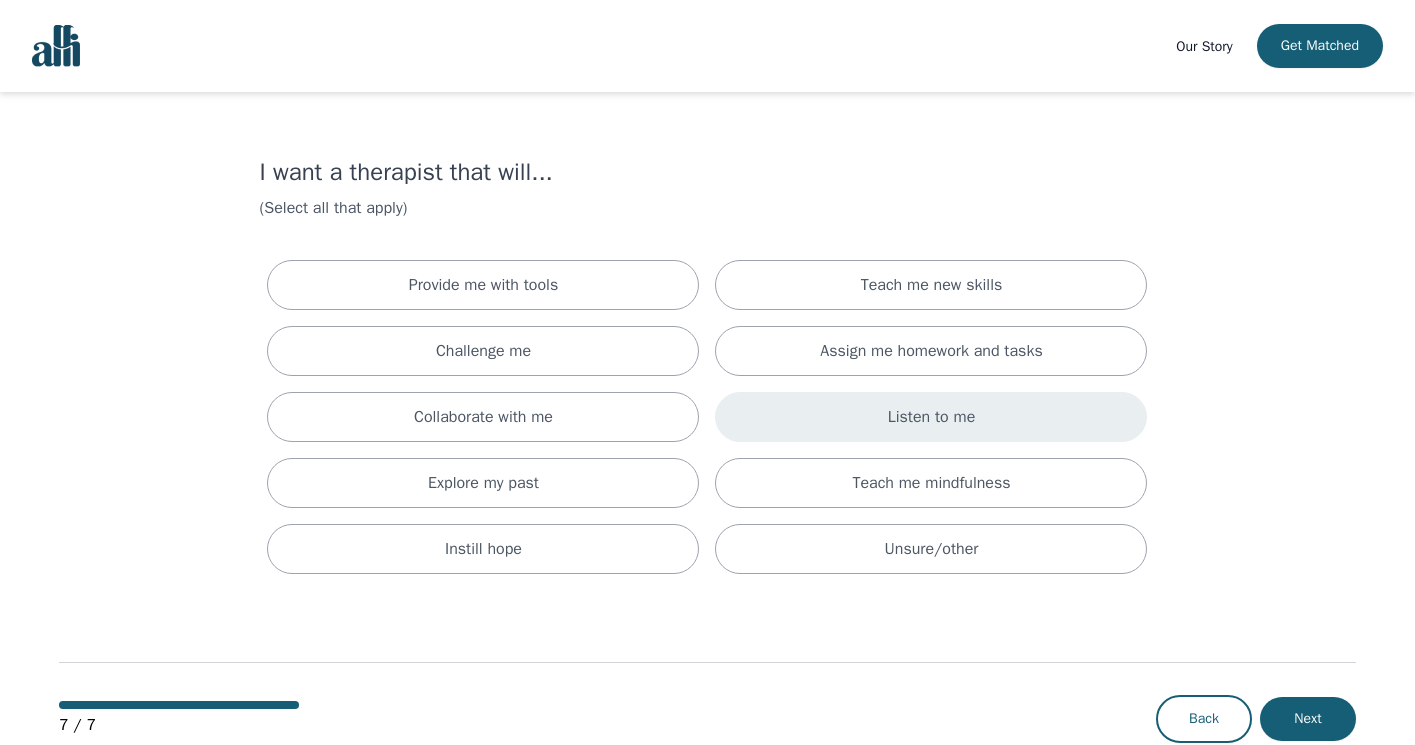 click on "Listen to me" at bounding box center [931, 417] 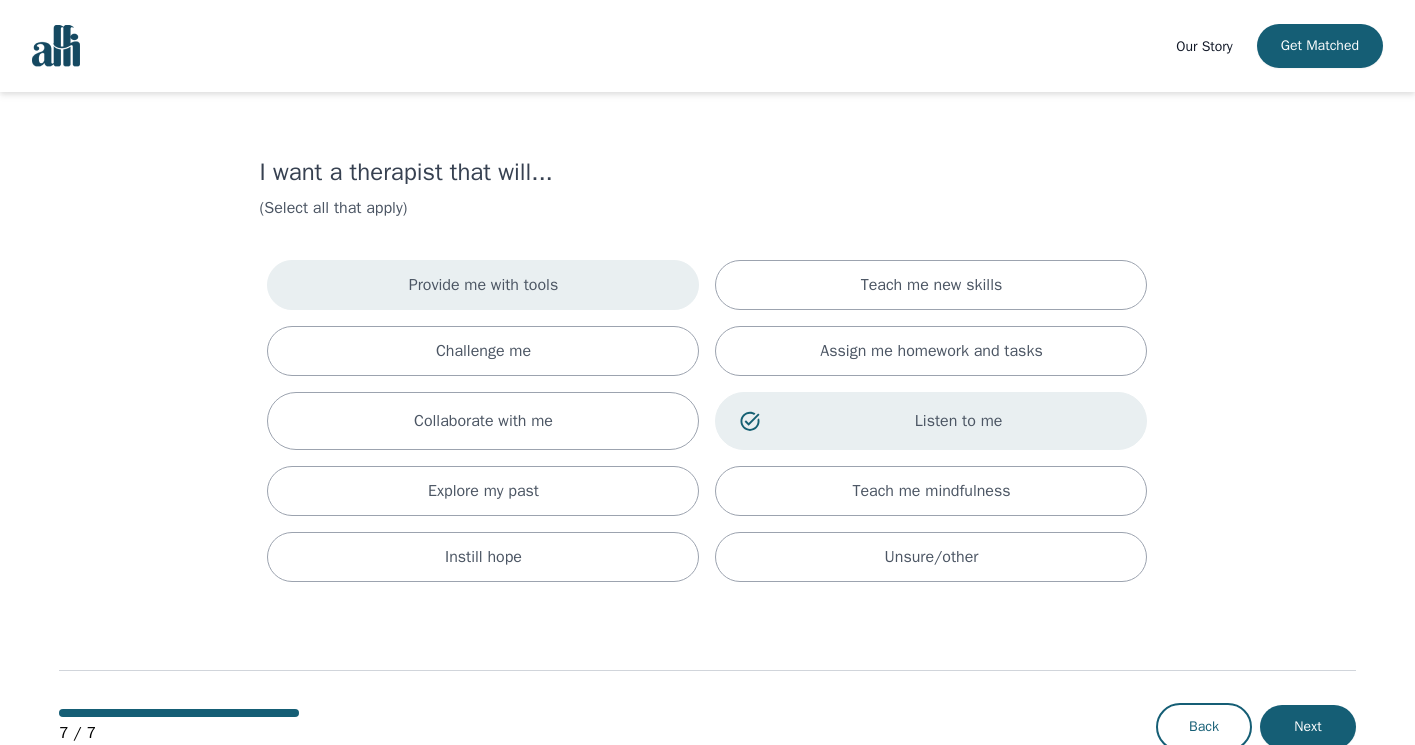 click on "Provide me with tools" at bounding box center [484, 285] 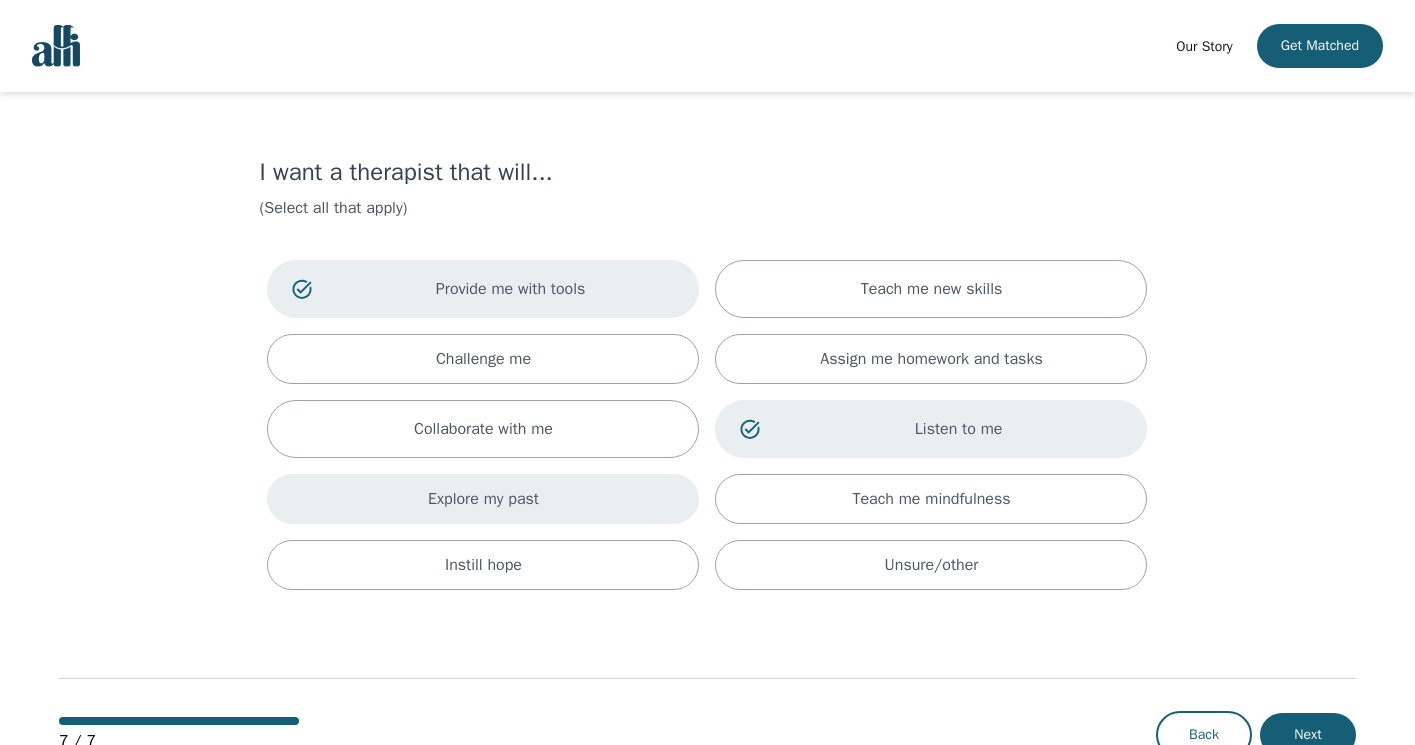 click on "Explore my past" at bounding box center (483, 499) 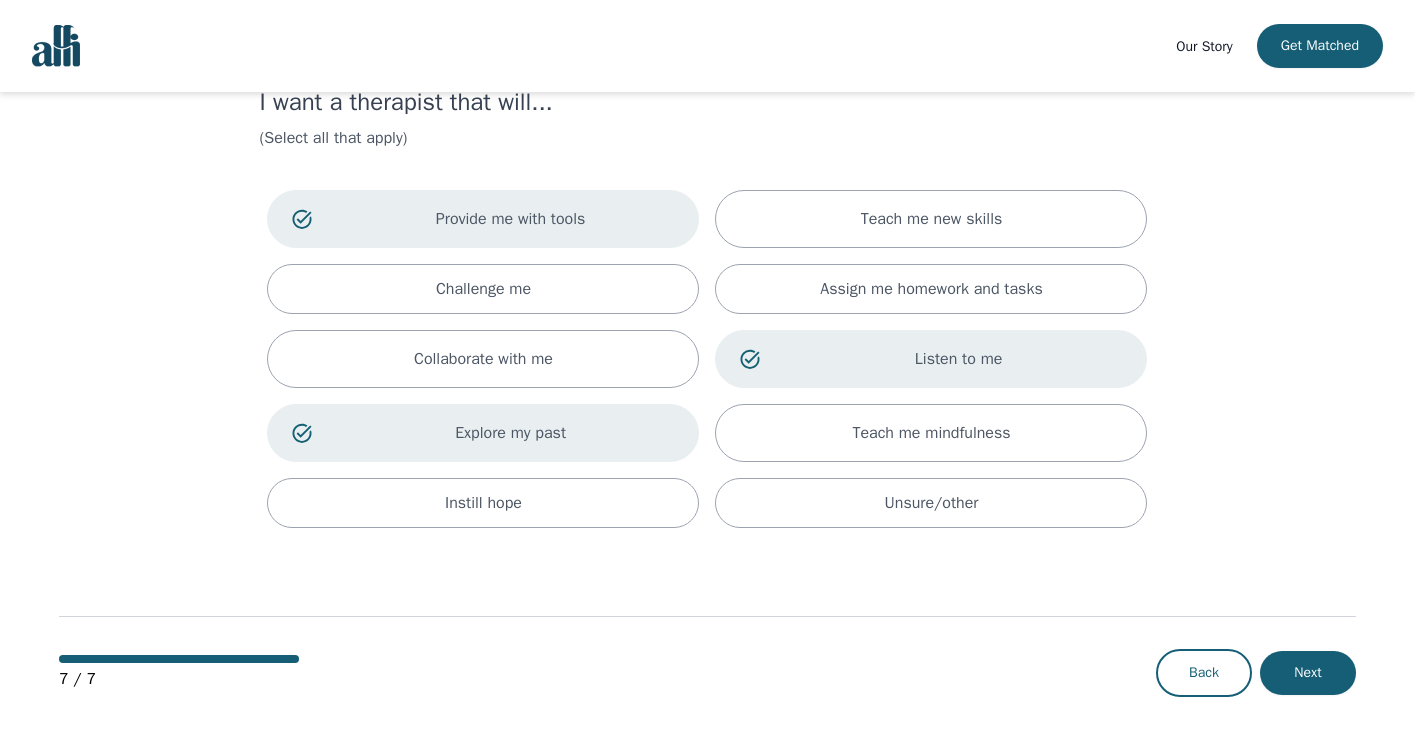 scroll, scrollTop: 70, scrollLeft: 0, axis: vertical 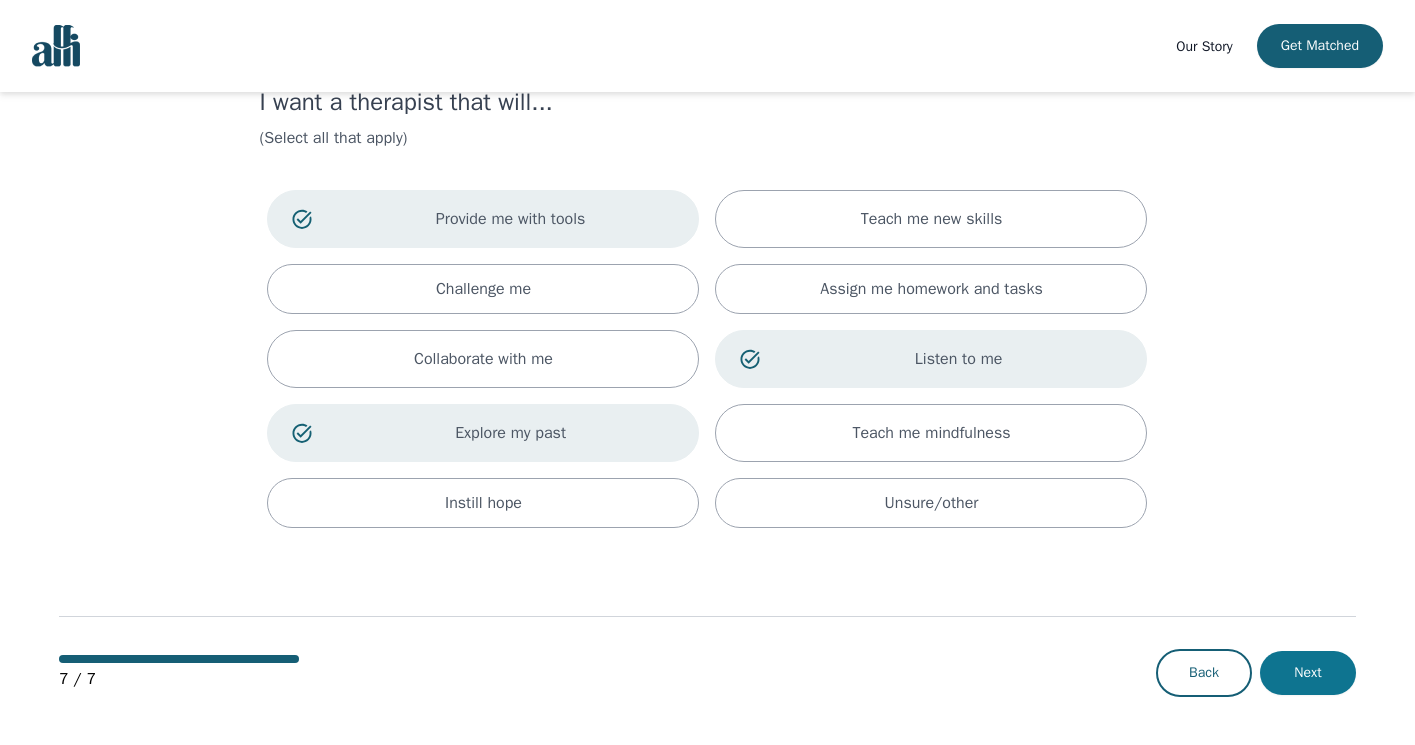 click on "Next" at bounding box center [1308, 673] 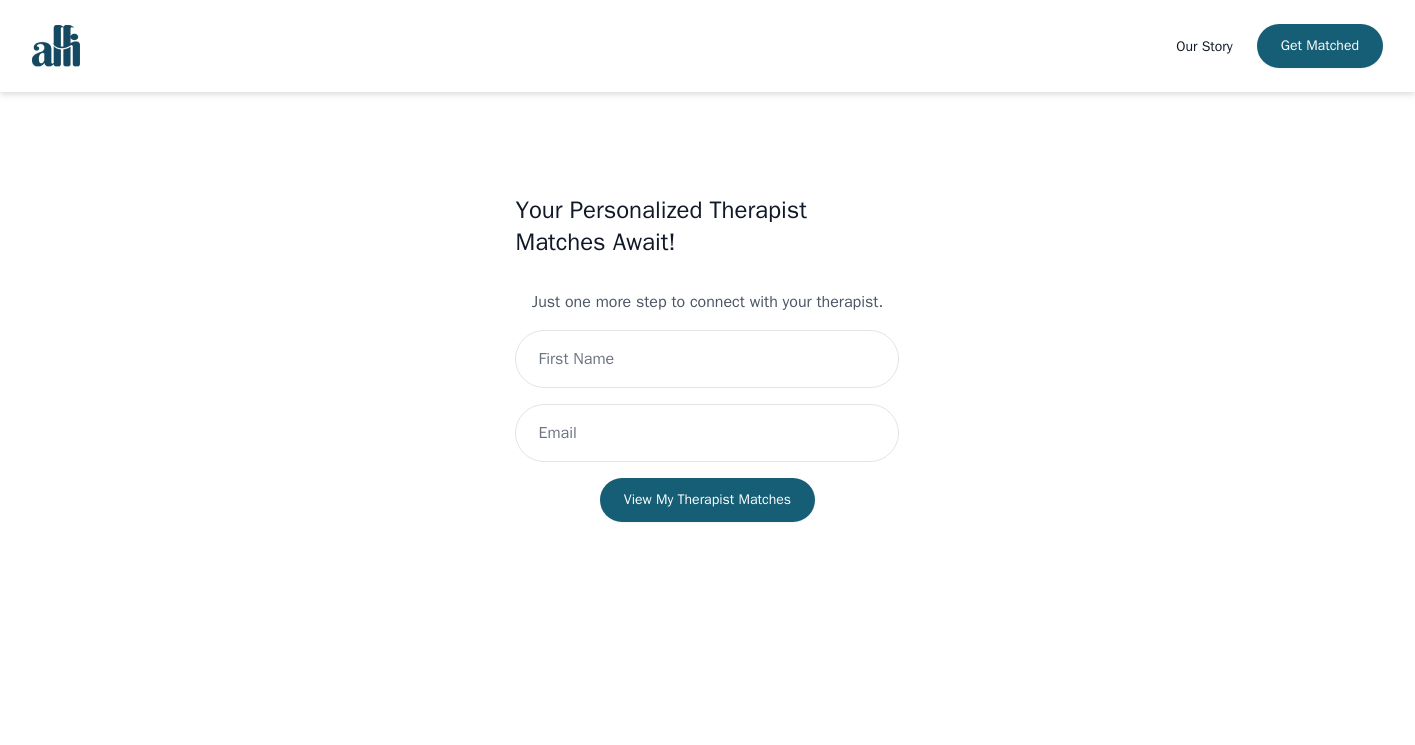 scroll, scrollTop: 2, scrollLeft: 0, axis: vertical 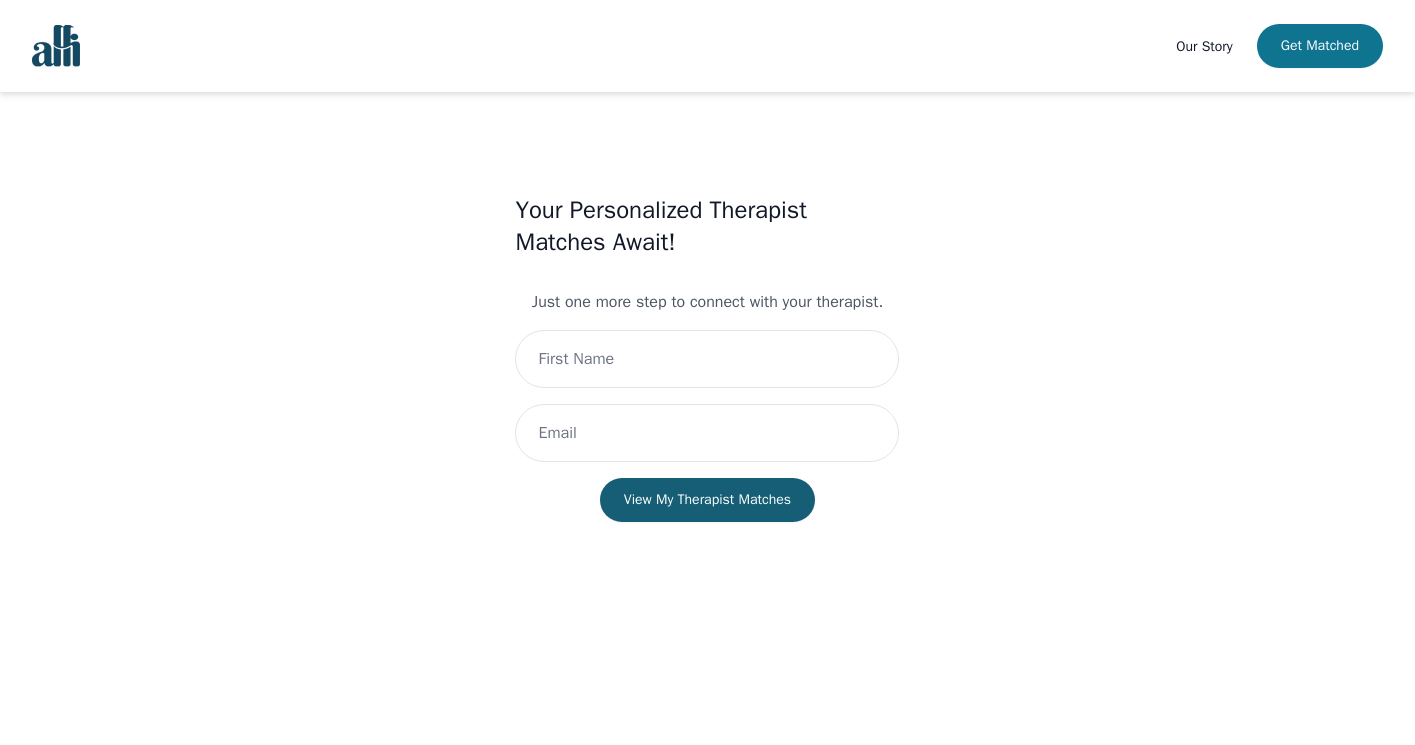 click on "Get Matched" at bounding box center (1320, 46) 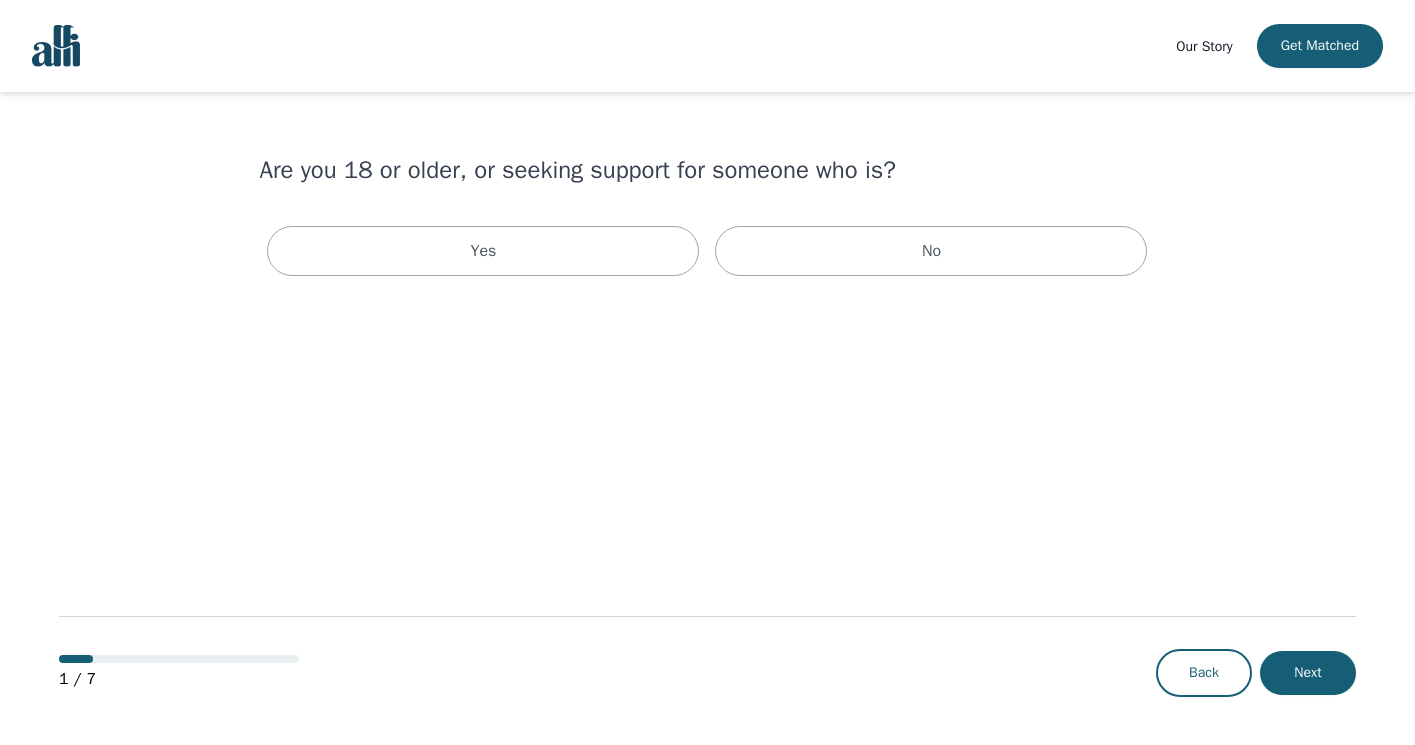 scroll, scrollTop: 0, scrollLeft: 0, axis: both 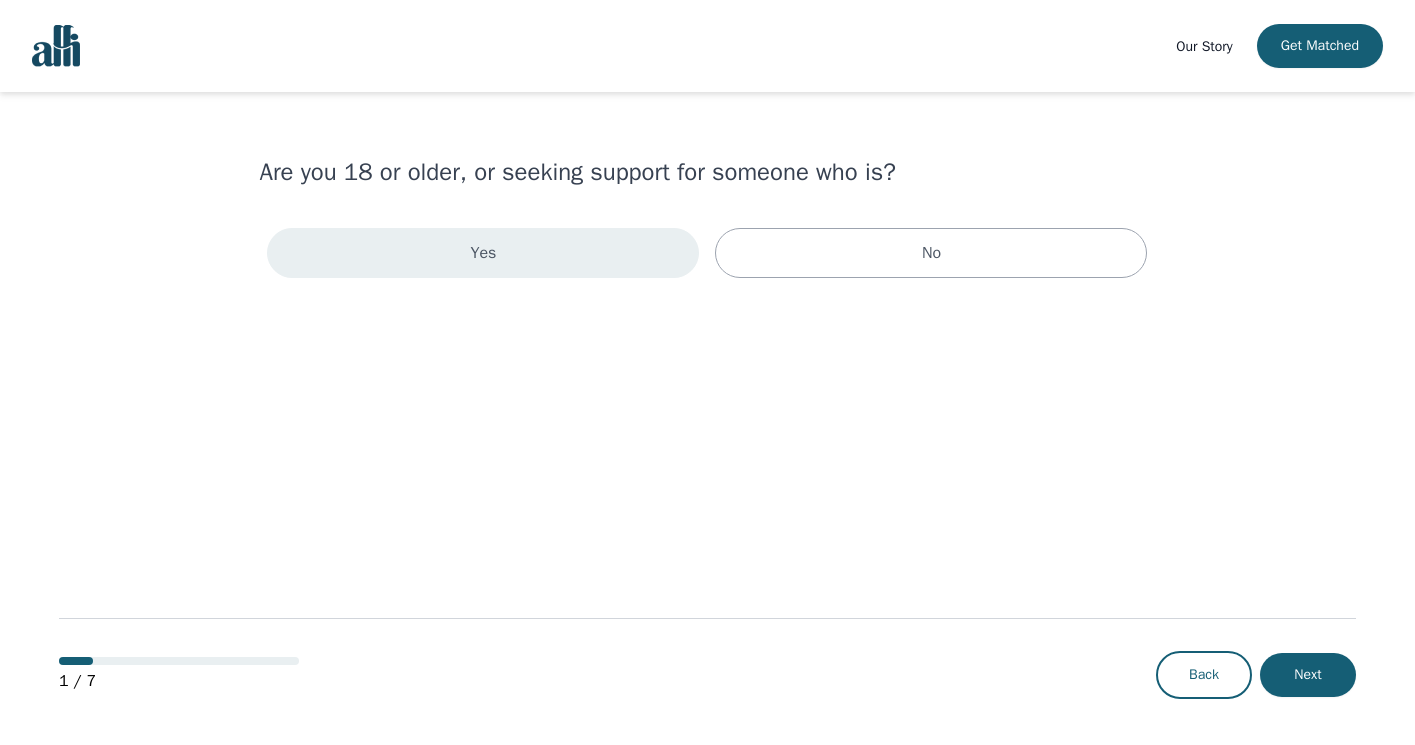 click on "Yes" at bounding box center (483, 253) 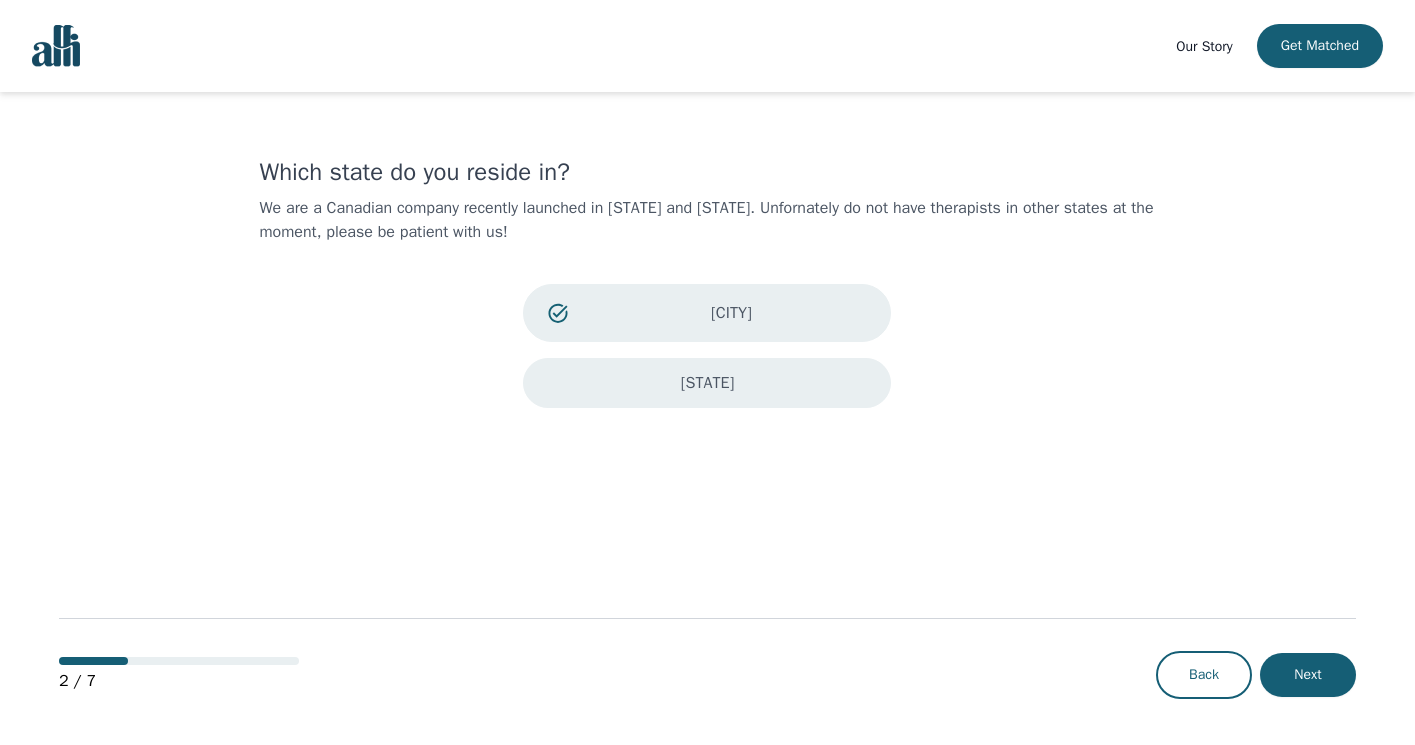 click on "[STATE]" at bounding box center (707, 383) 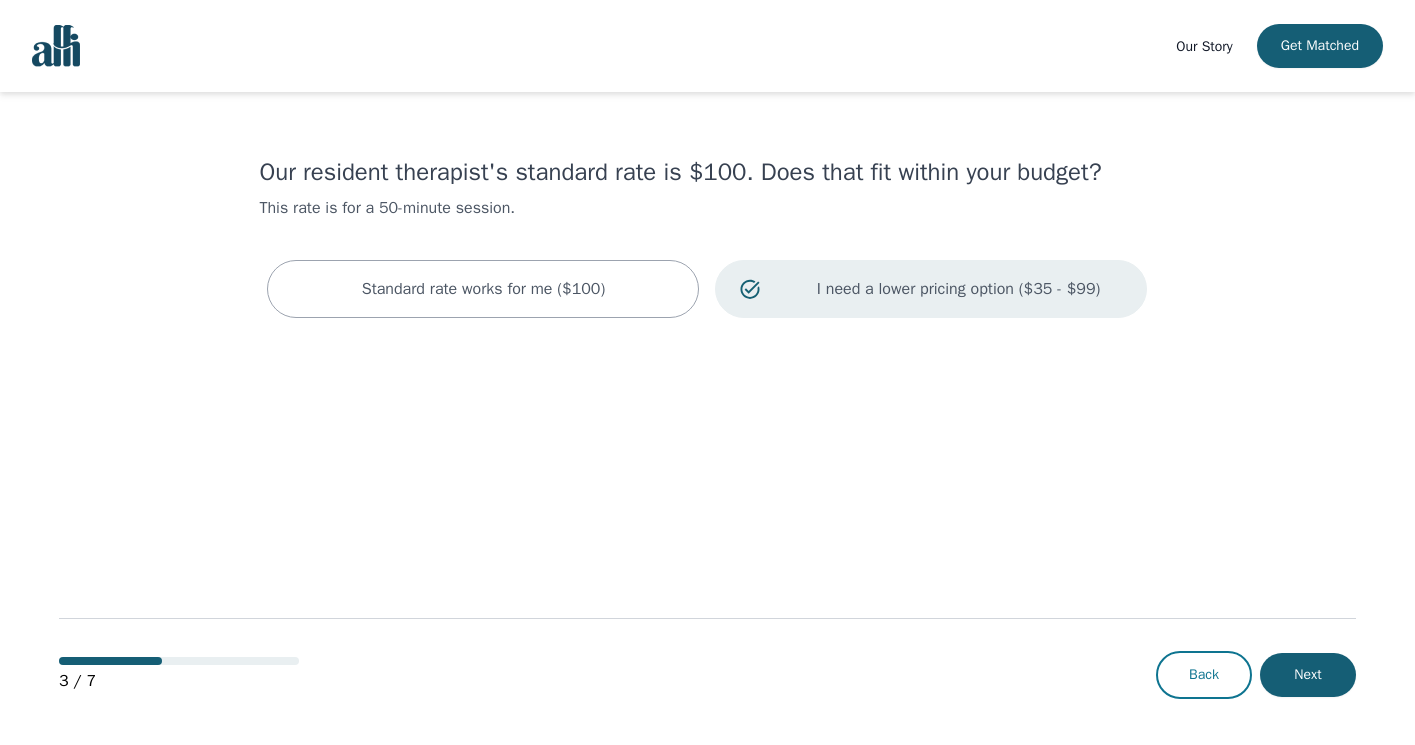 click on "Back" at bounding box center [1204, 675] 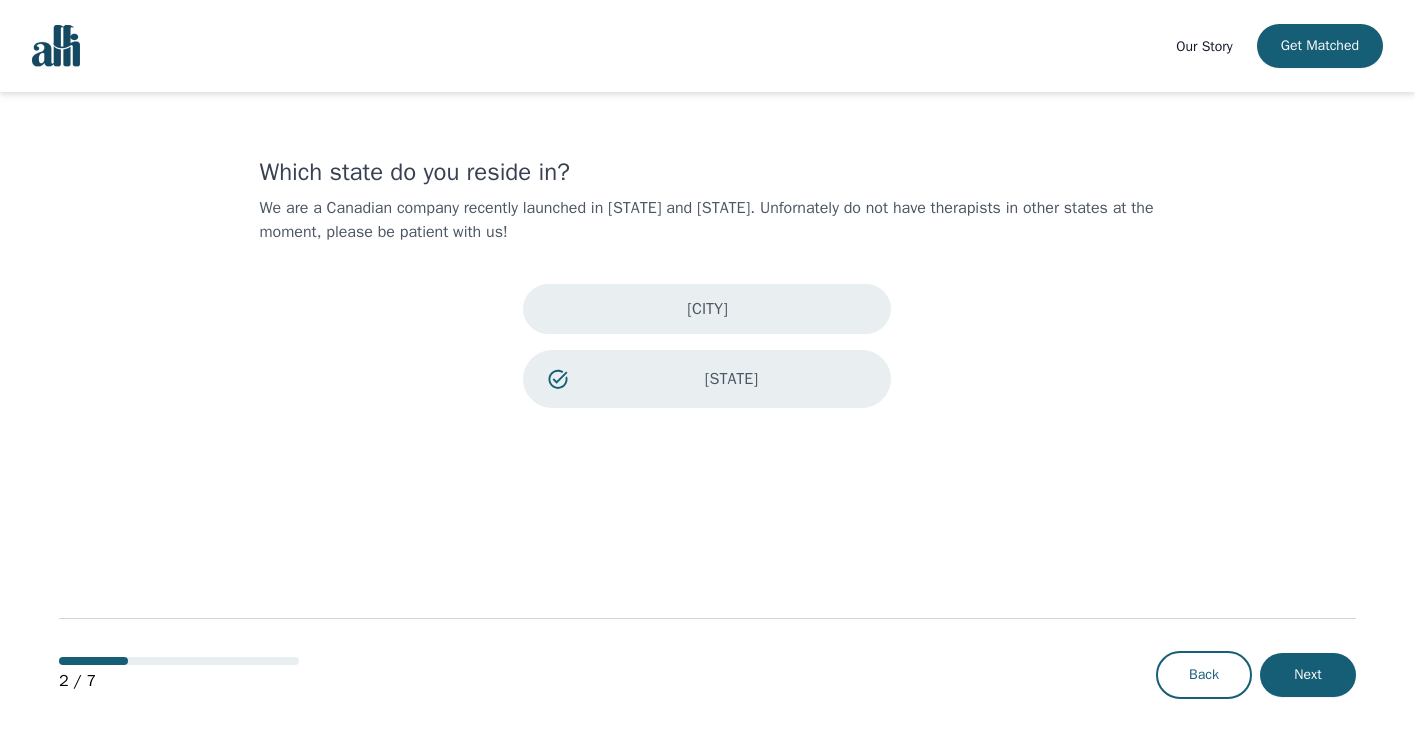 click on "[STATE]" at bounding box center (707, 309) 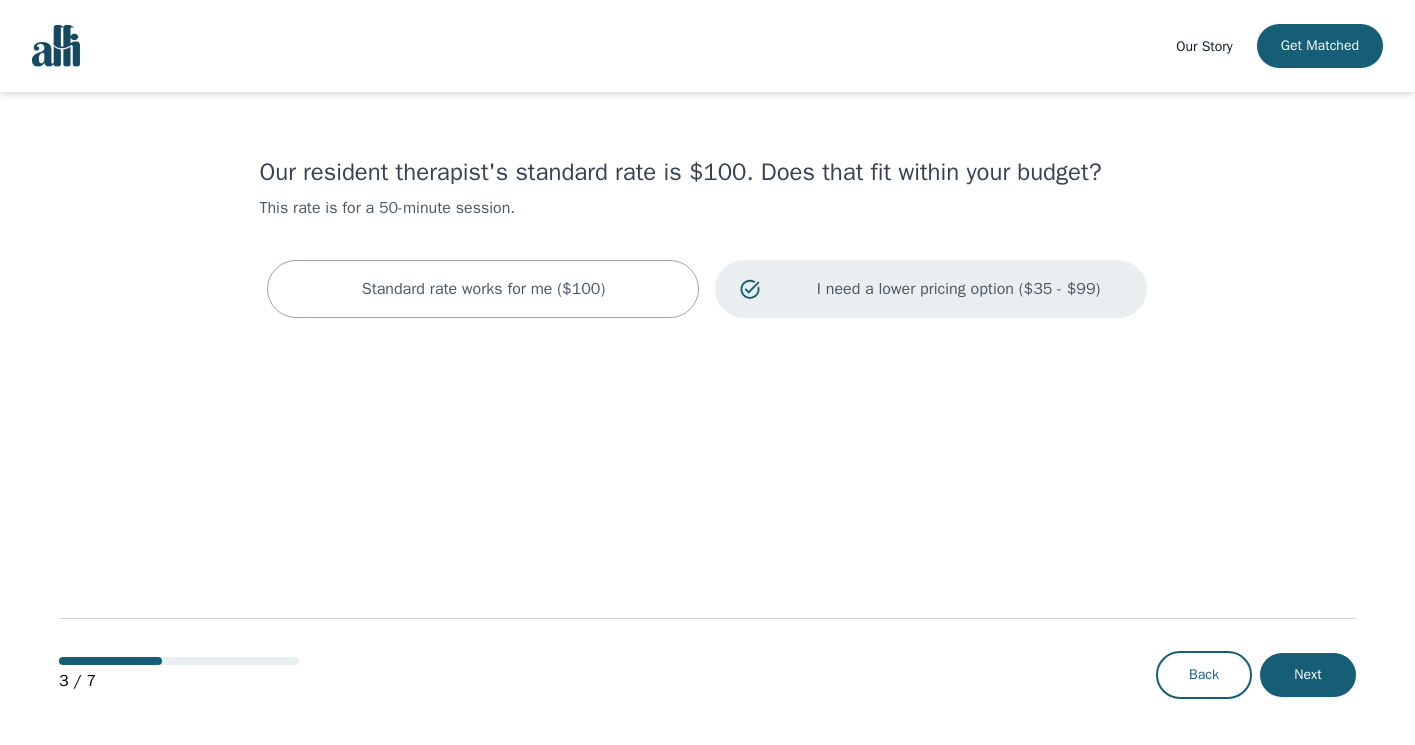 click on "I need a lower pricing option ($35 - $99)" at bounding box center [931, 289] 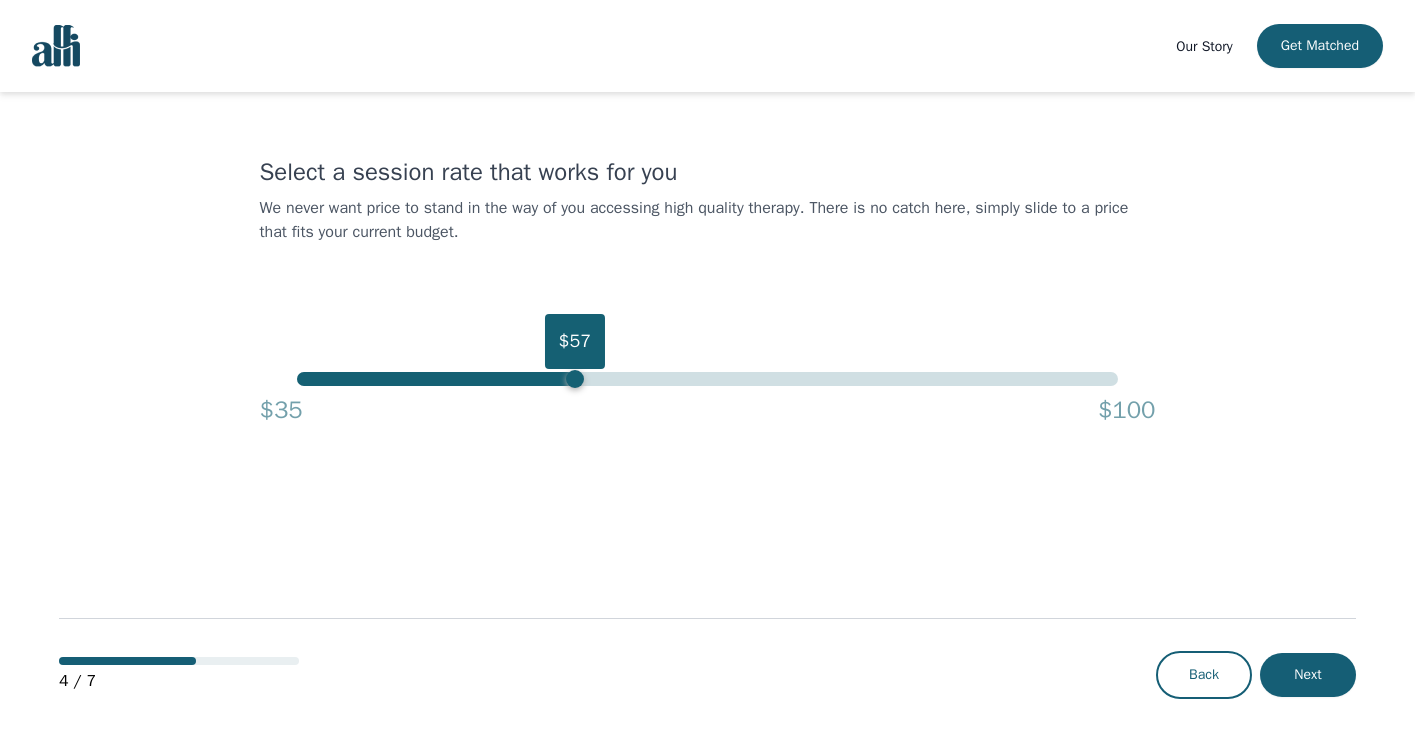 click on "$57" at bounding box center [707, 379] 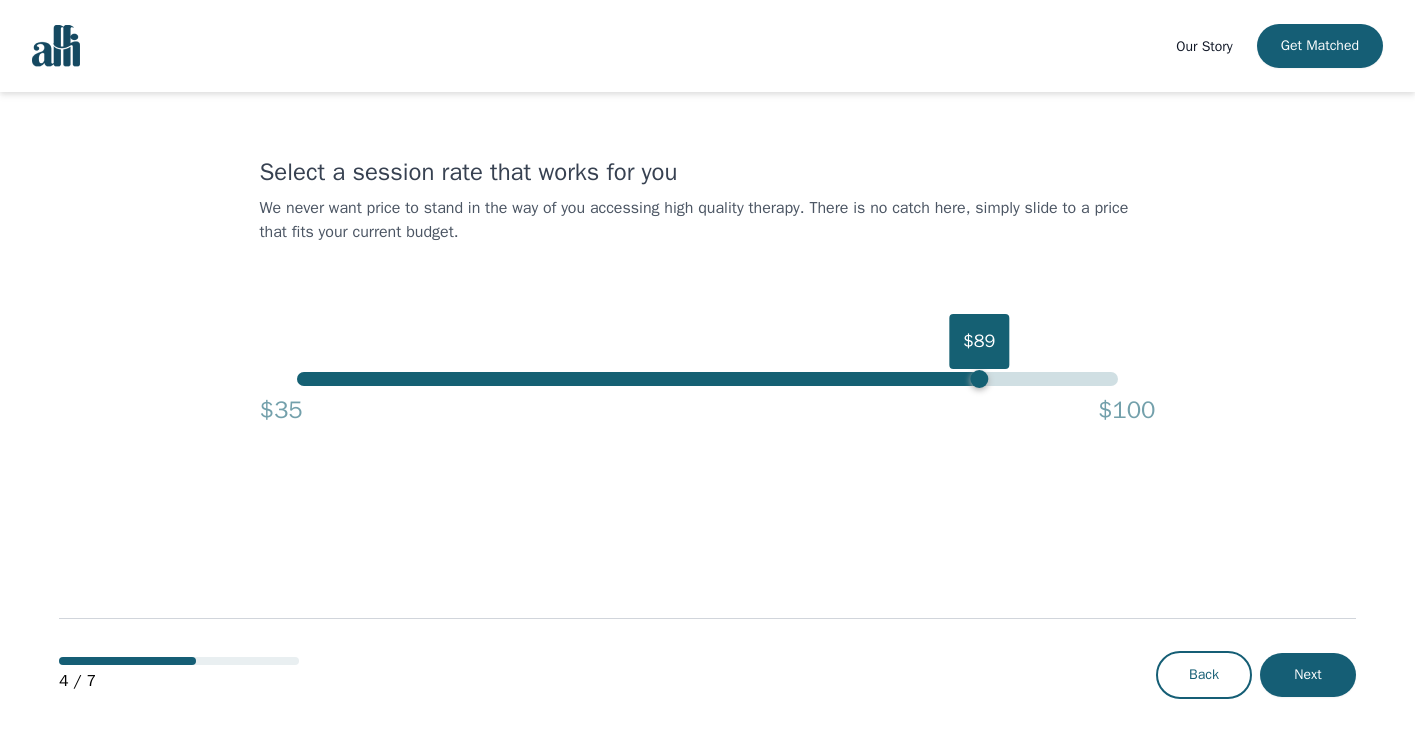 drag, startPoint x: 436, startPoint y: 377, endPoint x: 989, endPoint y: 597, distance: 595.1546 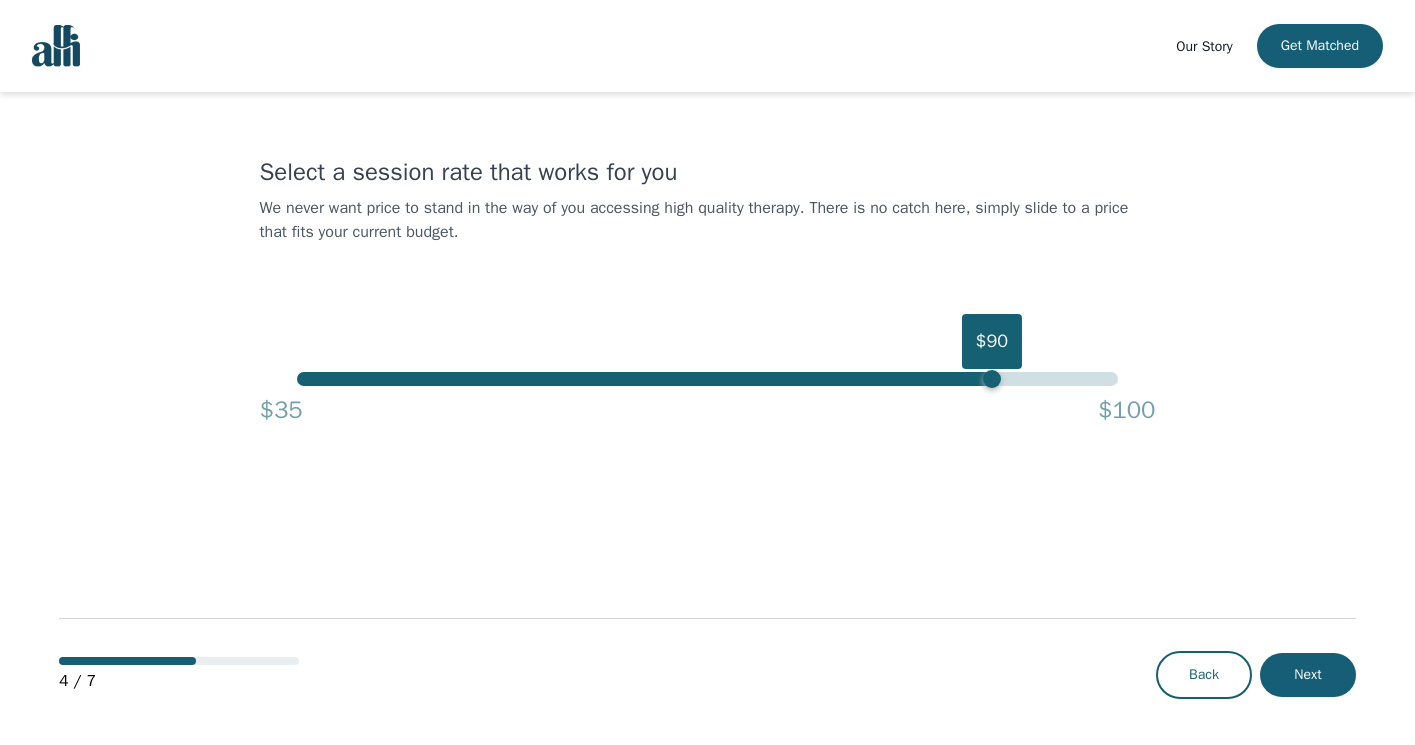 click on "Our Story" at bounding box center [1204, 46] 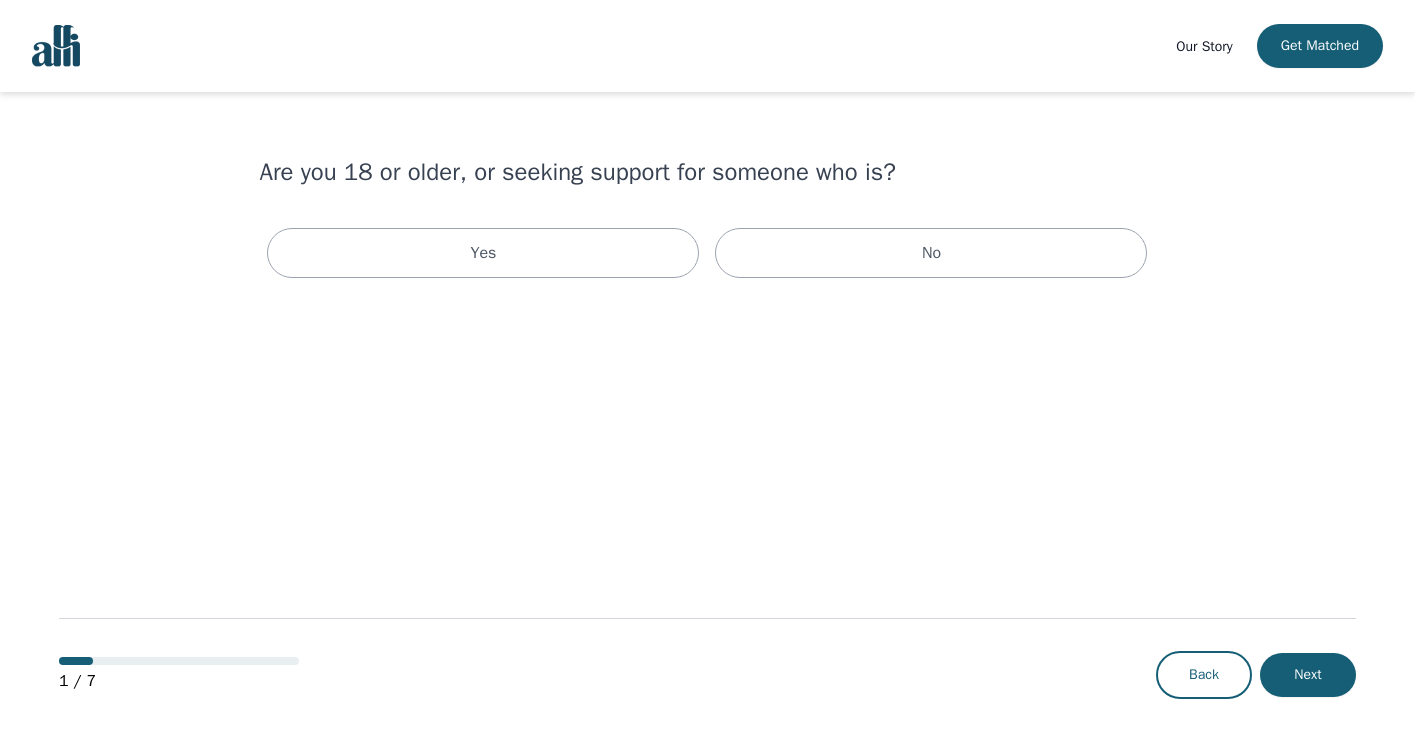 scroll, scrollTop: 0, scrollLeft: 0, axis: both 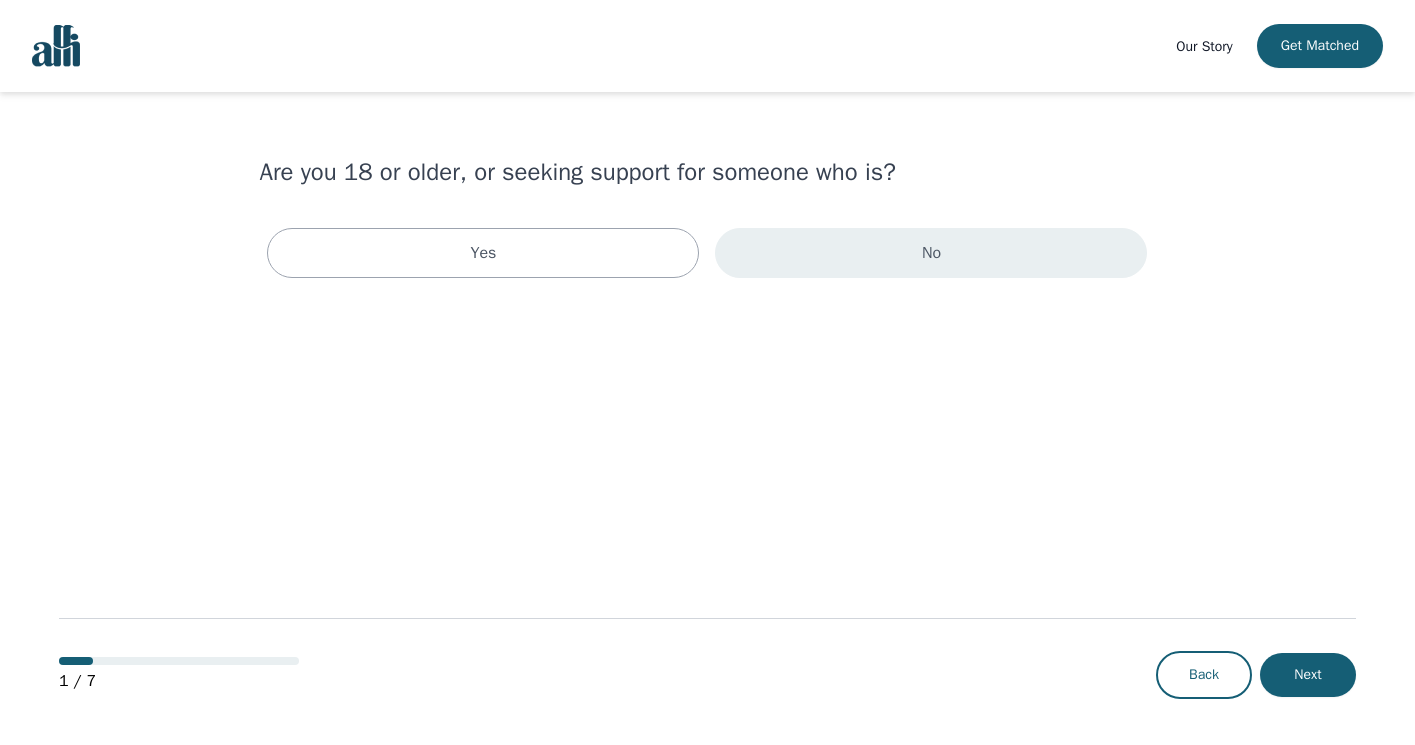 click on "No" at bounding box center (931, 253) 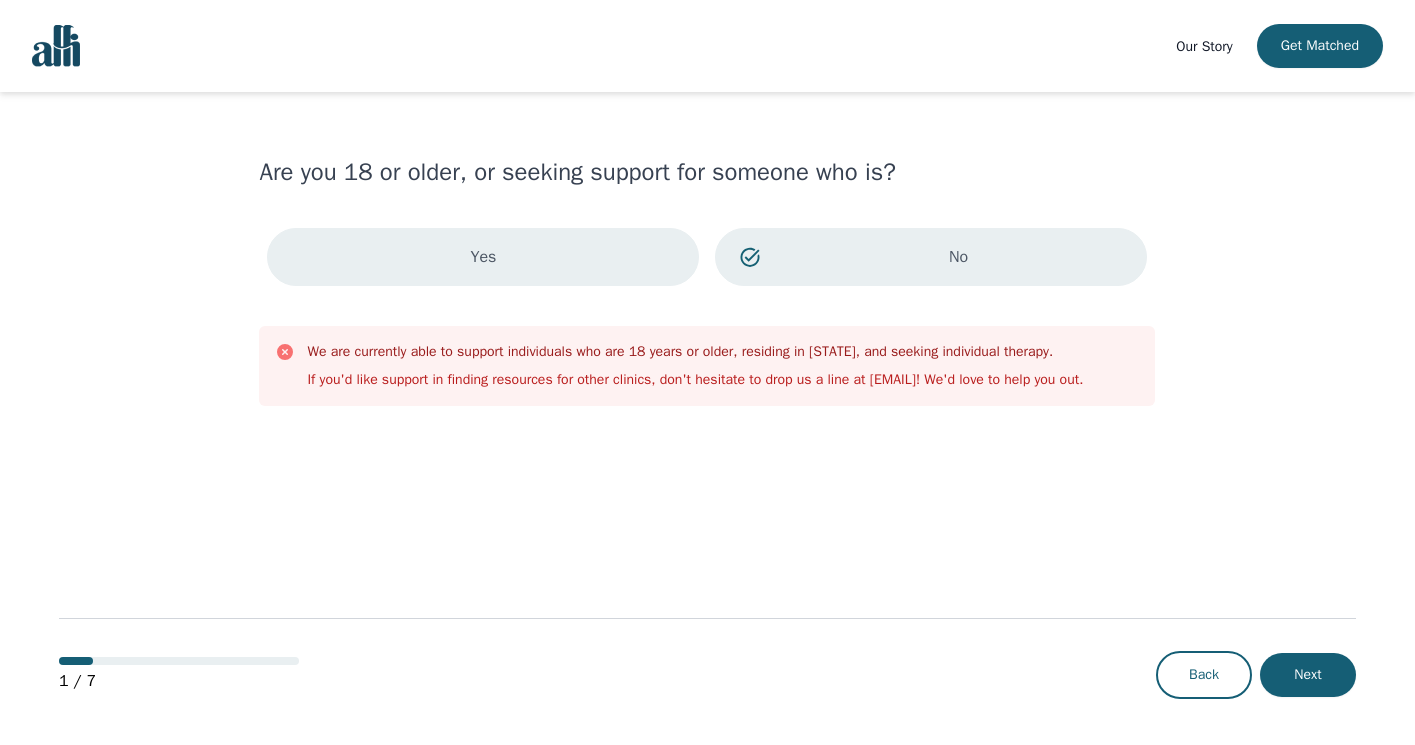 click on "Yes" at bounding box center (483, 257) 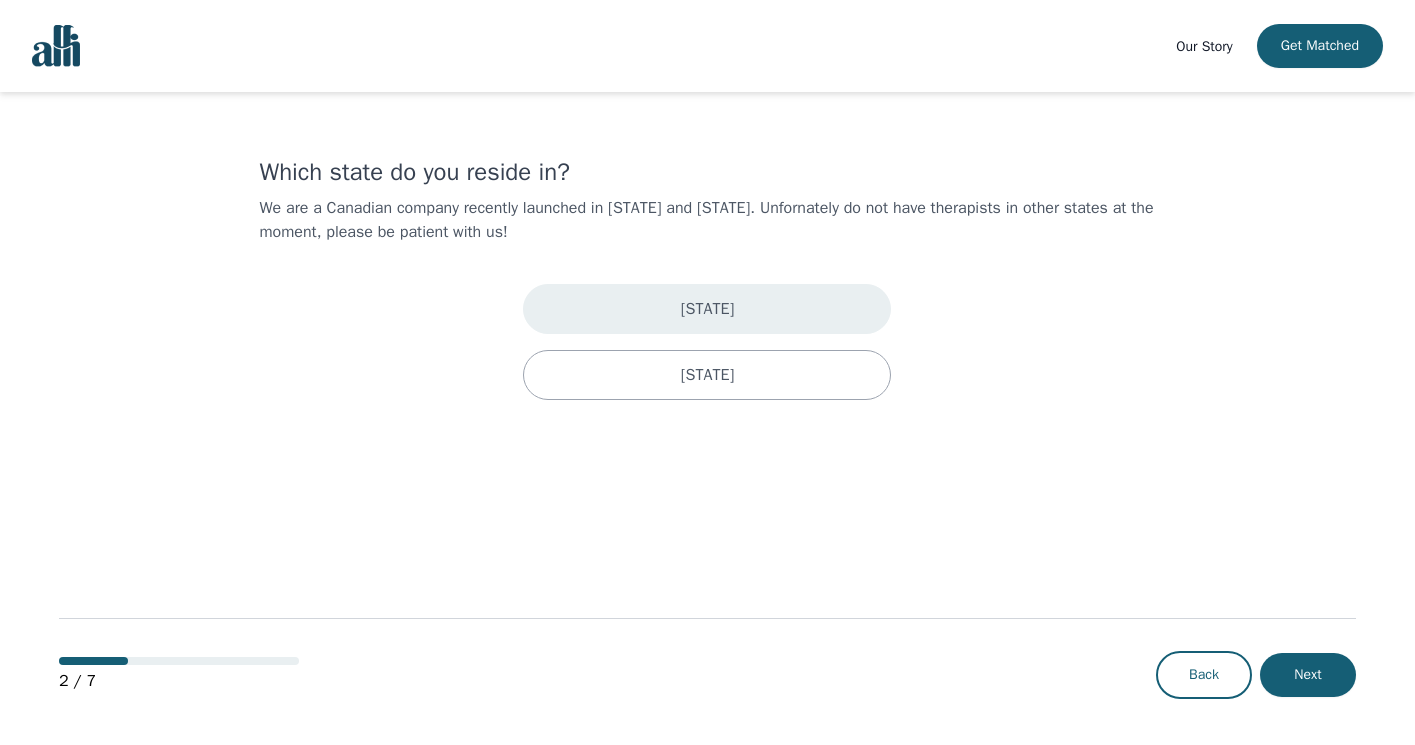 click on "[STATE]" at bounding box center [707, 309] 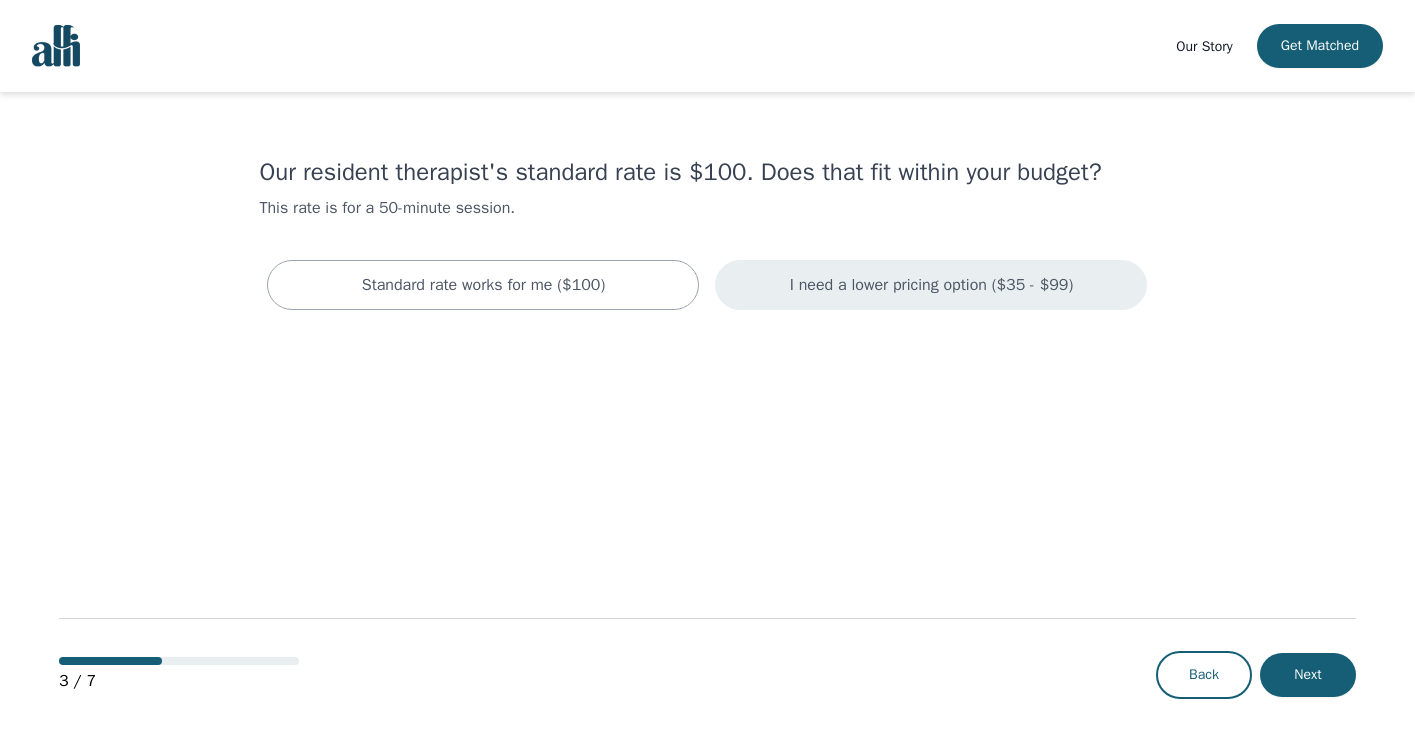 click on "I need a lower pricing option ($35 - $99)" at bounding box center [931, 285] 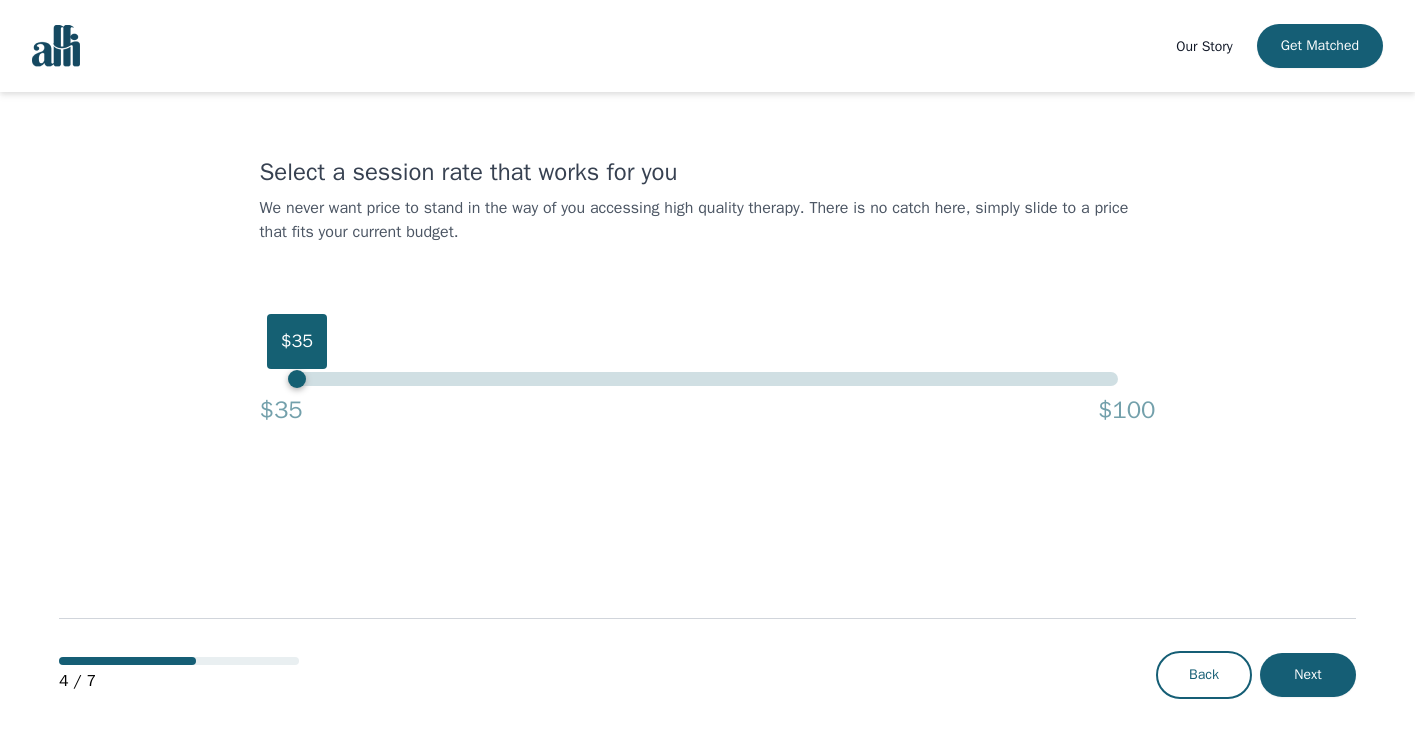 drag, startPoint x: 300, startPoint y: 381, endPoint x: 280, endPoint y: 381, distance: 20 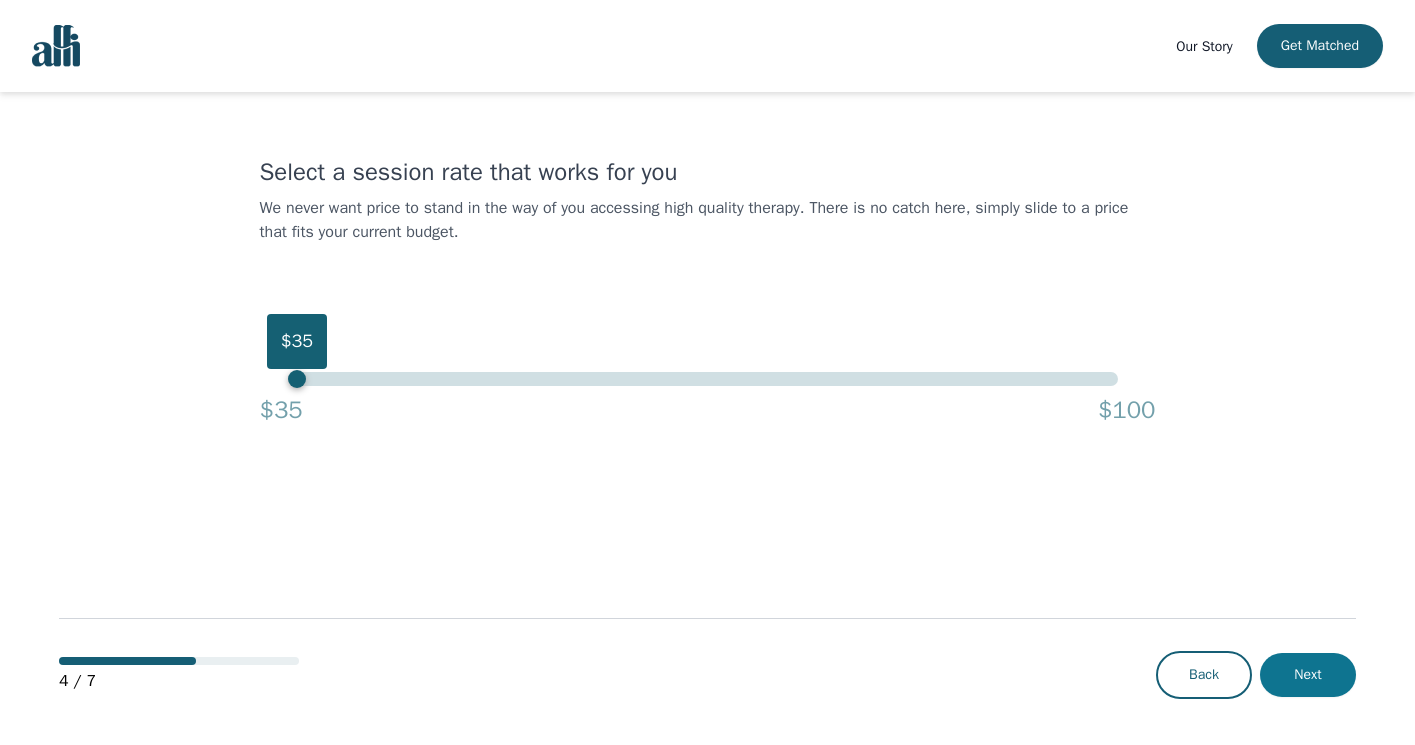 click on "Next" at bounding box center (1308, 675) 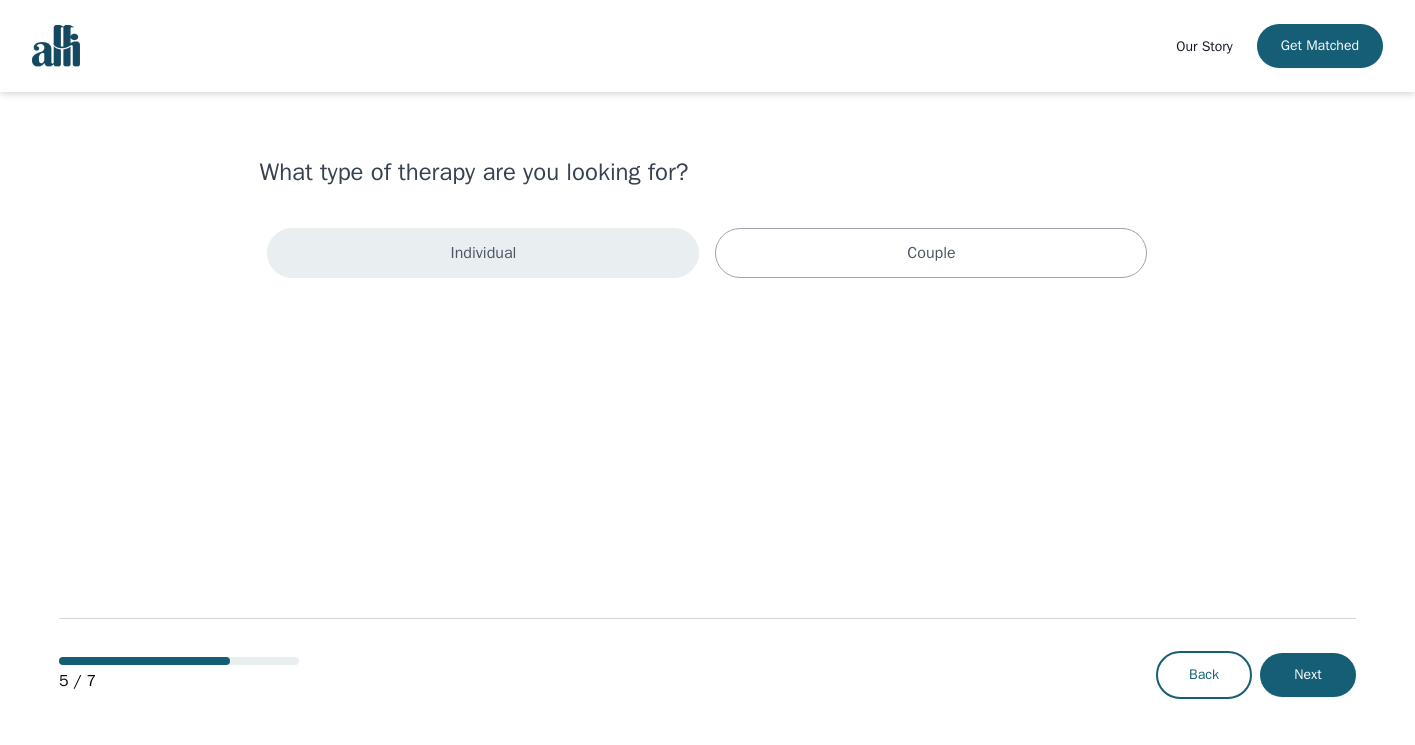click on "Individual" at bounding box center [483, 253] 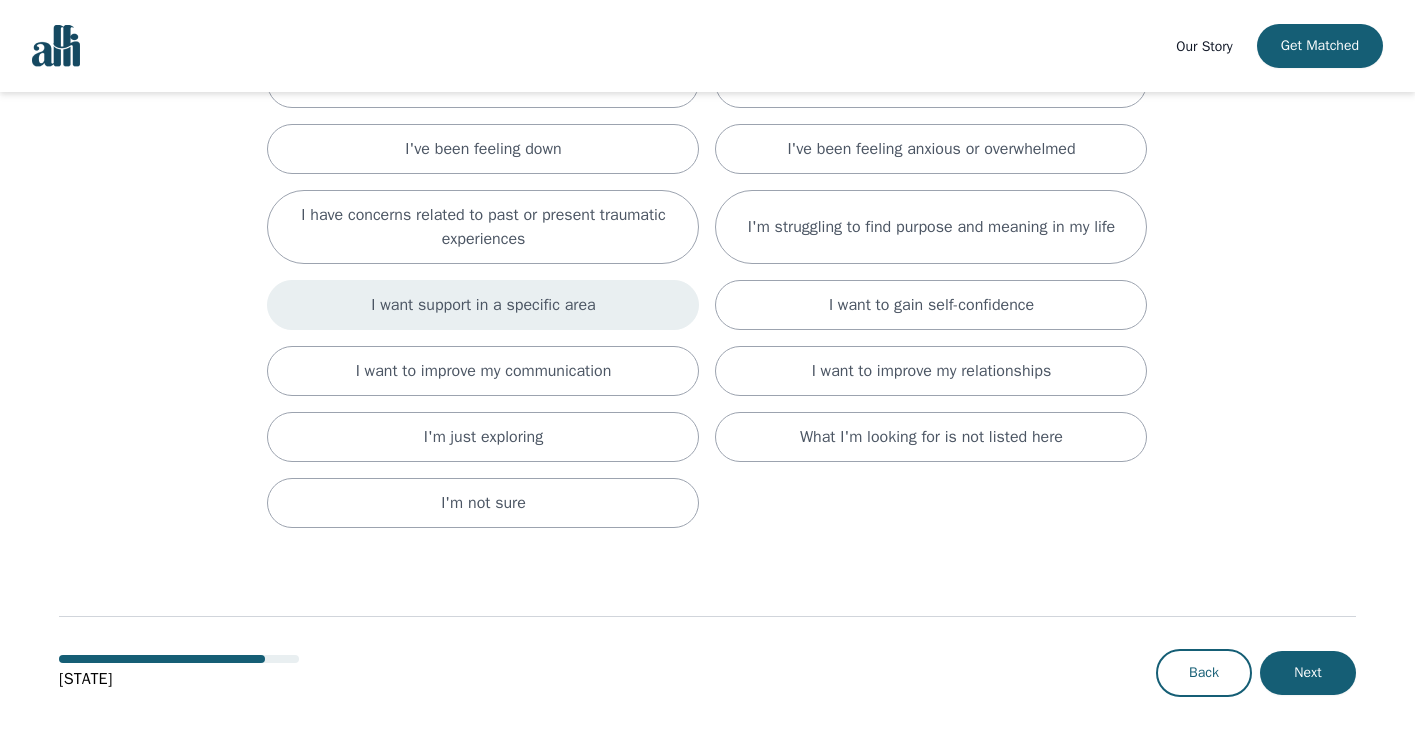 scroll, scrollTop: 202, scrollLeft: 0, axis: vertical 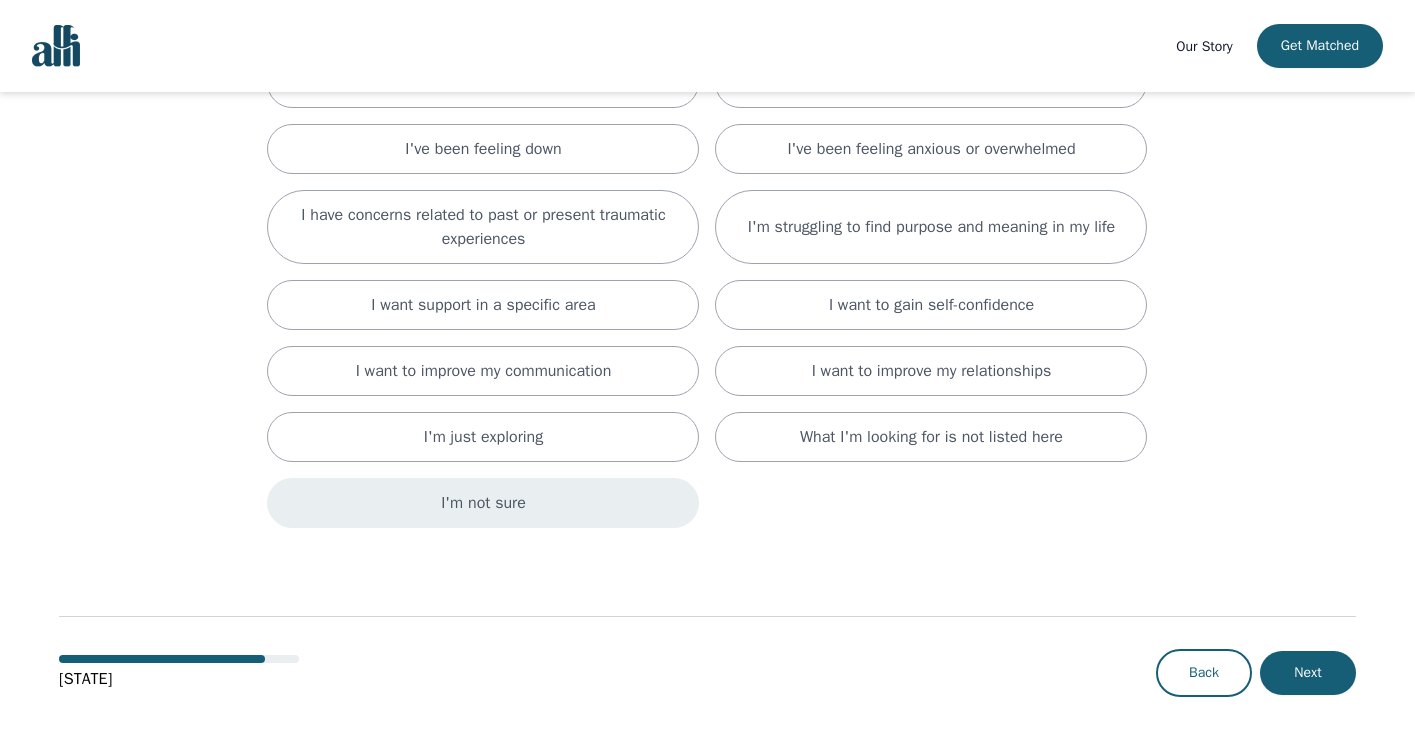 click on "I'm not sure" at bounding box center [483, 503] 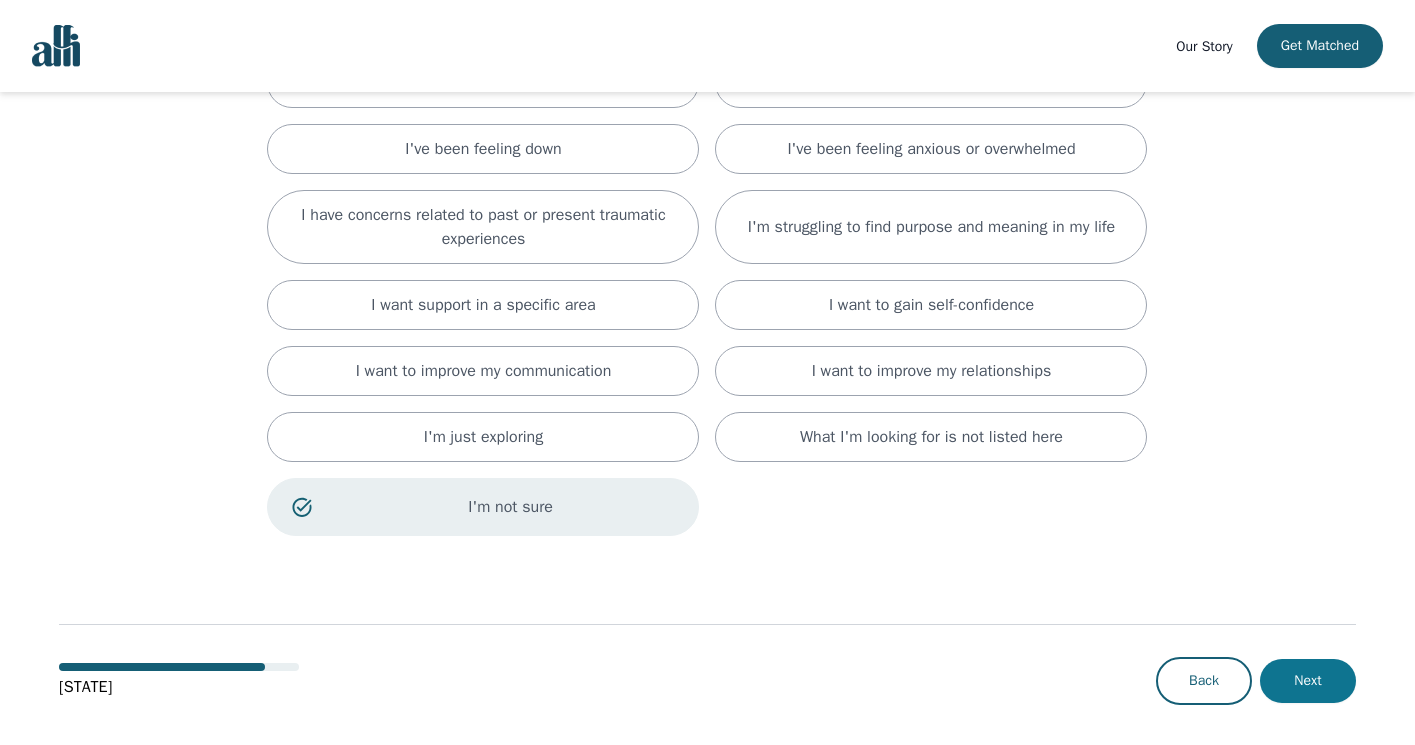 click on "Next" at bounding box center (1308, 681) 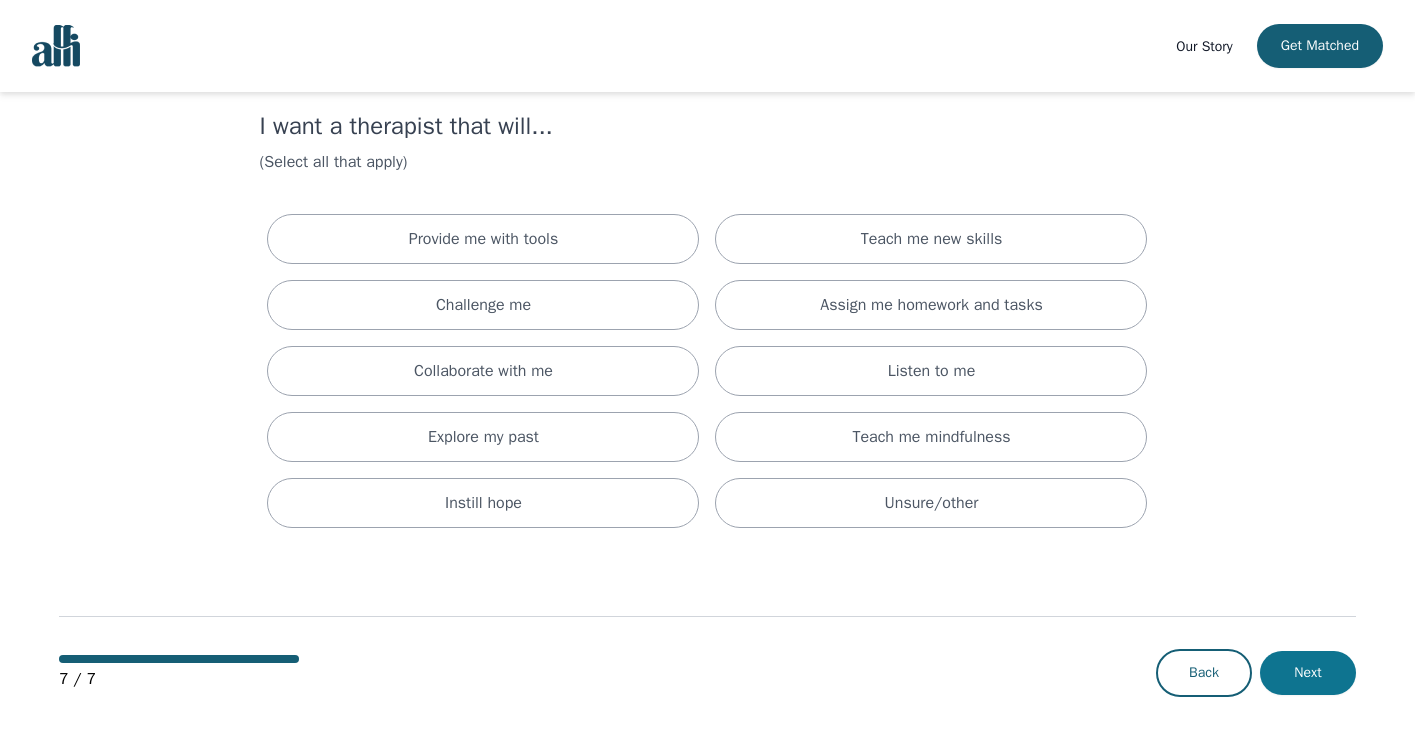 scroll, scrollTop: 0, scrollLeft: 0, axis: both 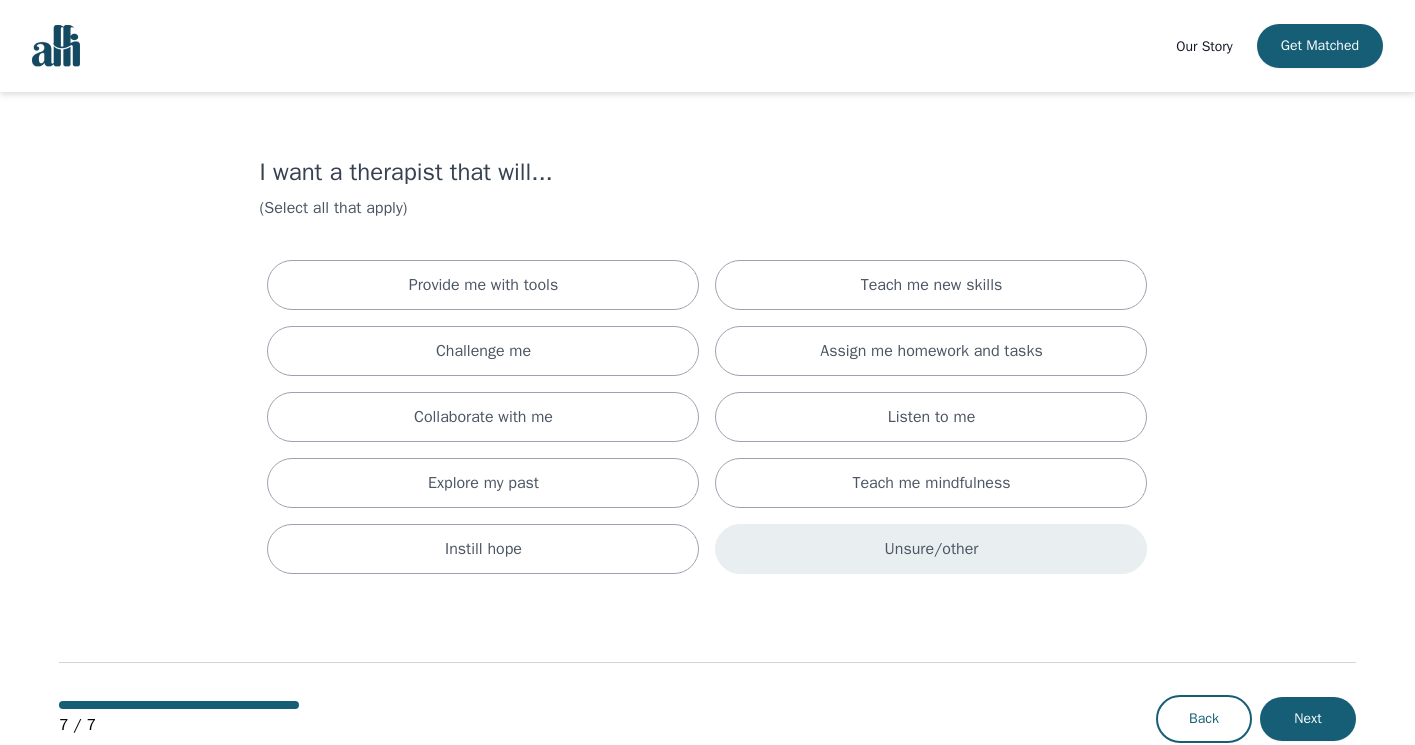 click on "Unsure/other" at bounding box center [932, 549] 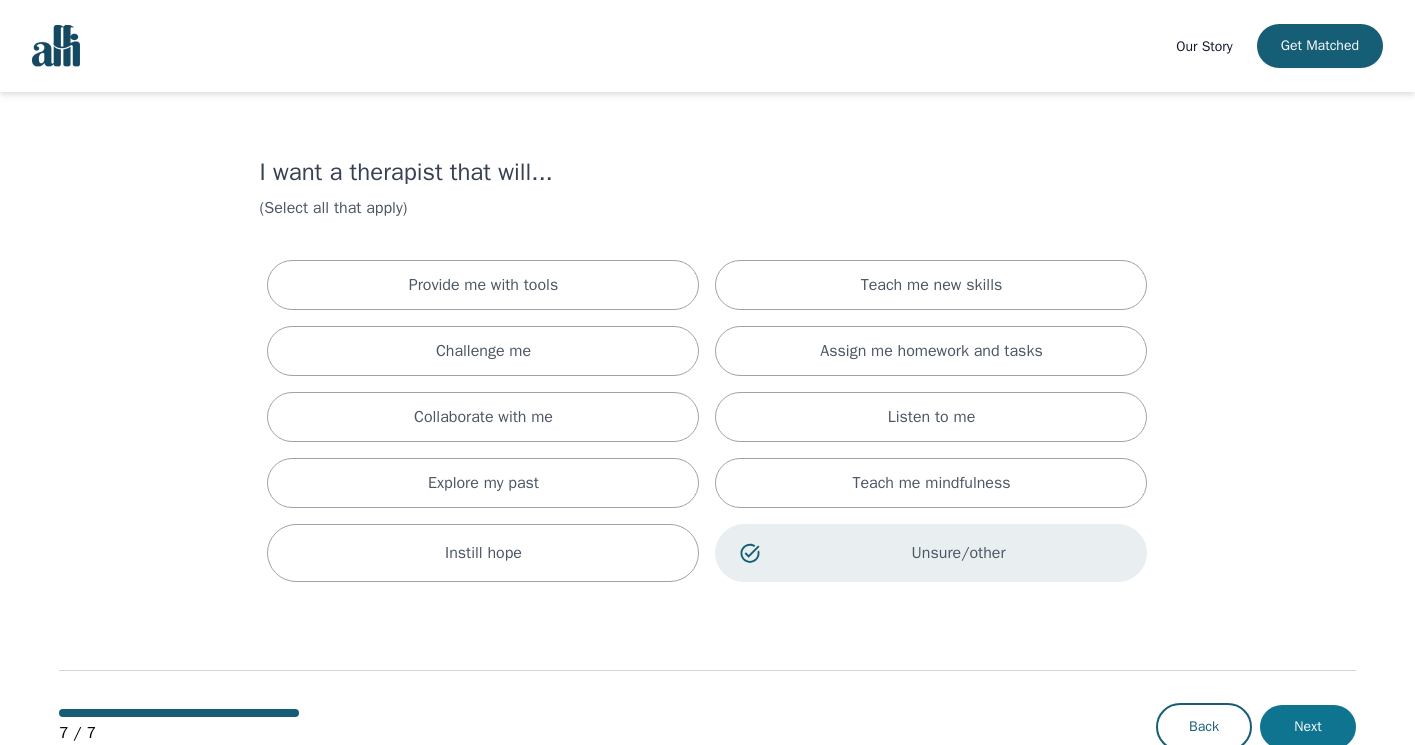 click on "Next" at bounding box center (1308, 727) 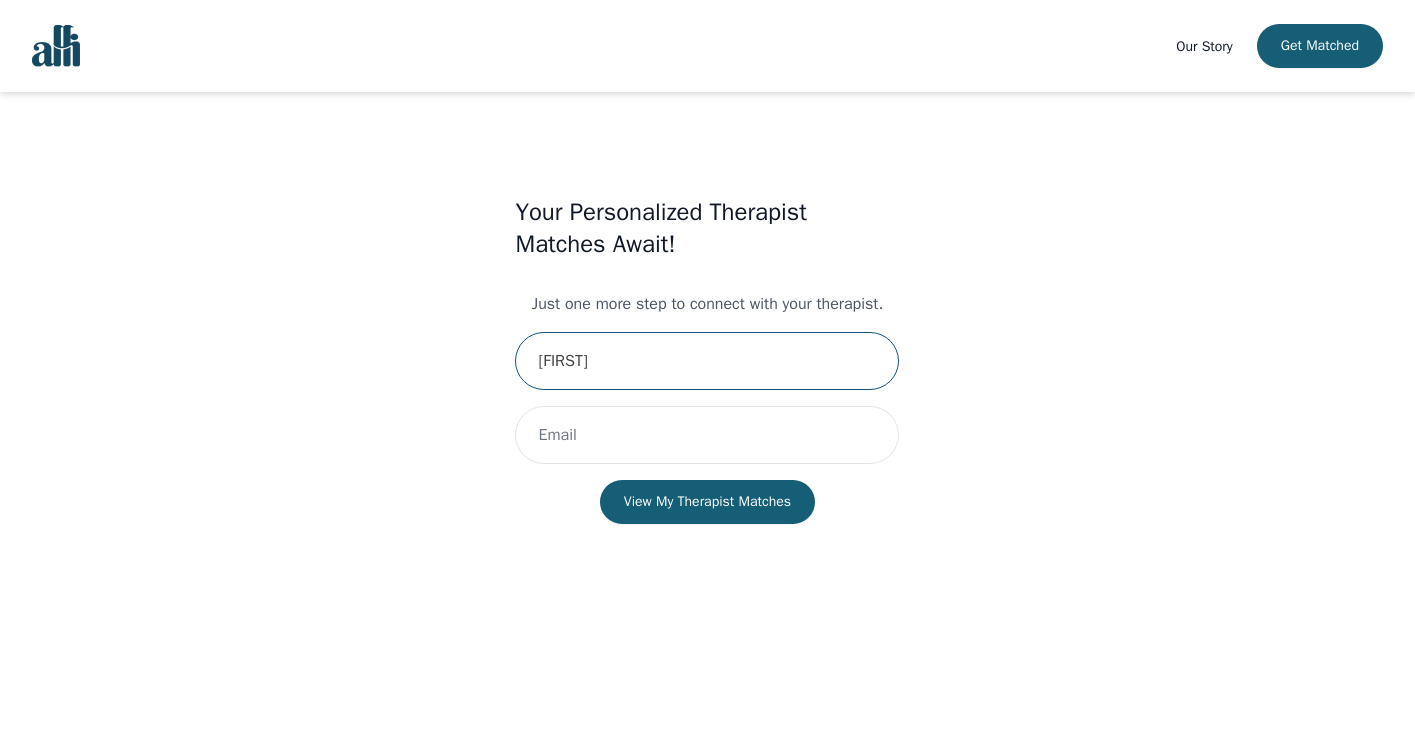 type on "[FIRST]" 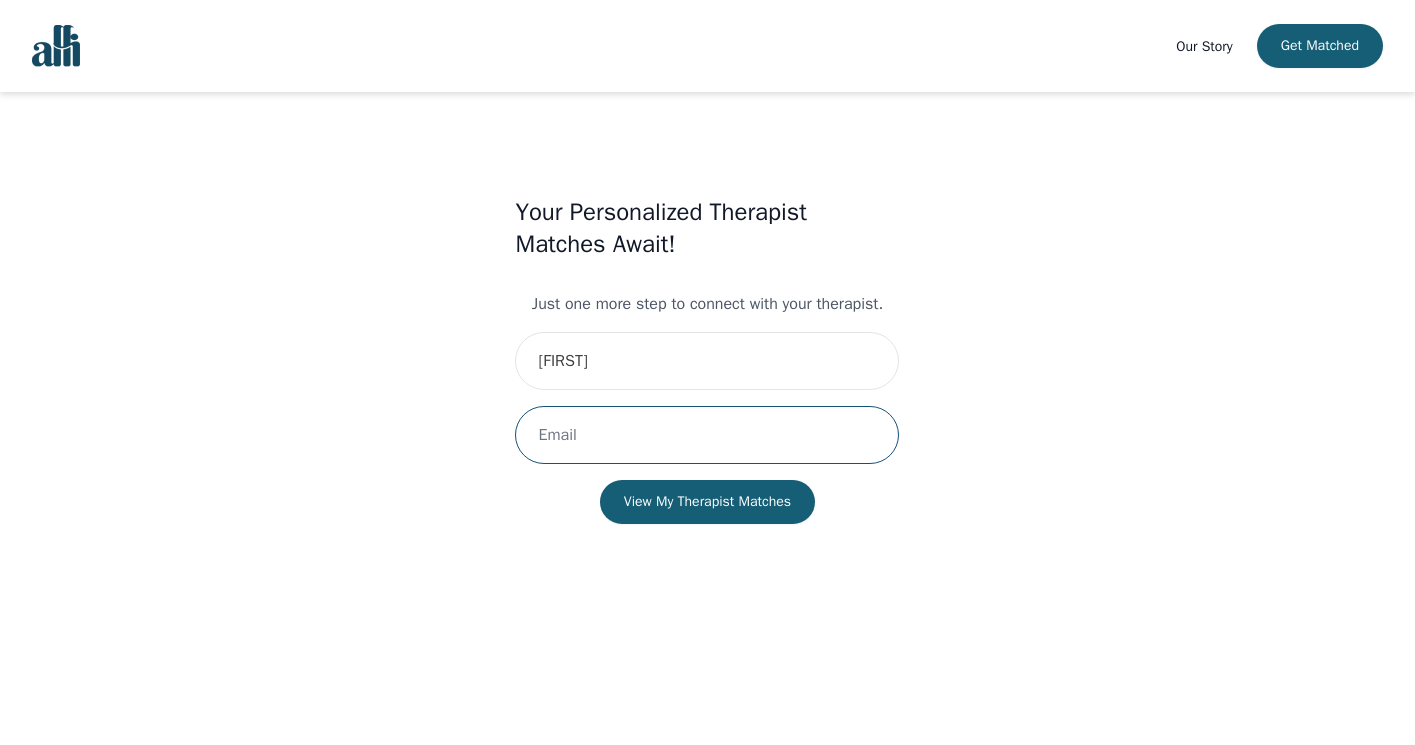 type on "[EMAIL]" 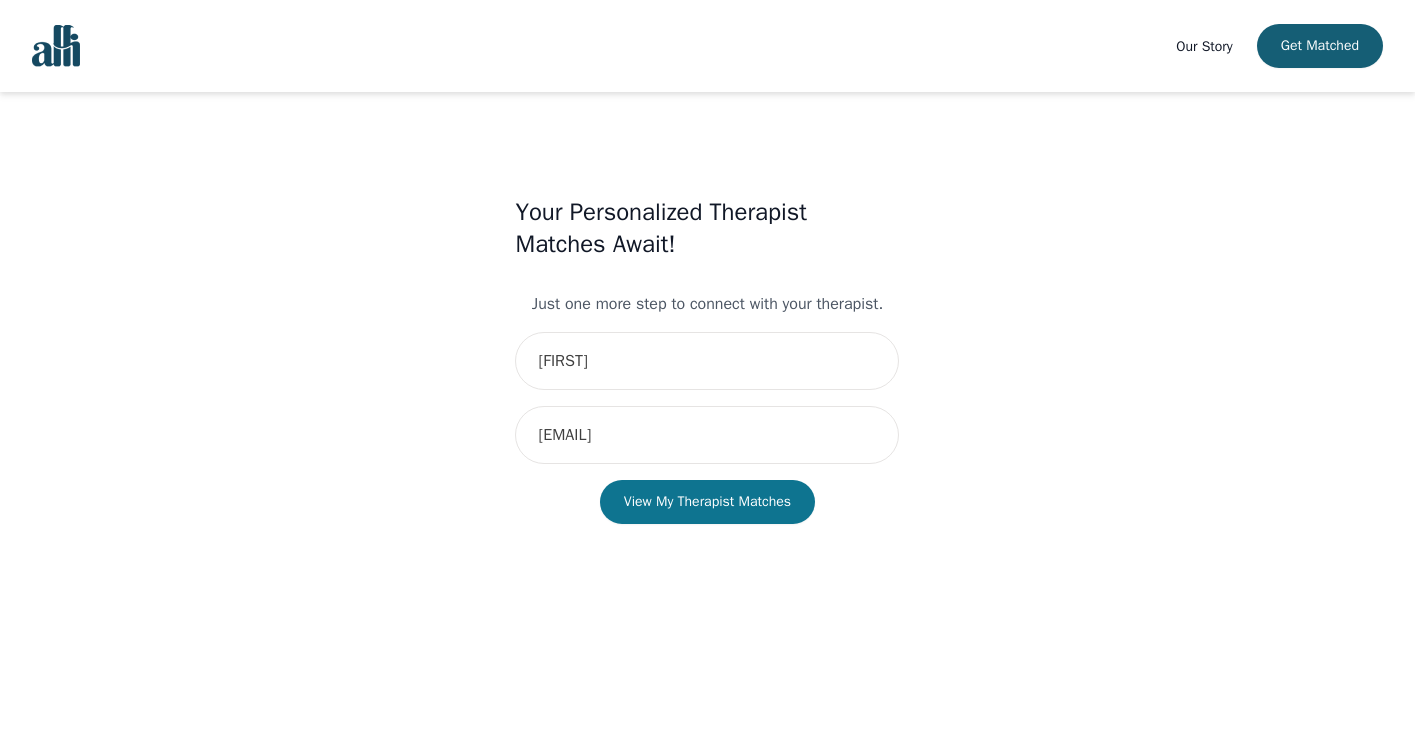 click on "View My Therapist Matches" at bounding box center (707, 502) 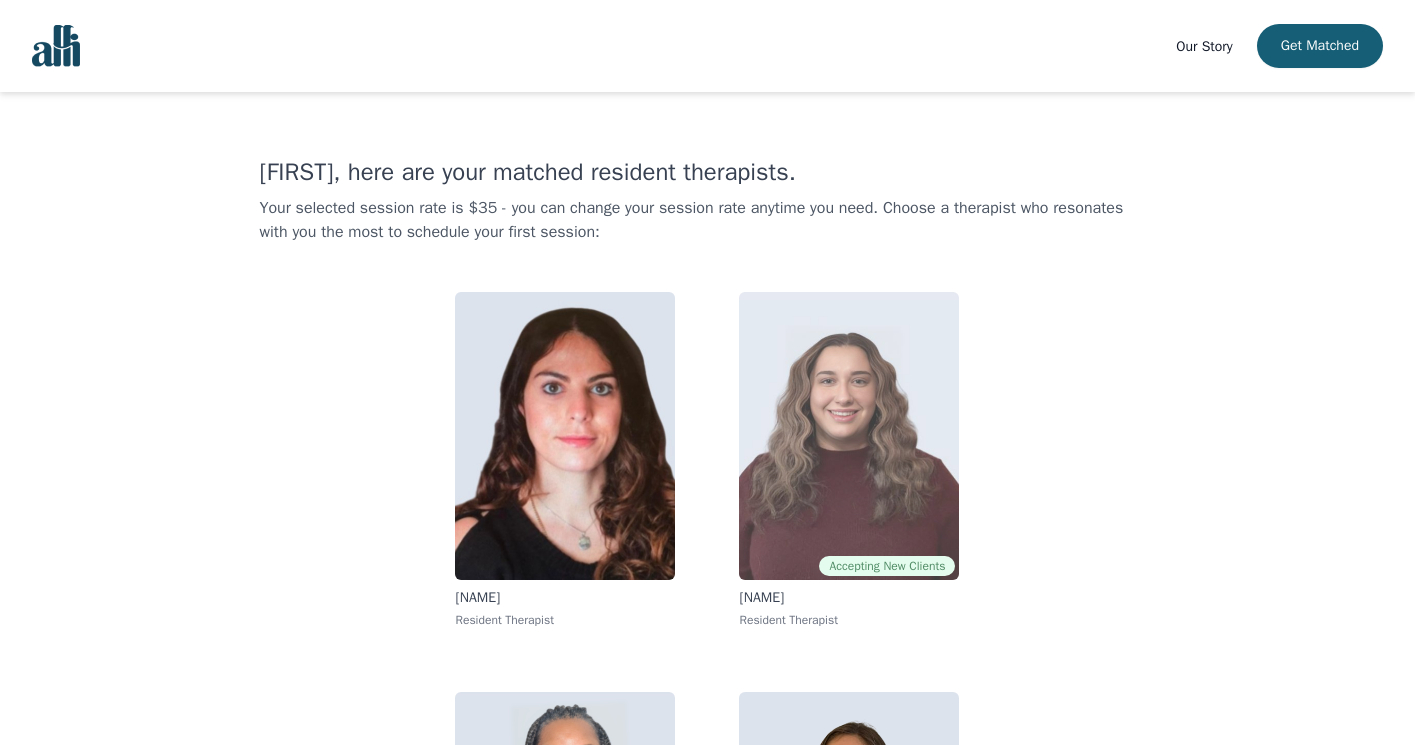 scroll, scrollTop: 0, scrollLeft: 0, axis: both 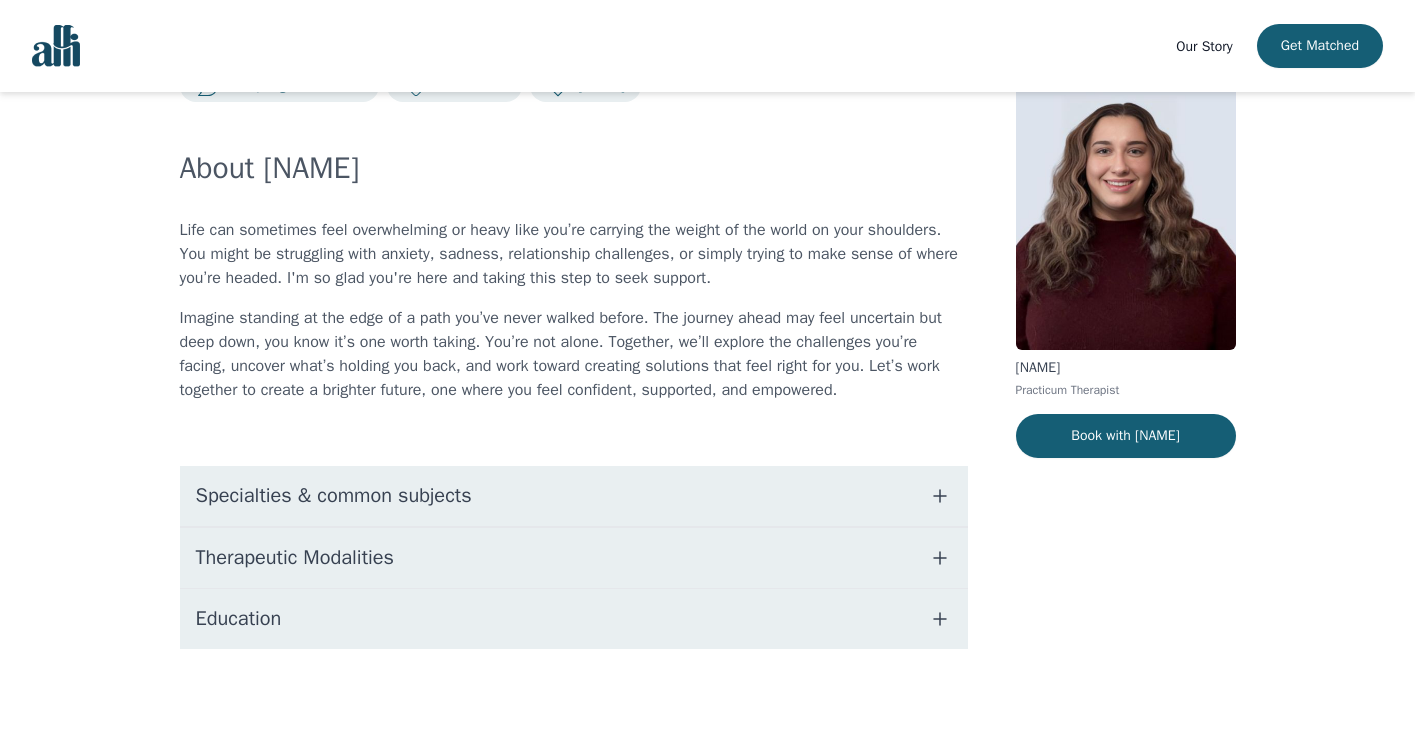 click on "Specialties & common subjects" at bounding box center (574, 496) 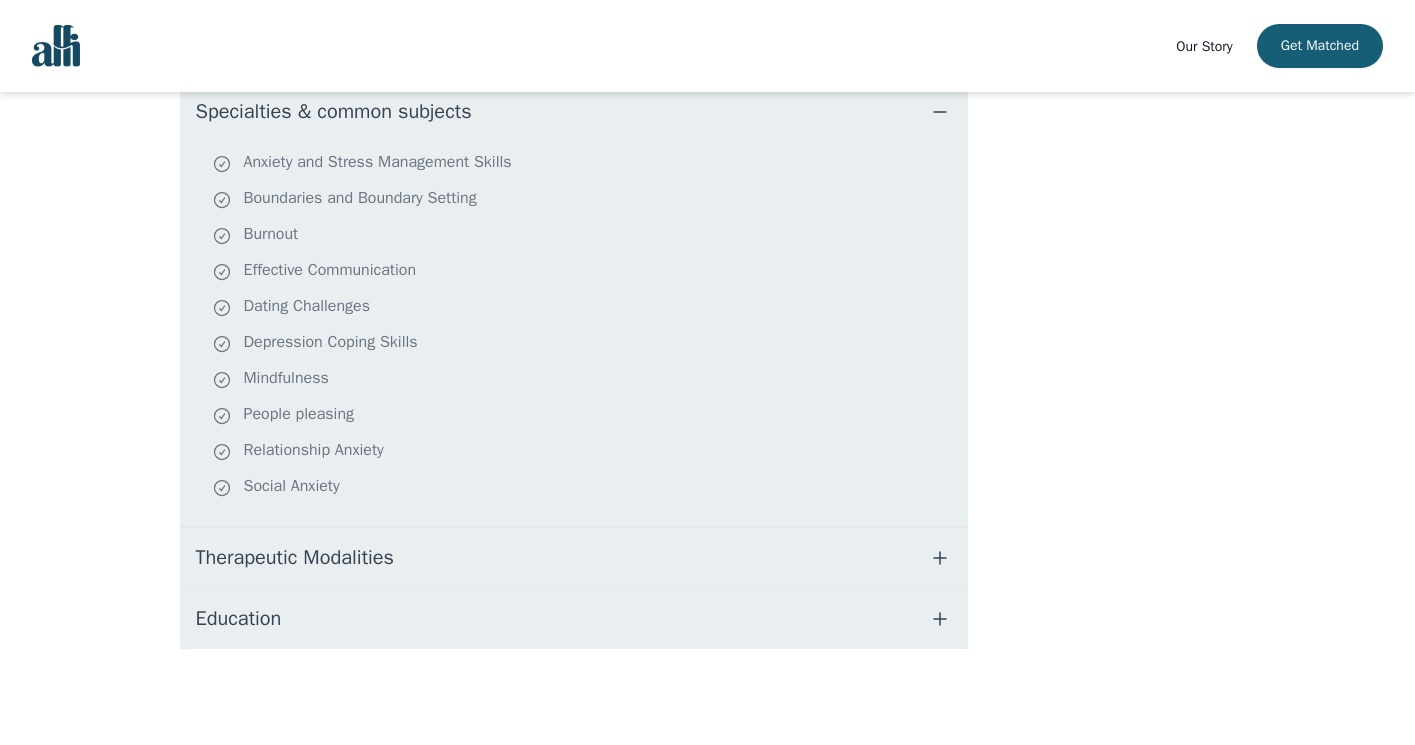 scroll, scrollTop: 462, scrollLeft: 0, axis: vertical 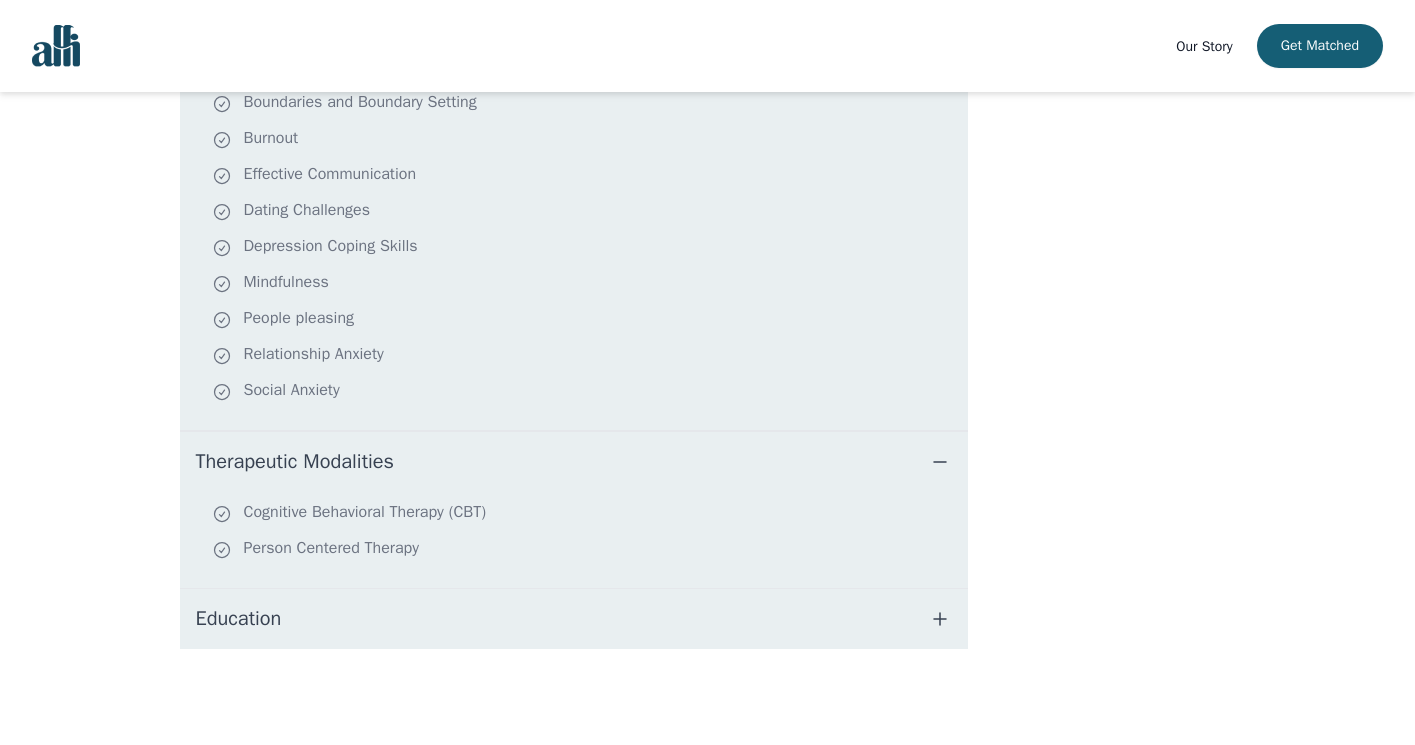 click on "Education" at bounding box center (574, 619) 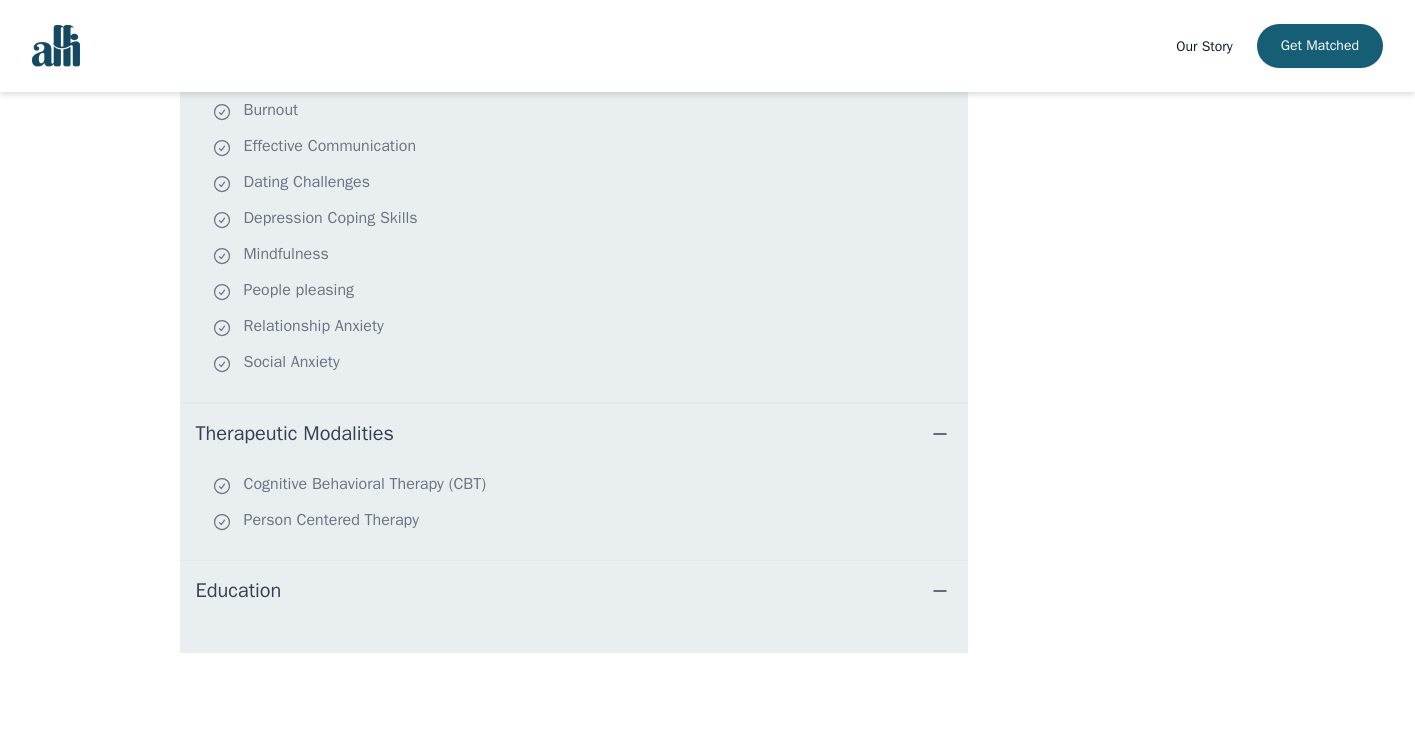 click on "Education" at bounding box center (574, 591) 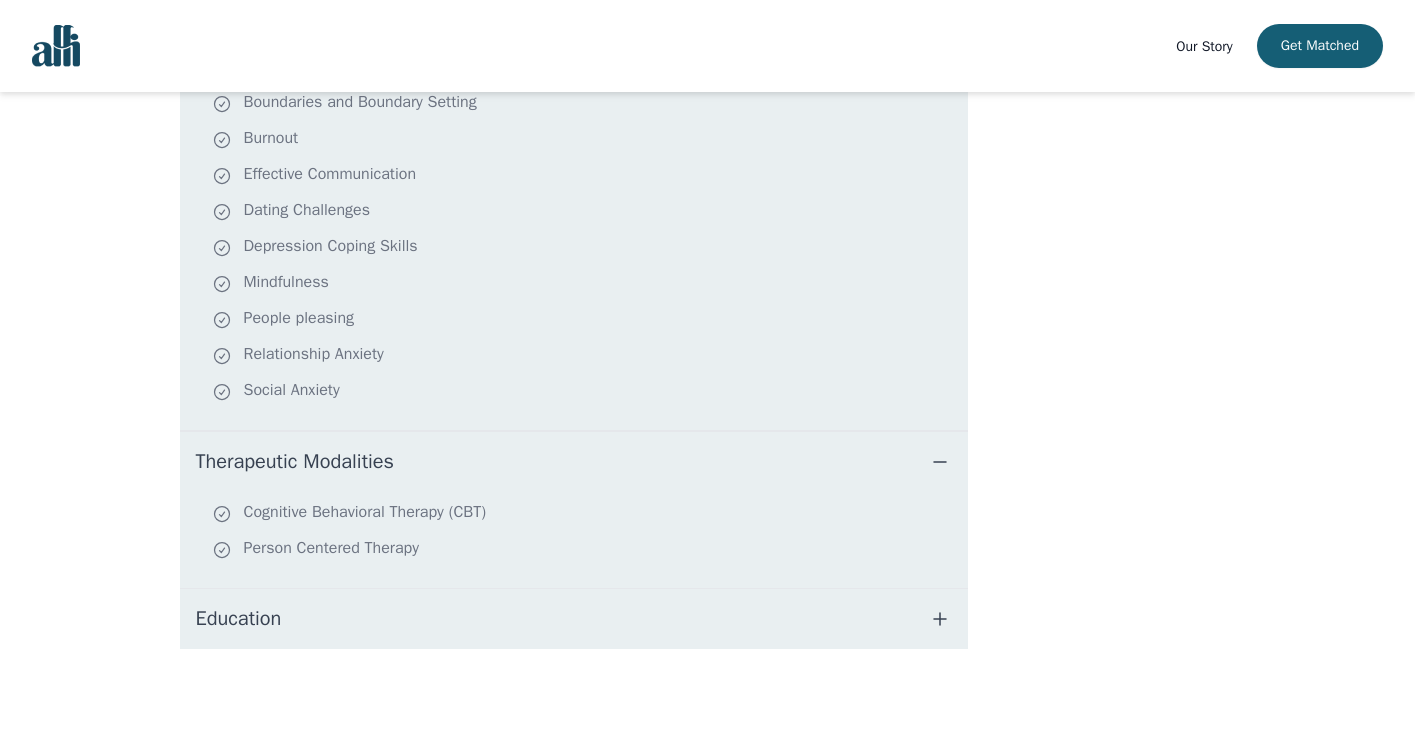 scroll, scrollTop: 558, scrollLeft: 0, axis: vertical 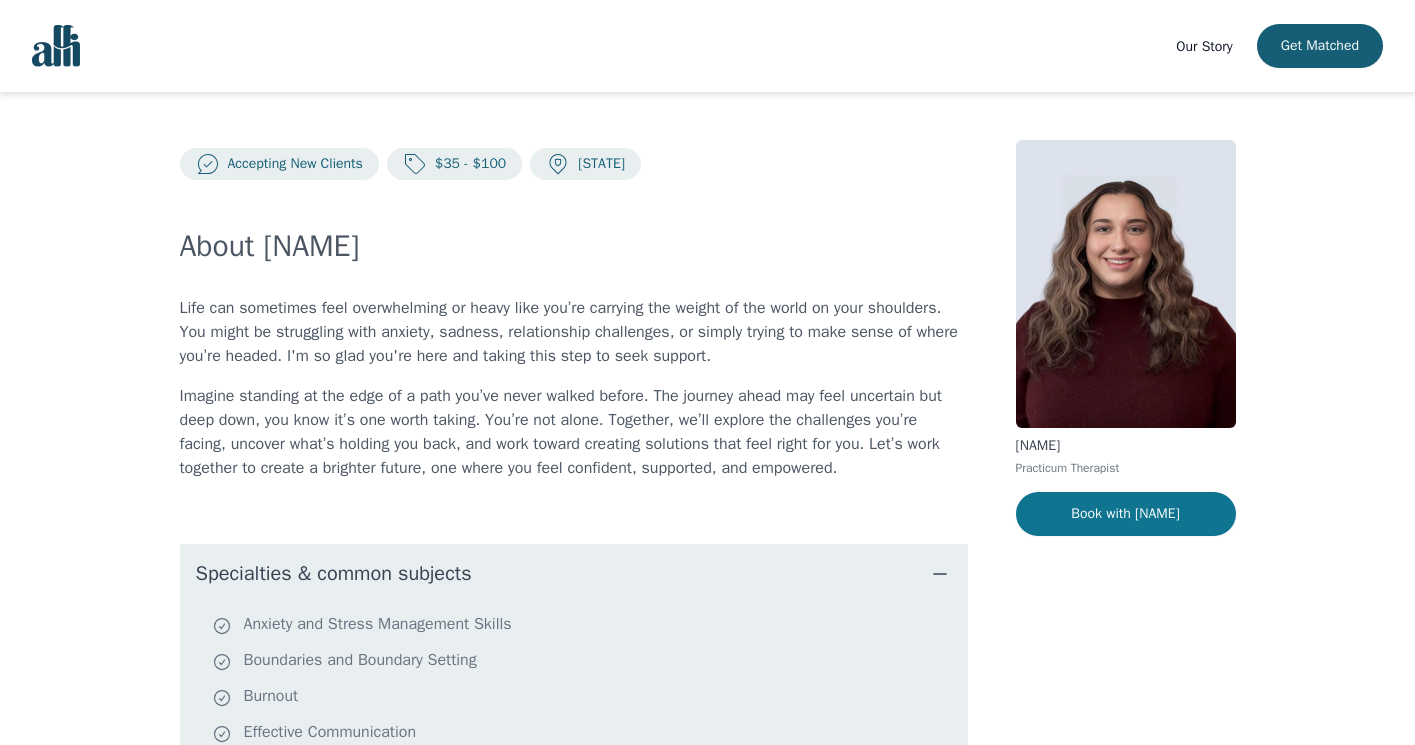 click on "Book with [NAME]" at bounding box center [1126, 514] 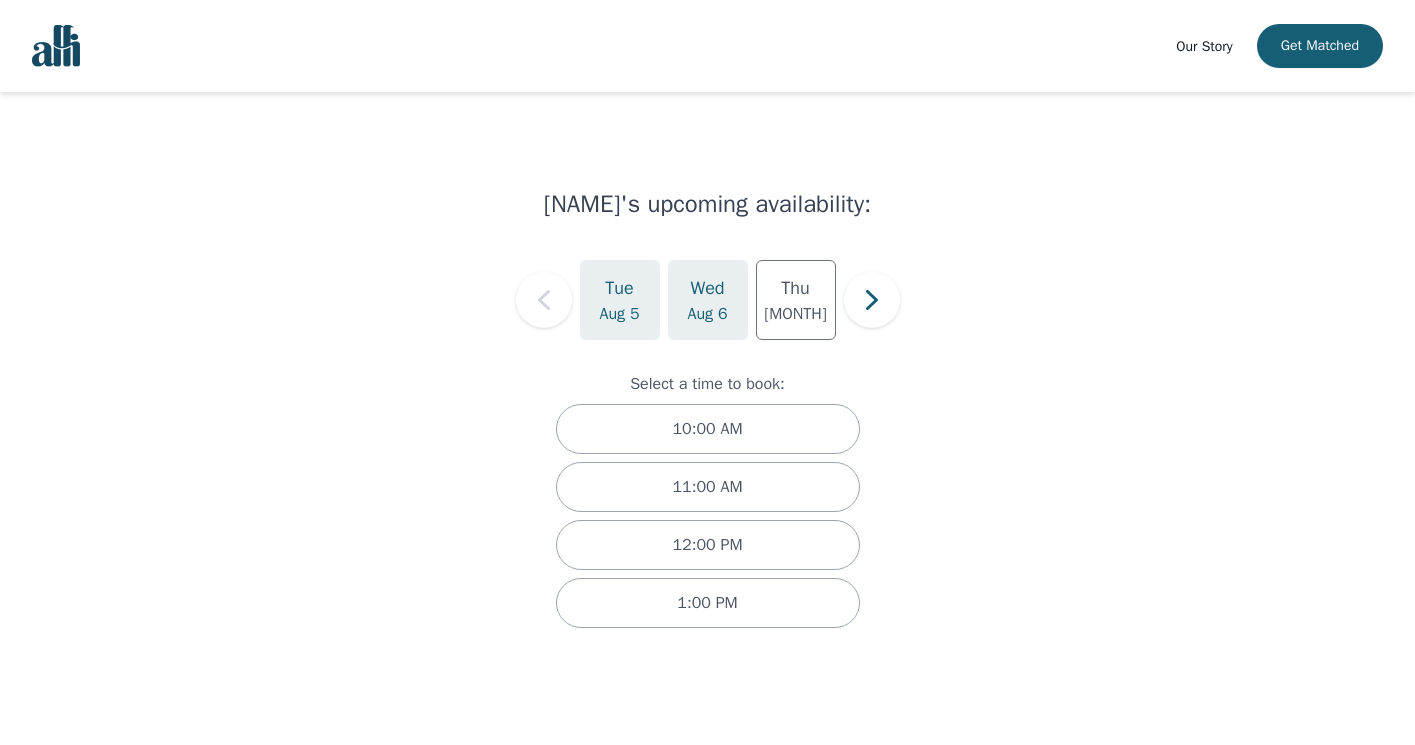 click on "Wed" at bounding box center [707, 288] 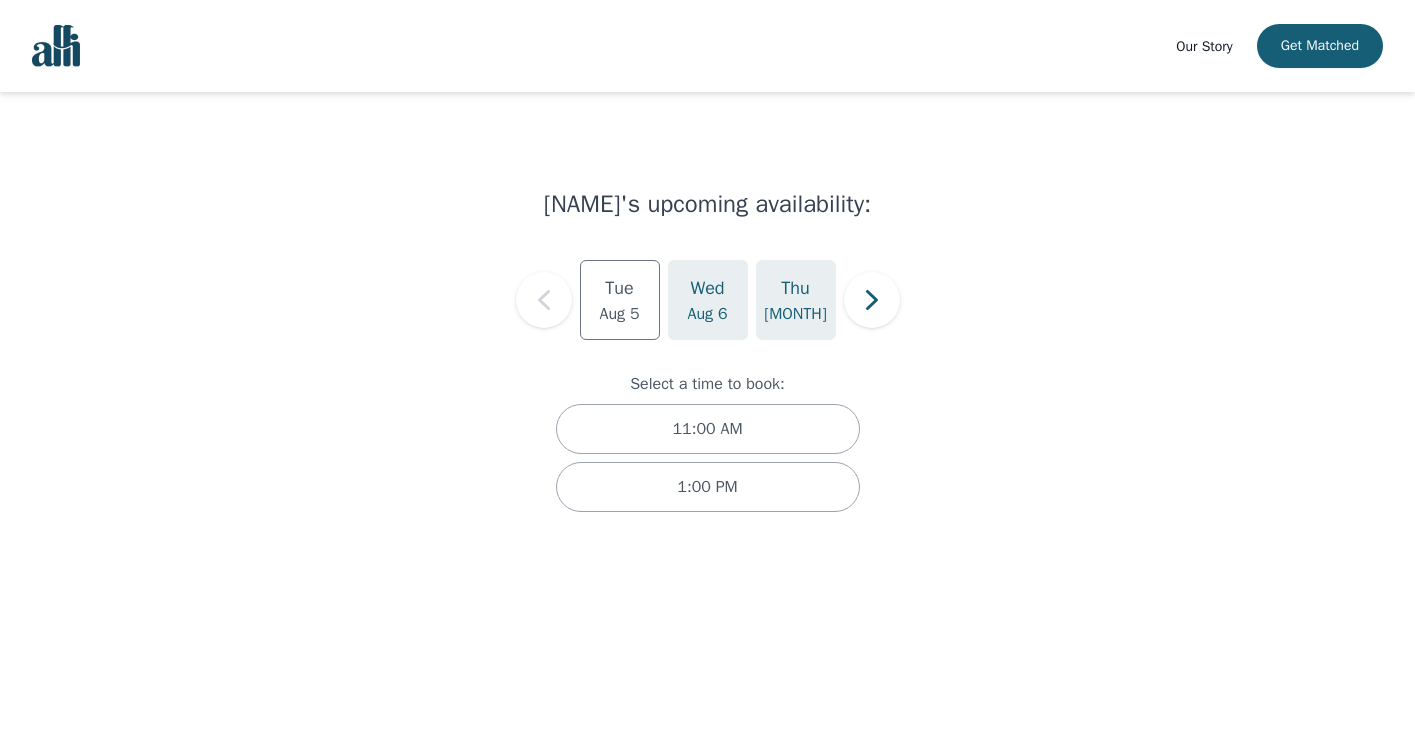 click on "[MONTH]" at bounding box center (795, 314) 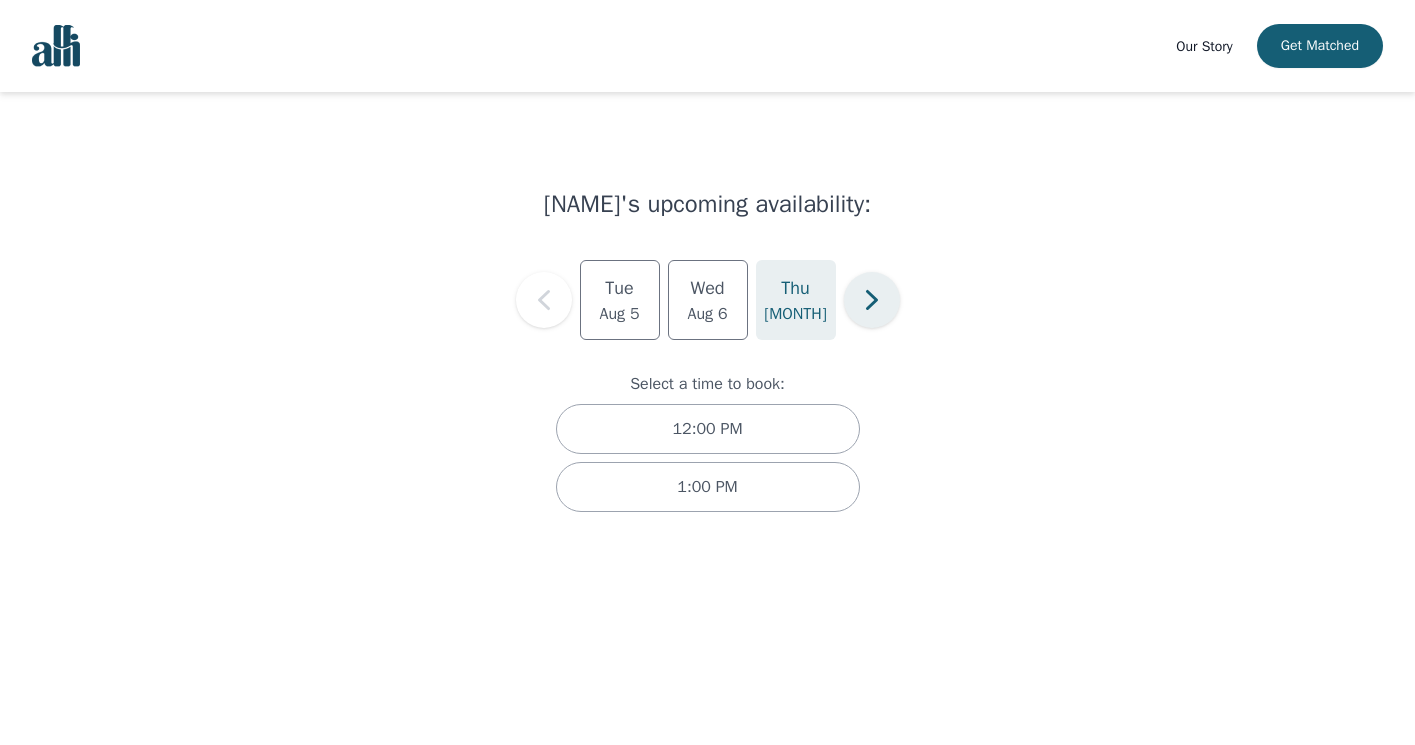 click 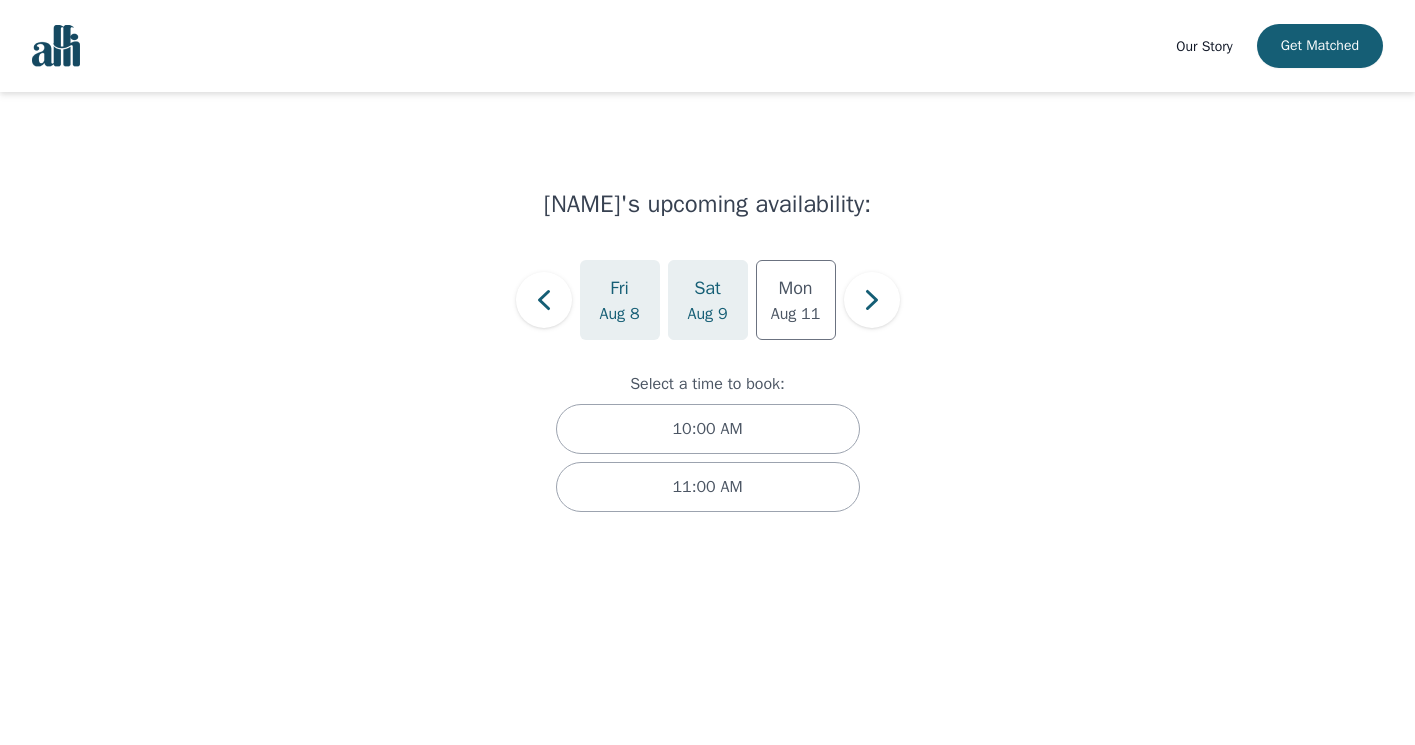 click on "Aug 9" at bounding box center [708, 314] 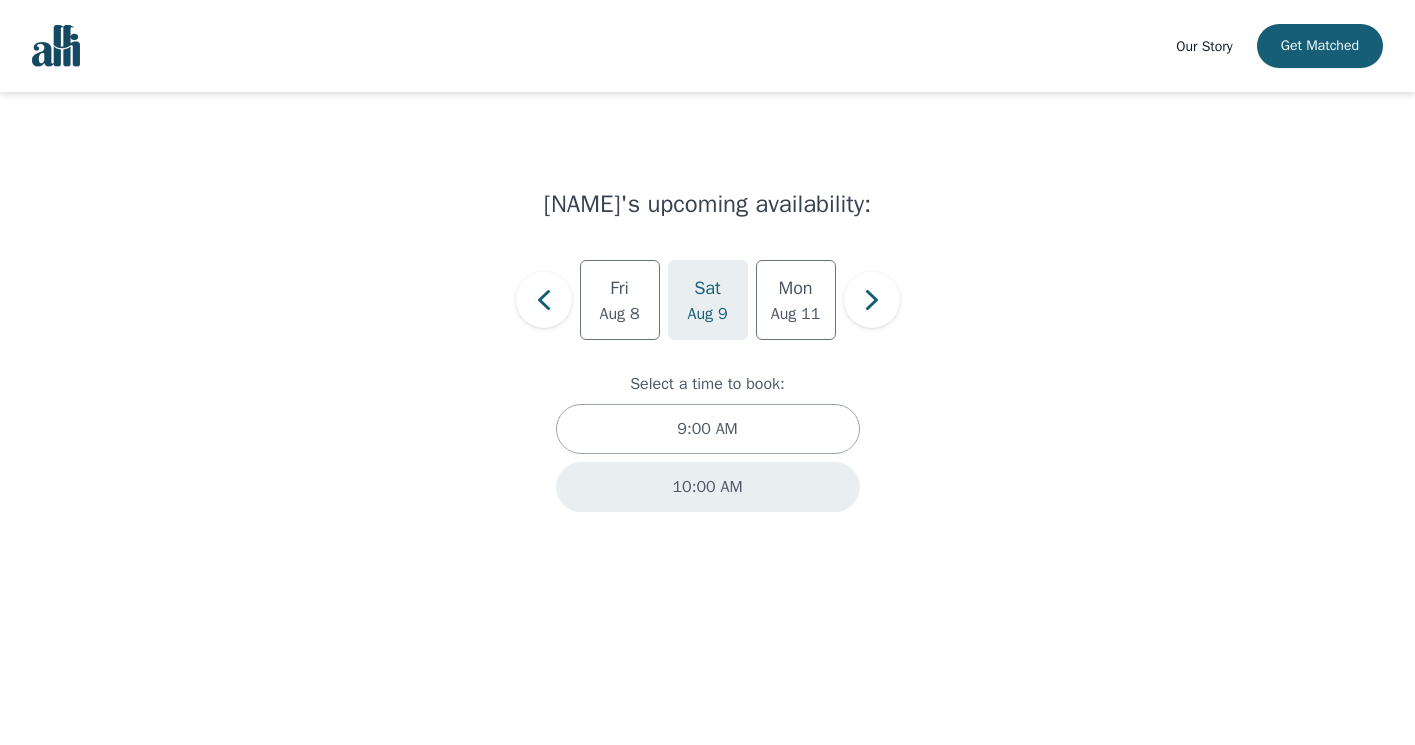 click on "10:00 AM" at bounding box center [708, 487] 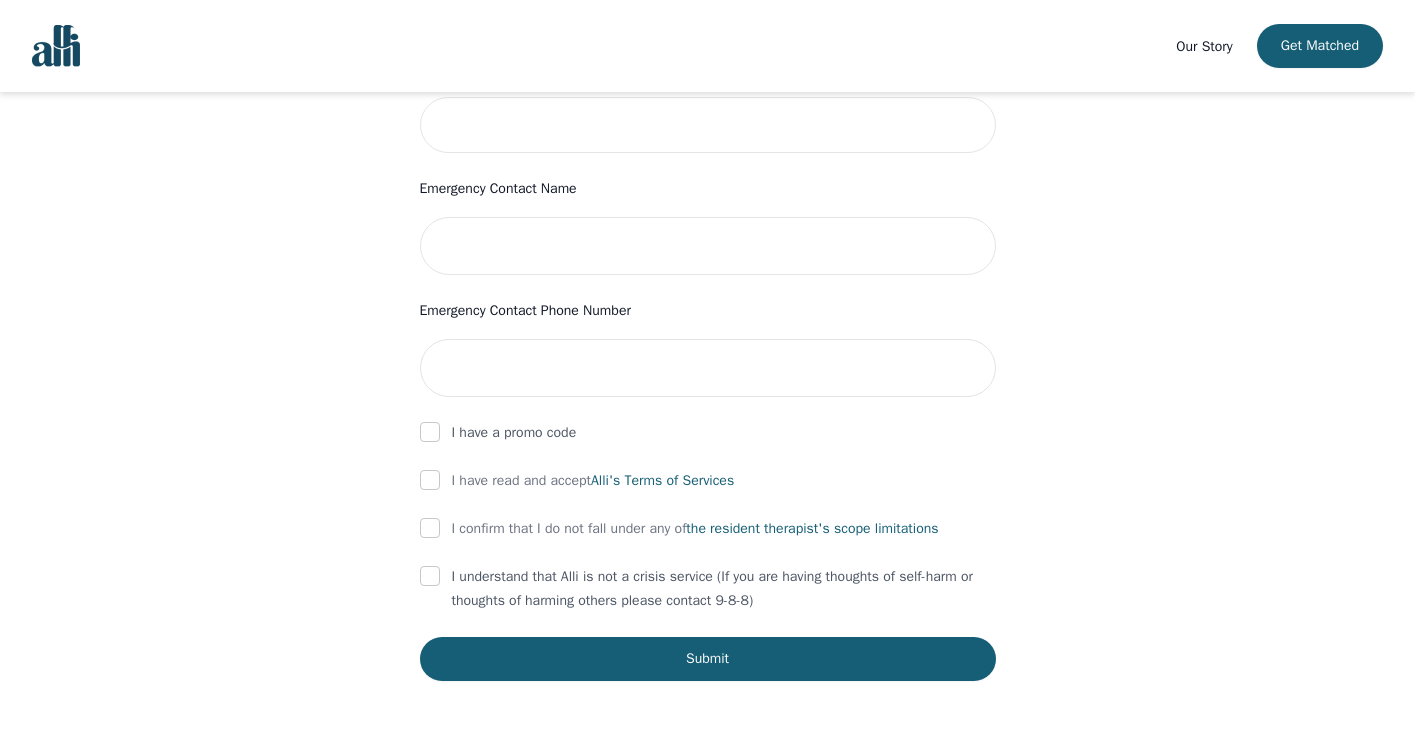 scroll, scrollTop: 888, scrollLeft: 0, axis: vertical 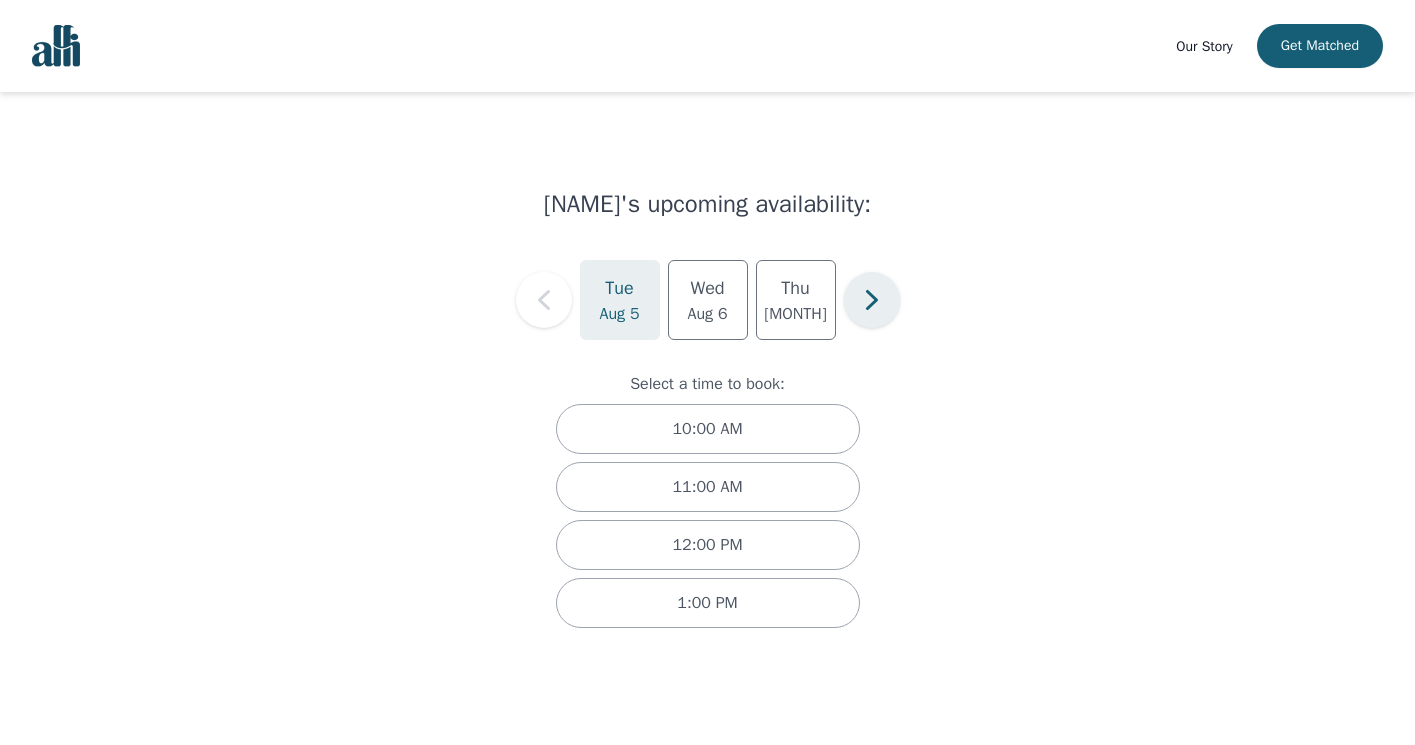 click 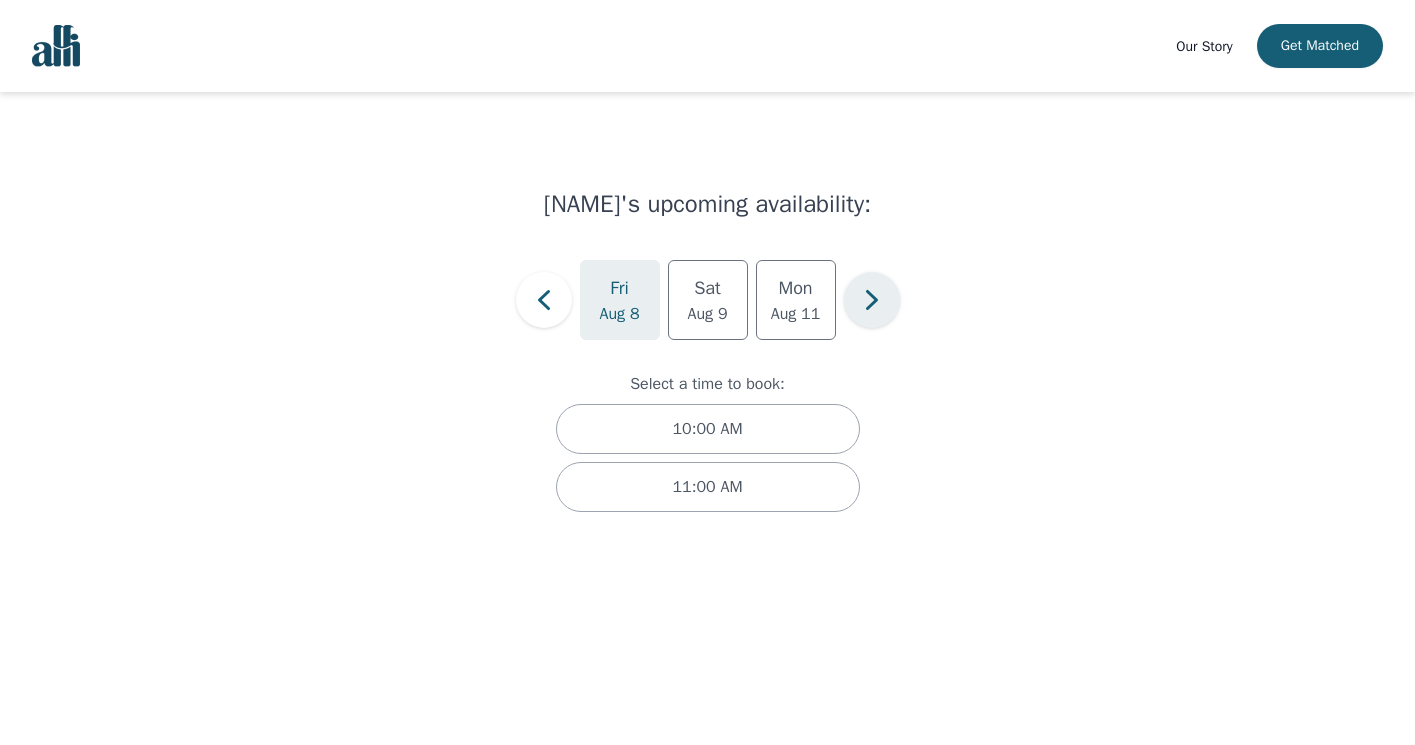 click 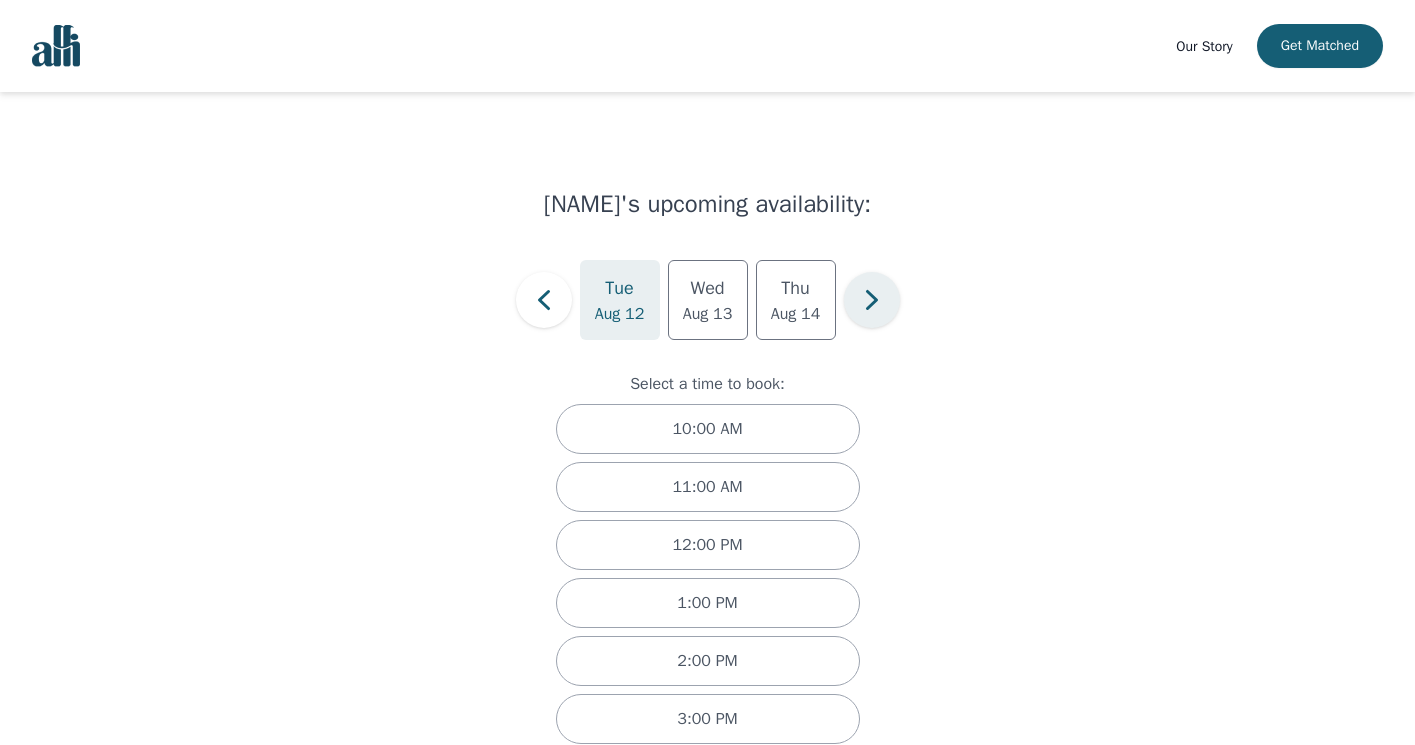 click 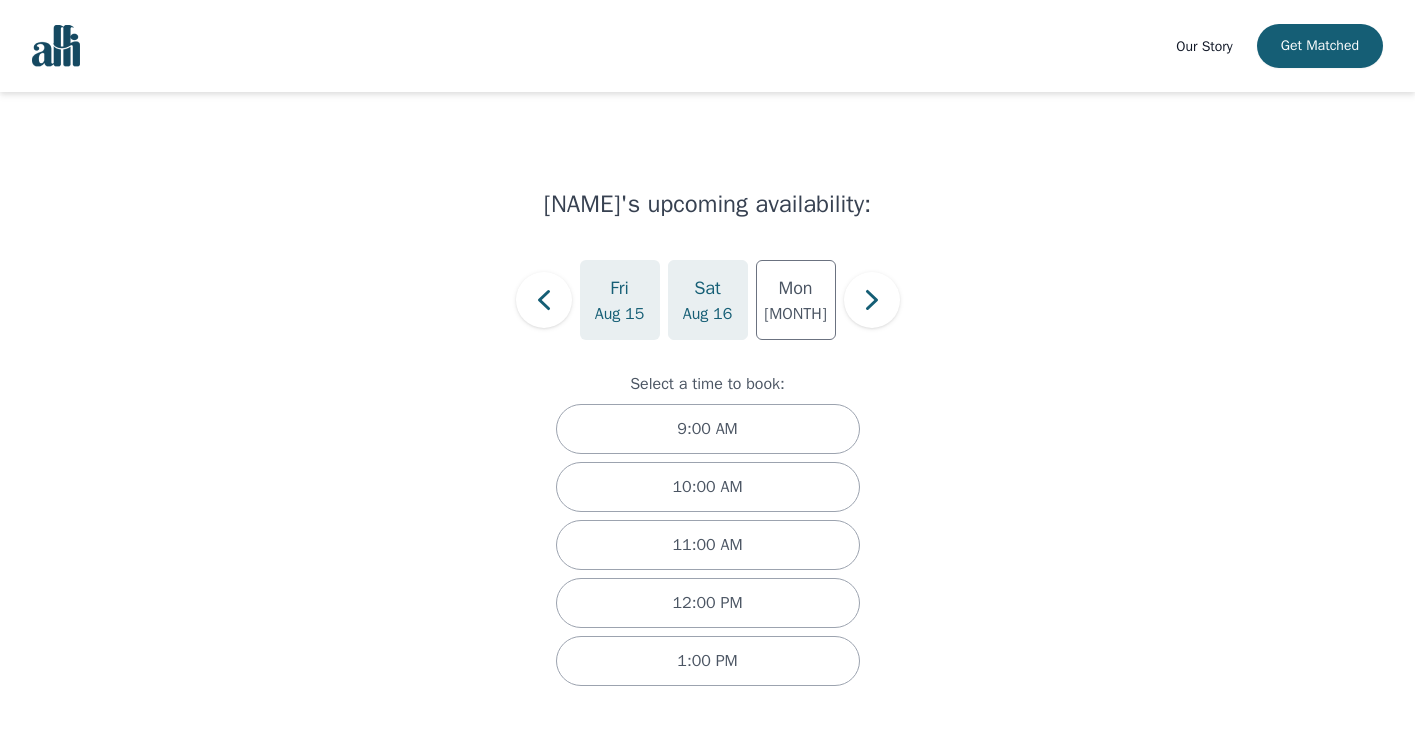 click on "[DAY] [MONTH]" at bounding box center (708, 300) 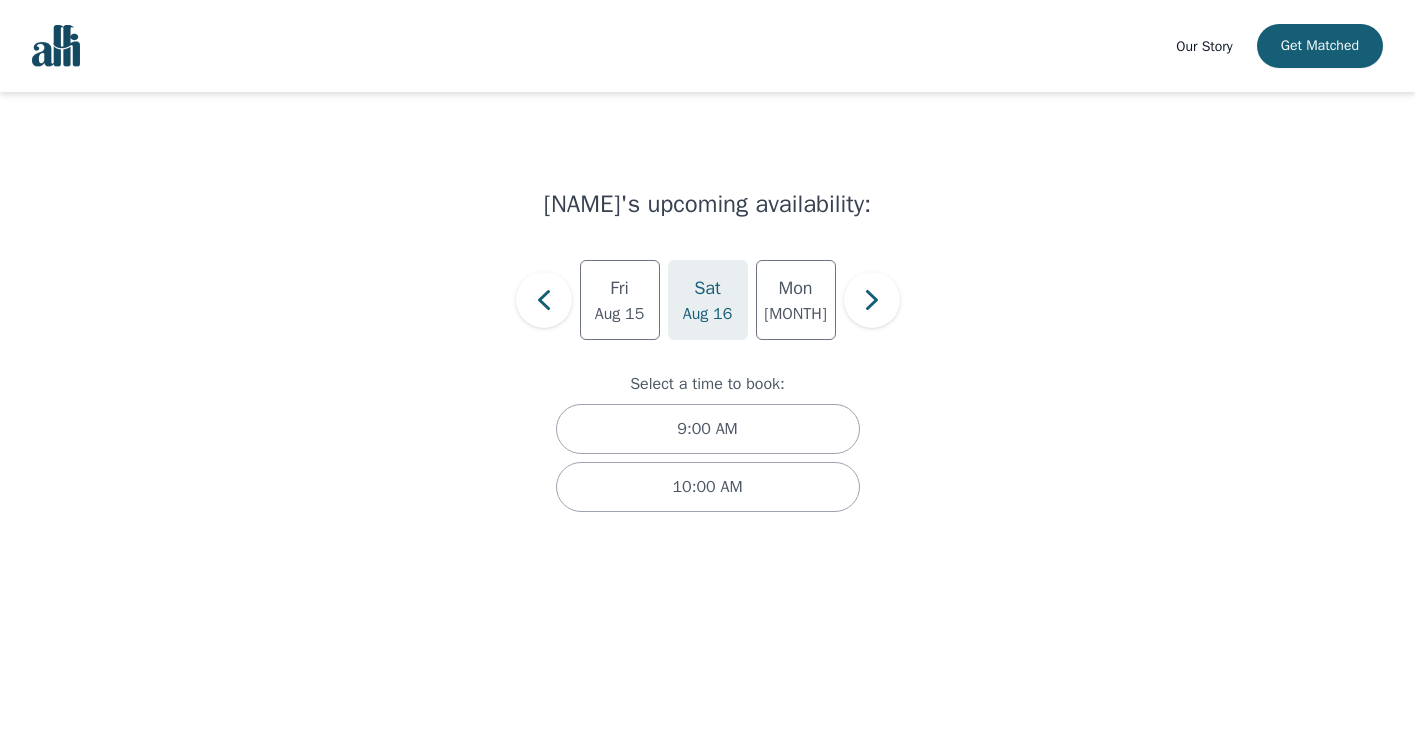 click on "[DAY] [MONTH]" at bounding box center (708, 300) 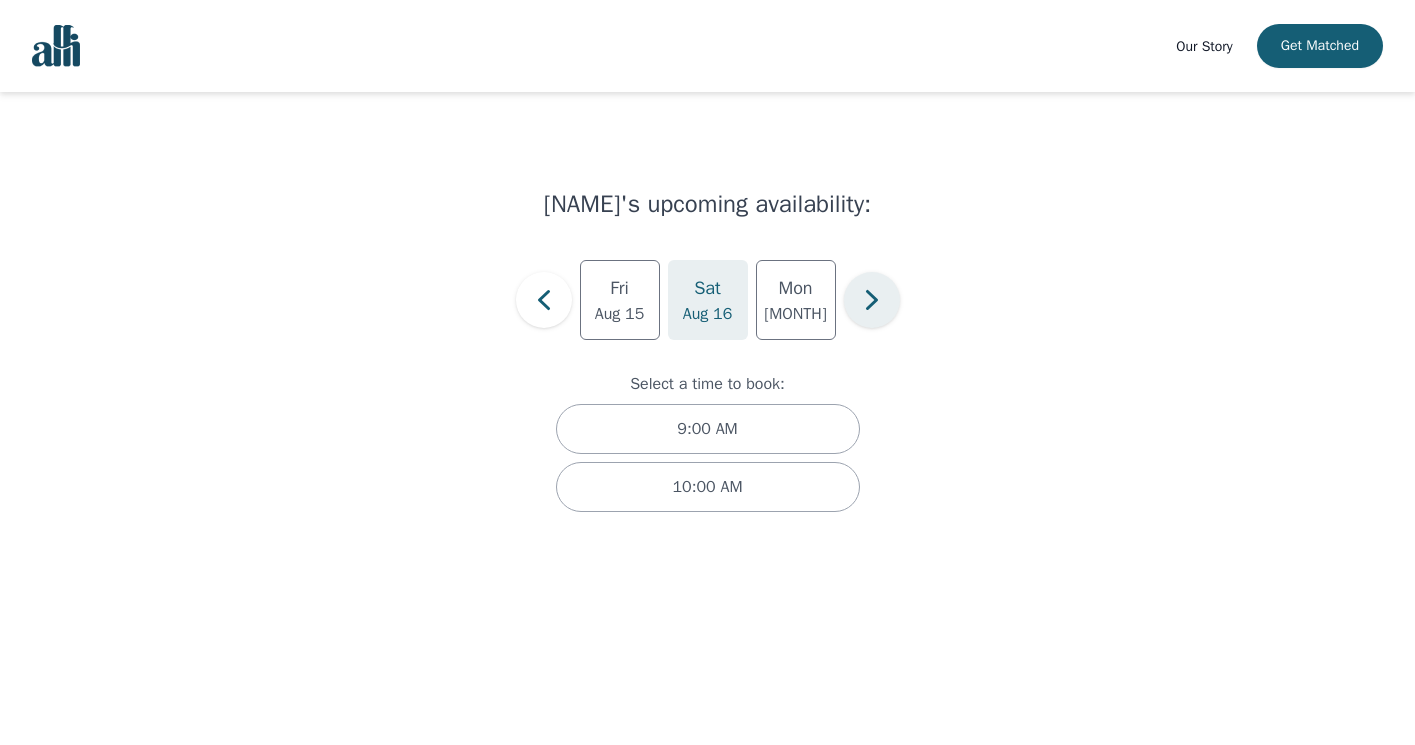 click 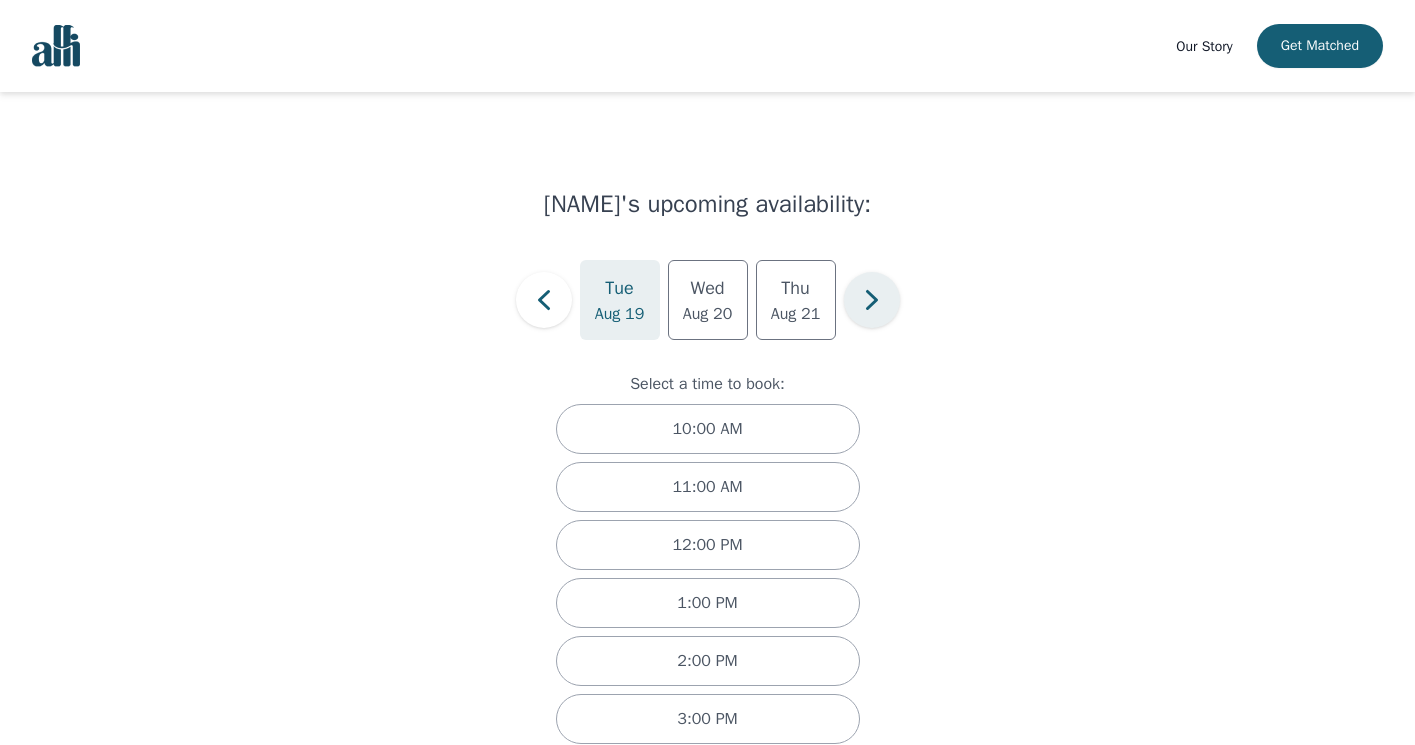 click 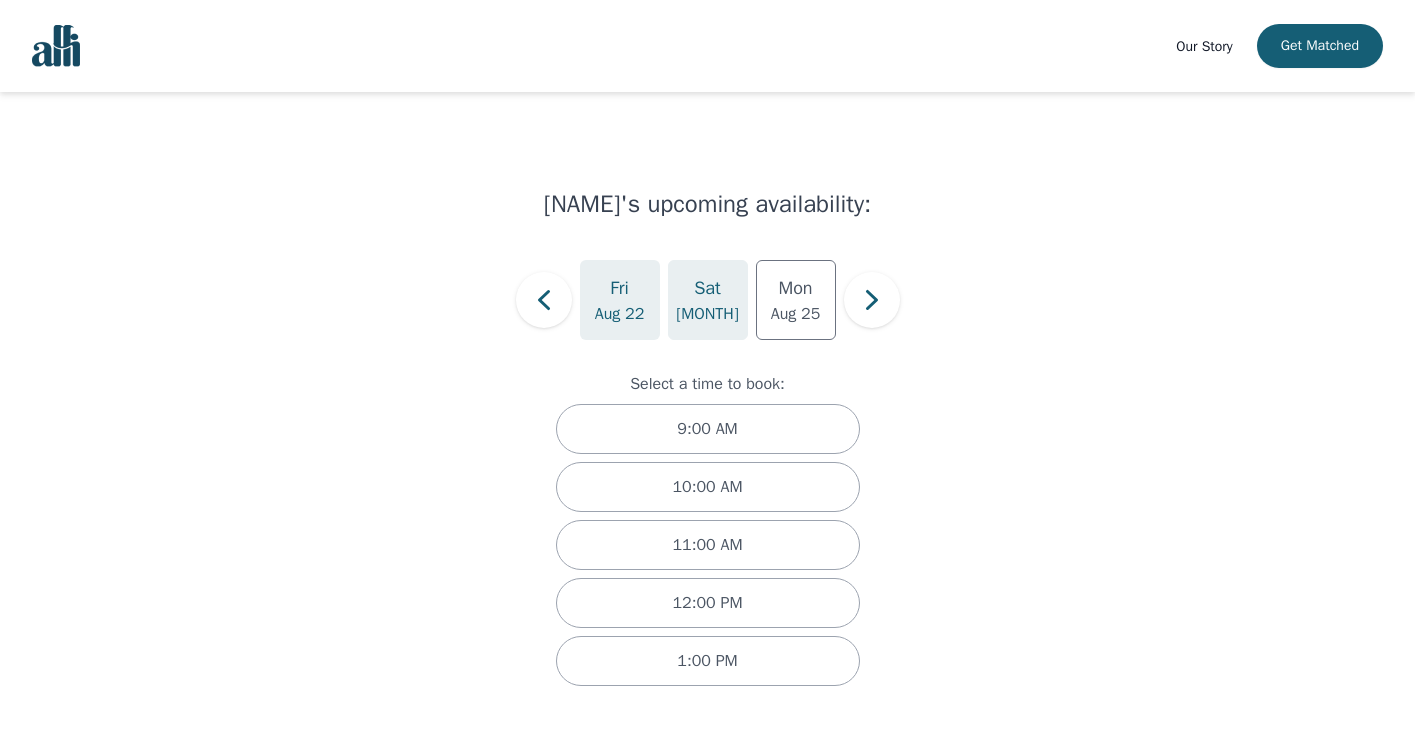 click on "[DAY] [MONTH]" at bounding box center (708, 300) 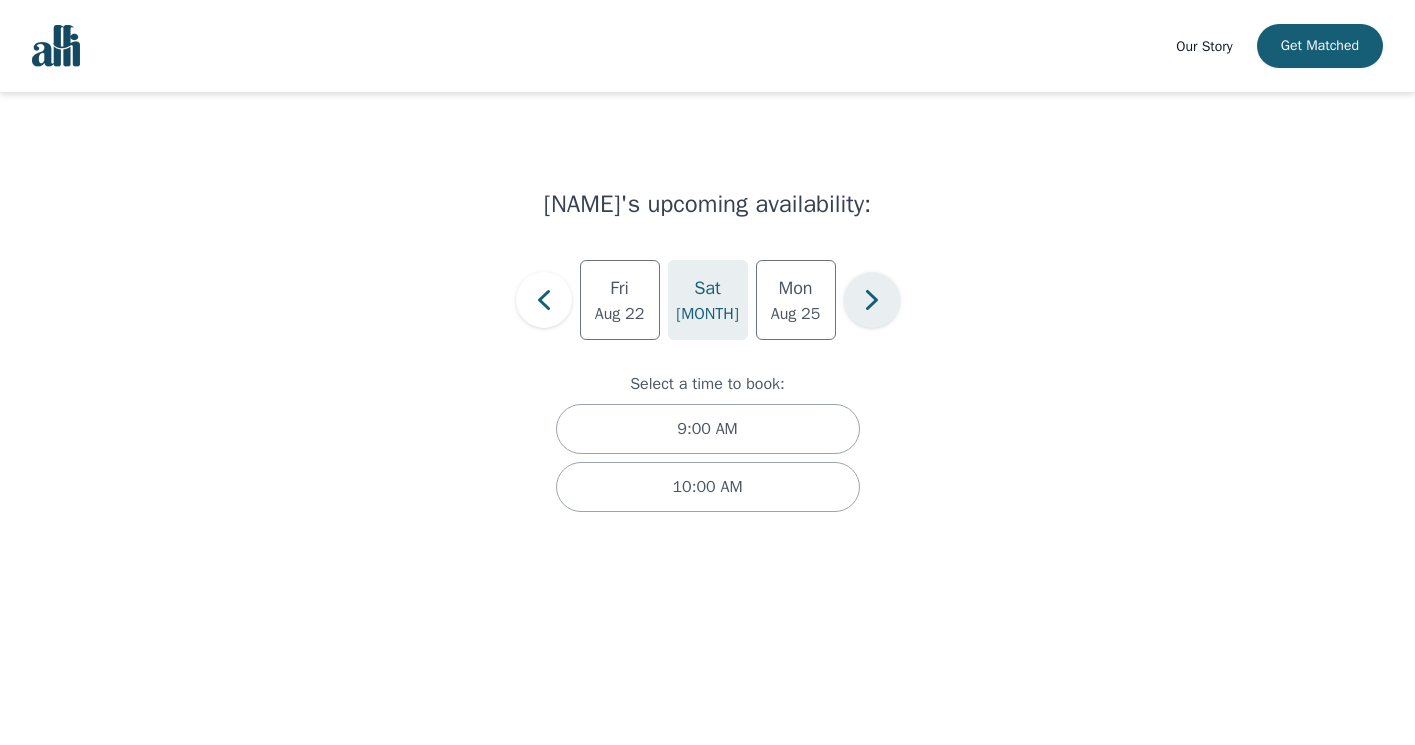 click 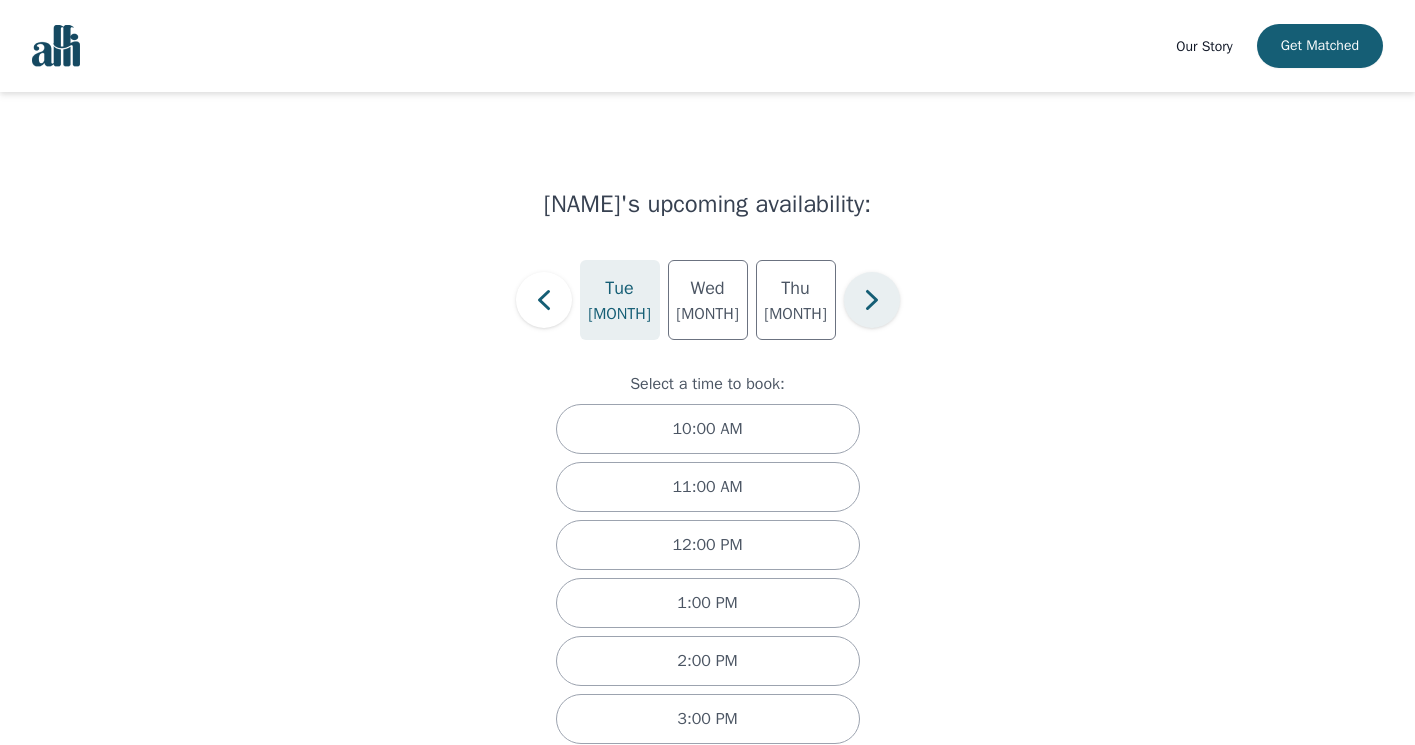 click 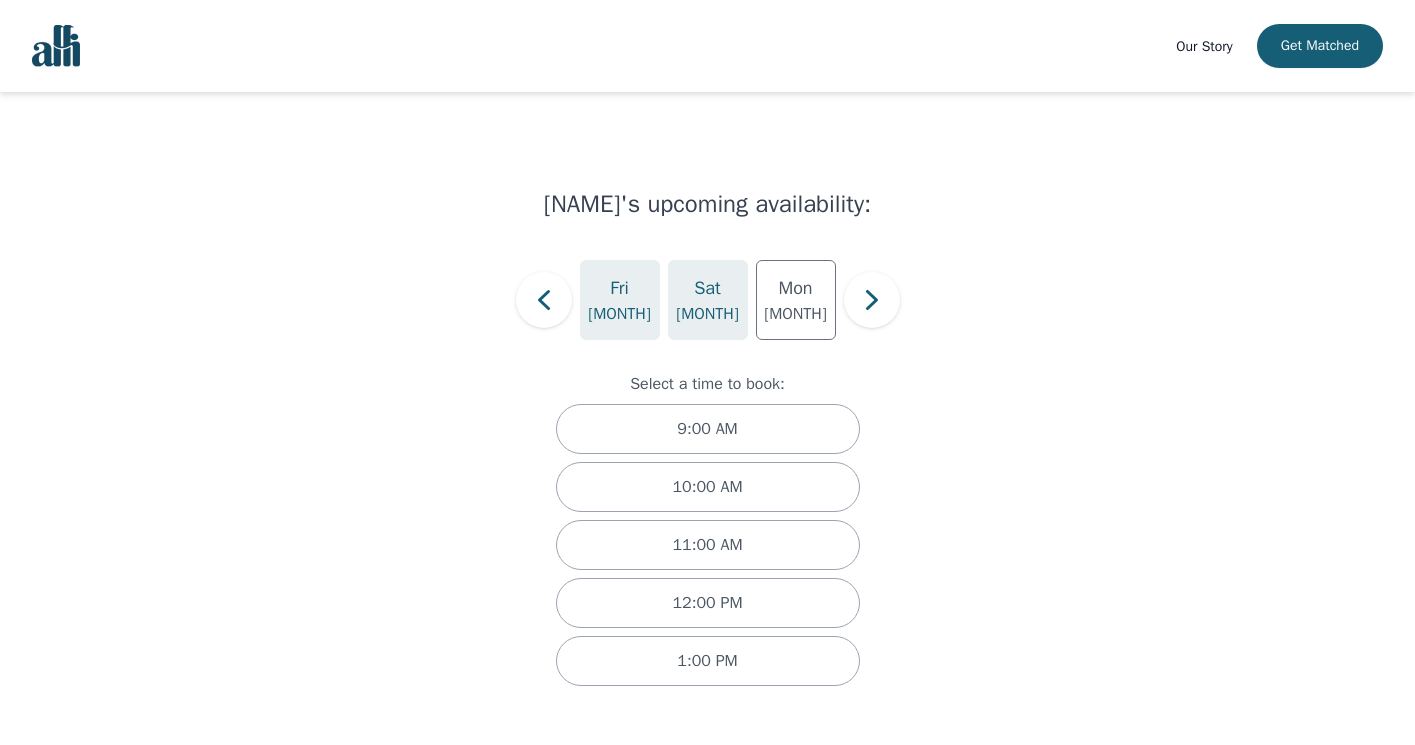 click on "Sat" at bounding box center (707, 288) 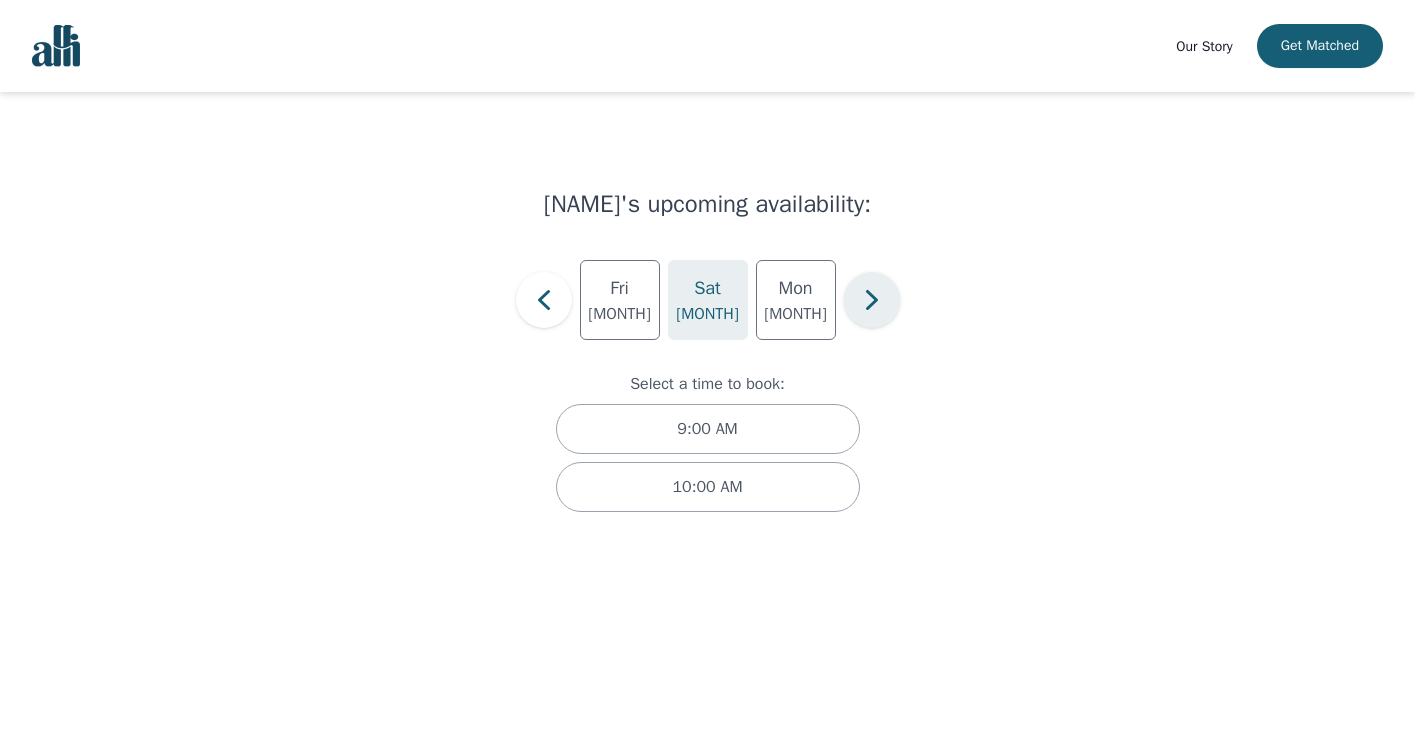 click 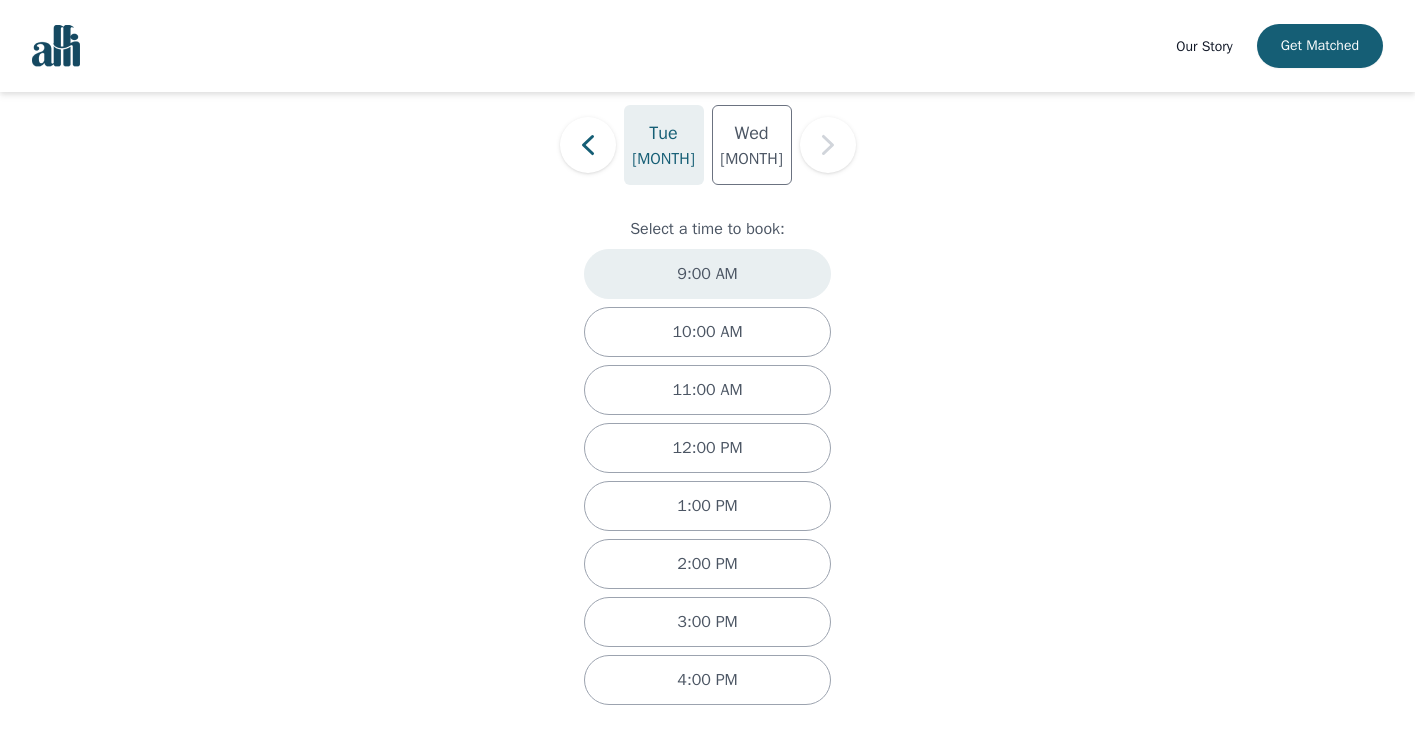 scroll, scrollTop: 155, scrollLeft: 0, axis: vertical 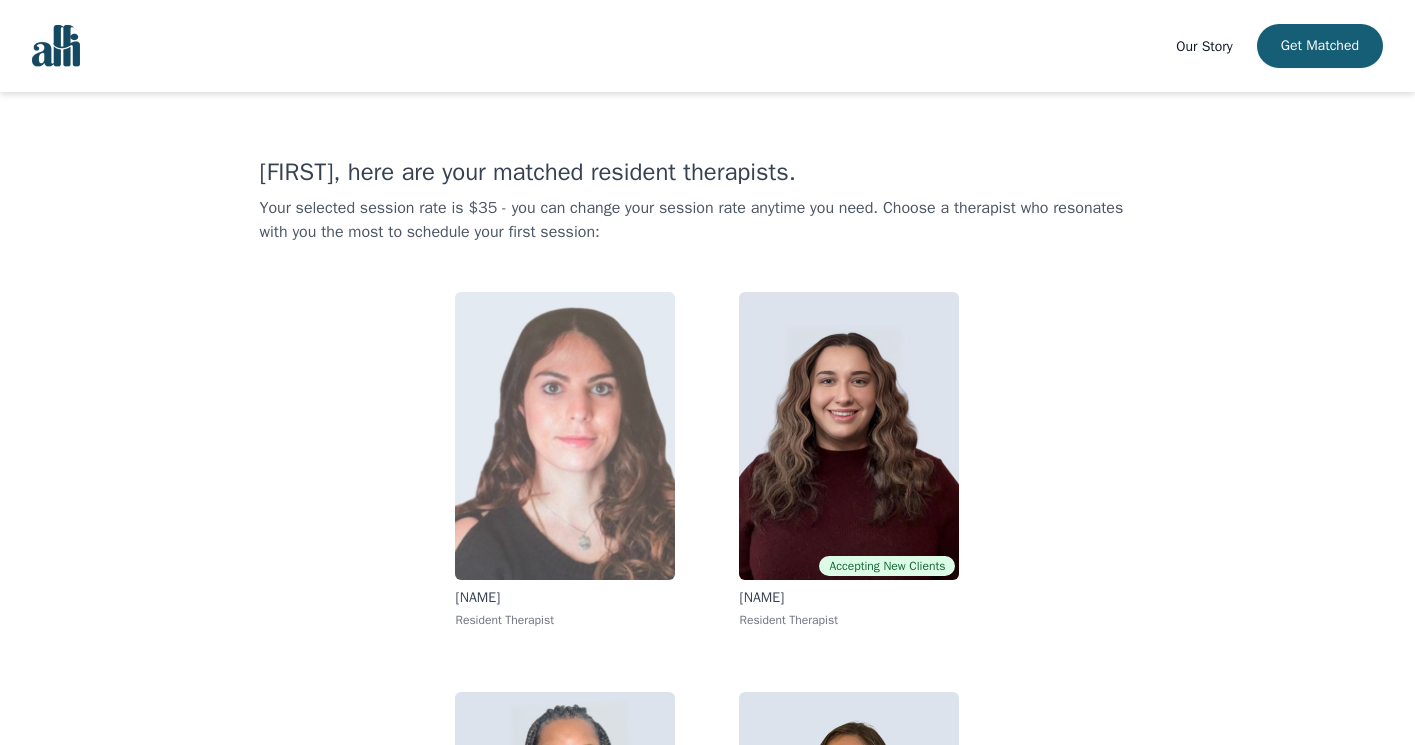 click at bounding box center (565, 436) 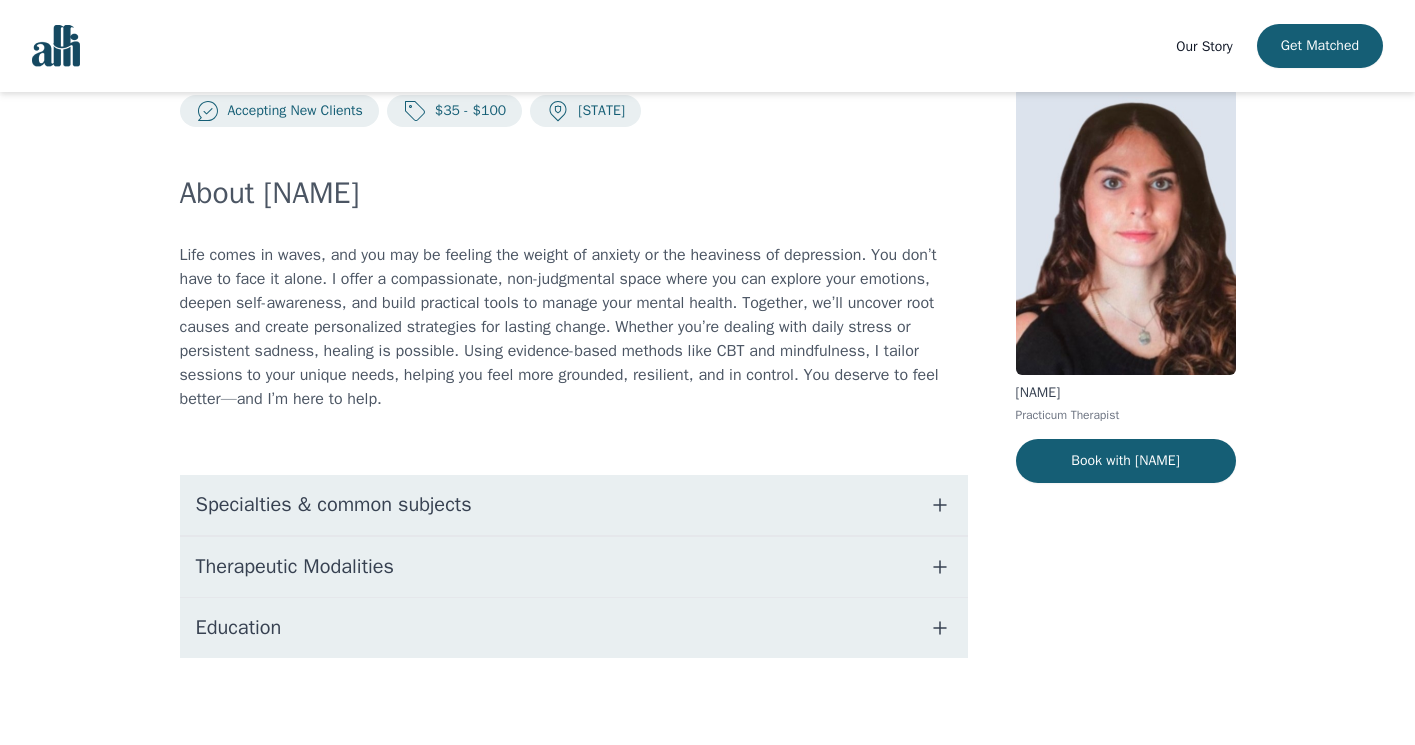 scroll, scrollTop: 56, scrollLeft: 0, axis: vertical 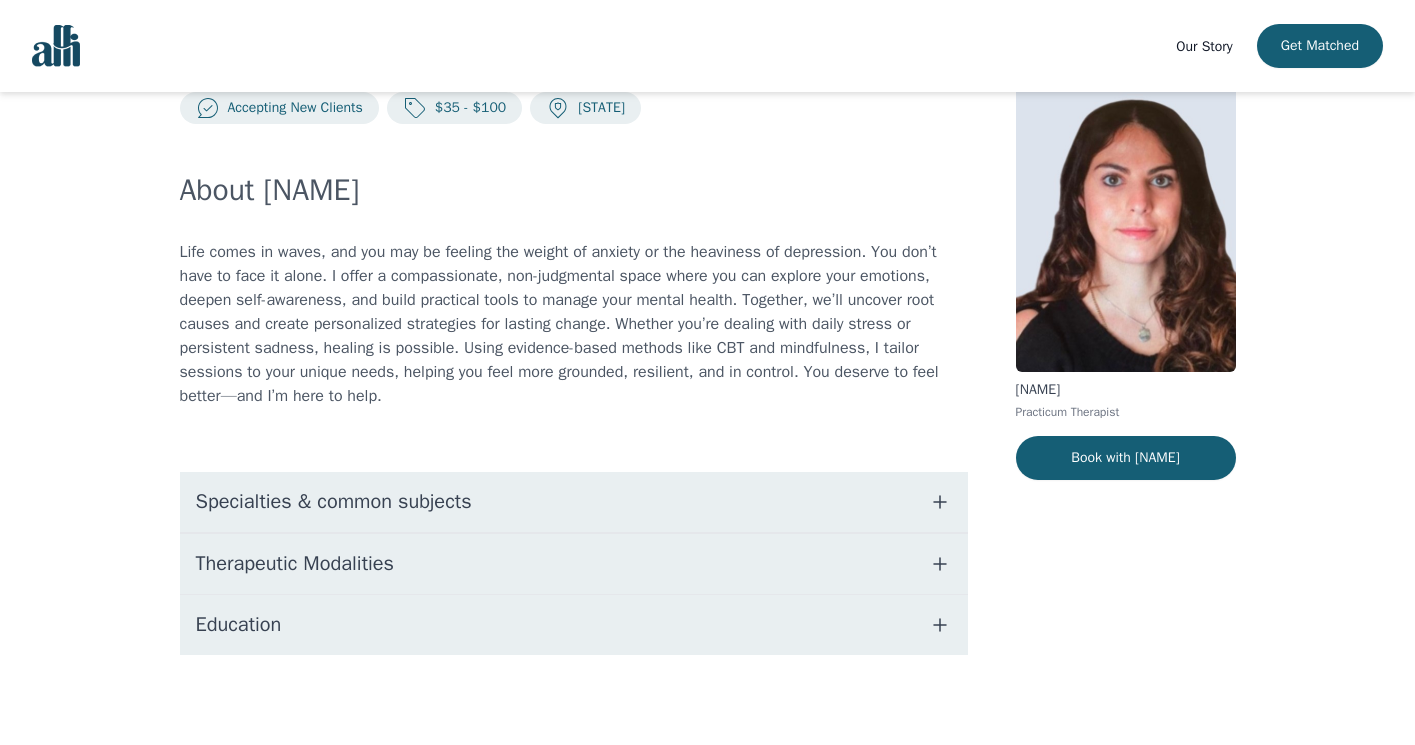 click on "Education" at bounding box center [574, 625] 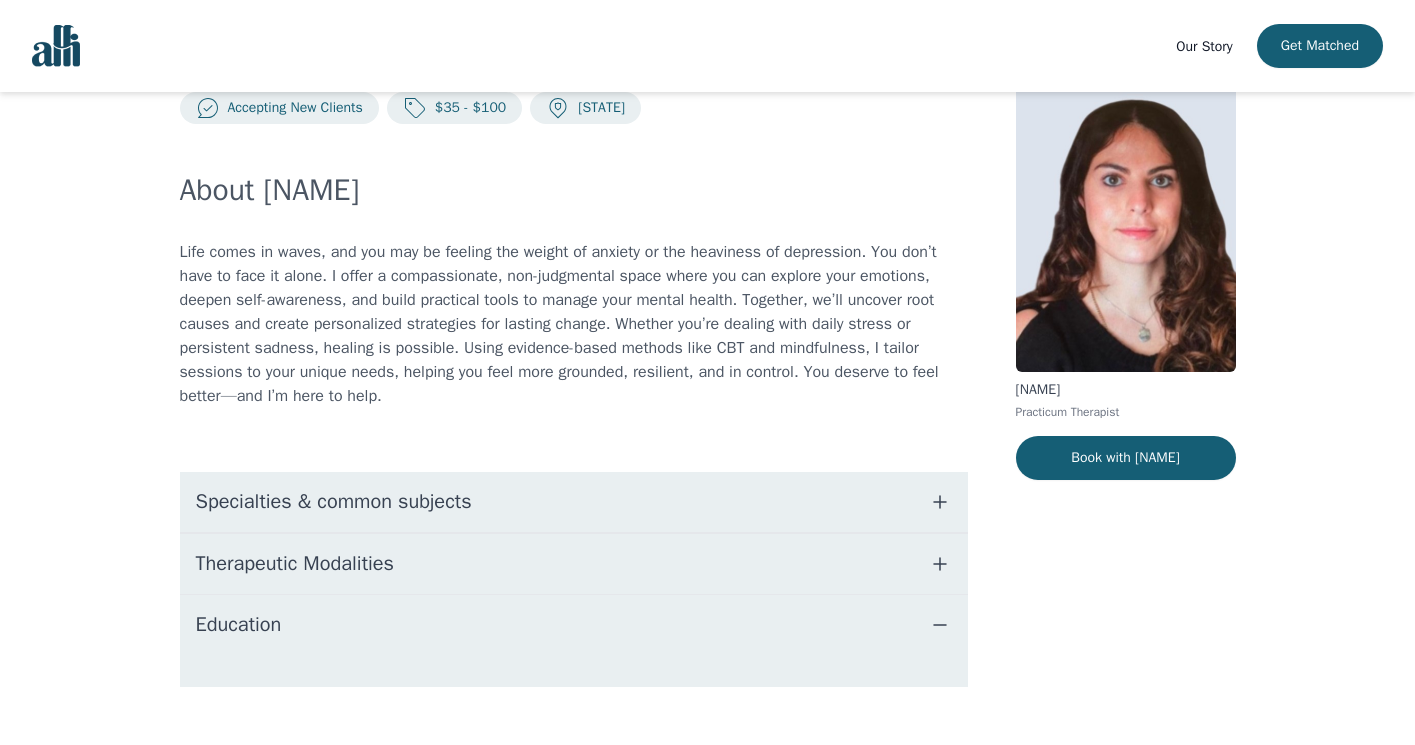 click on "Therapeutic Modalities" at bounding box center [574, 564] 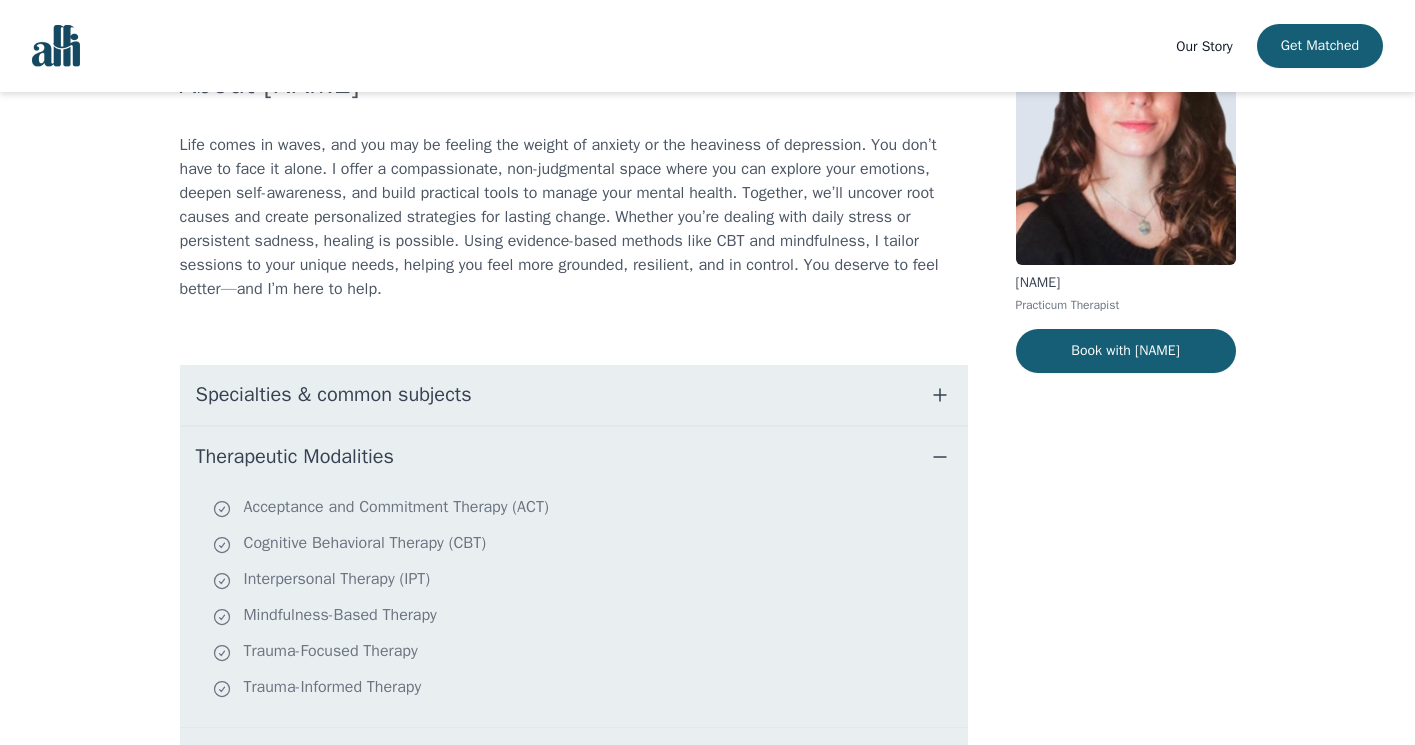 scroll, scrollTop: 269, scrollLeft: 0, axis: vertical 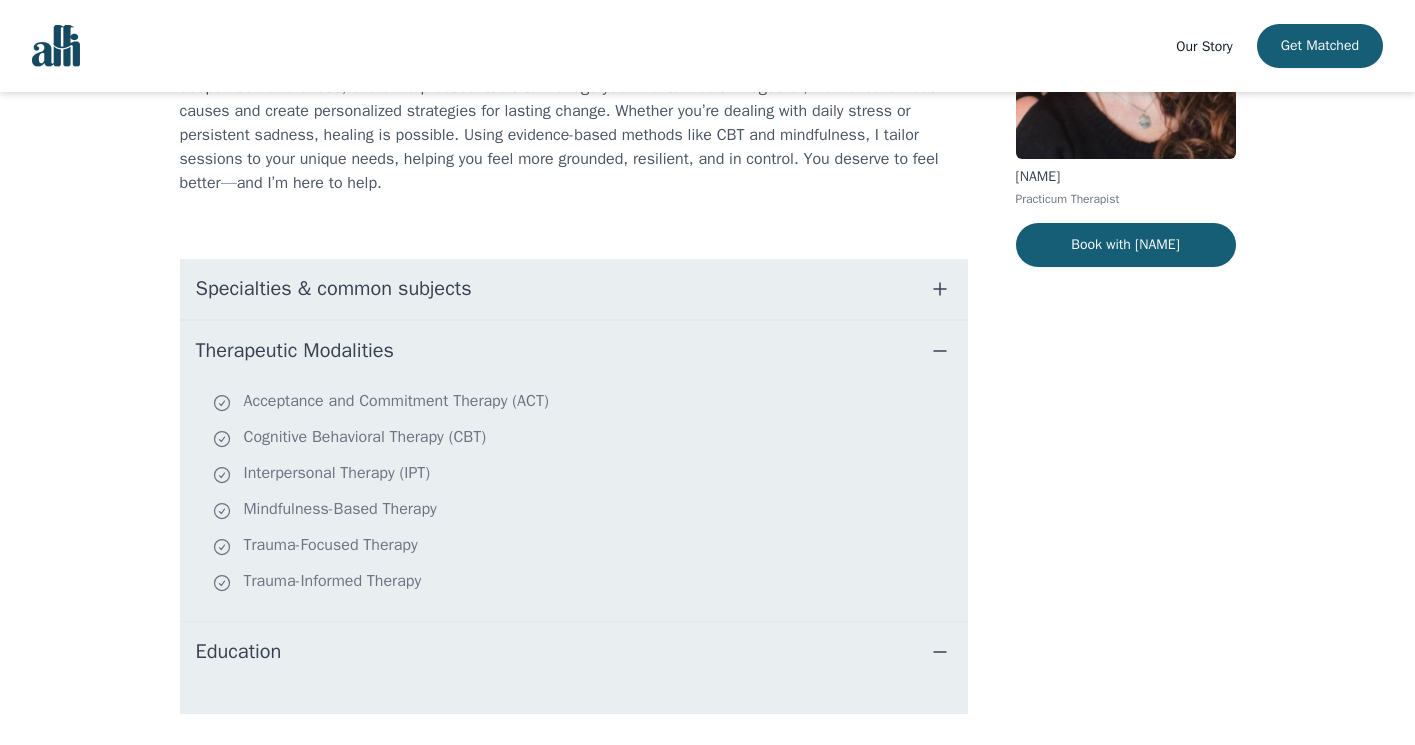 click on "Specialties & common subjects" at bounding box center [574, 289] 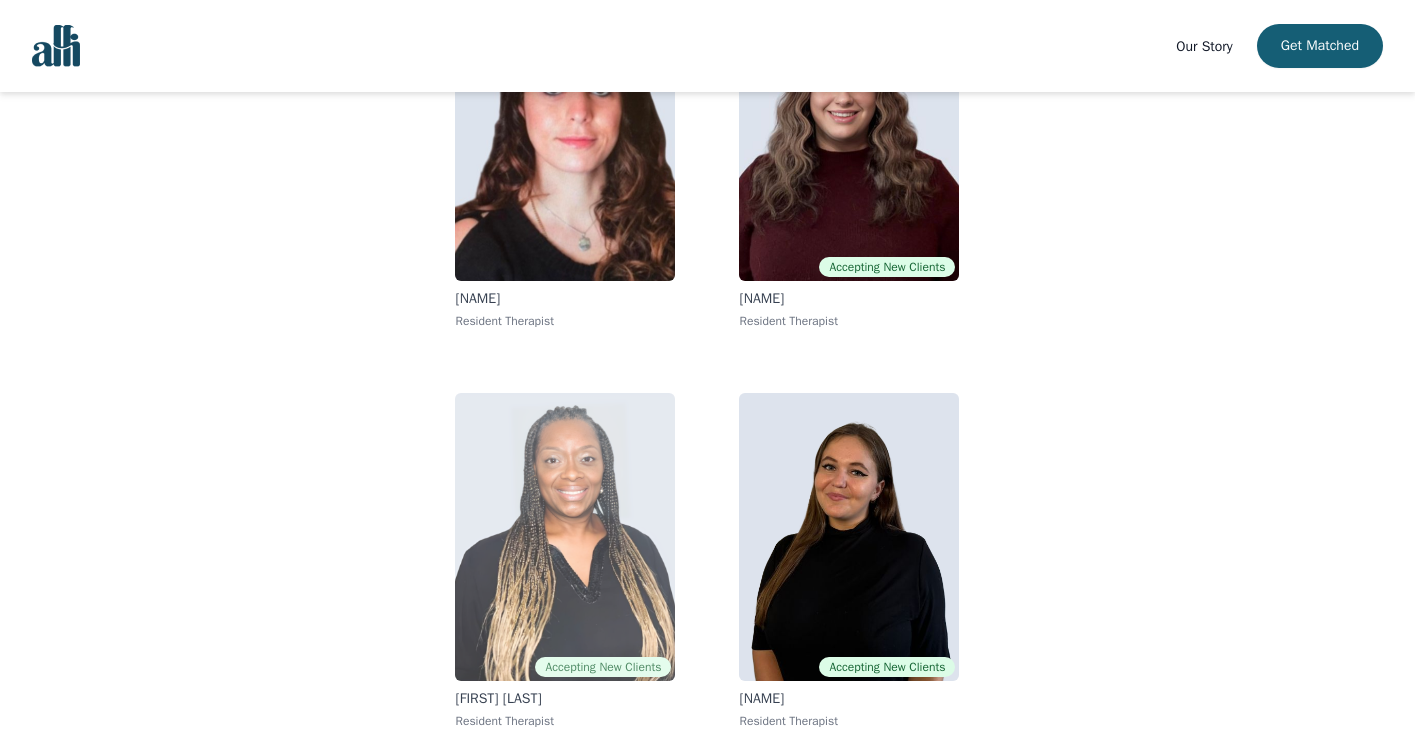 scroll, scrollTop: 299, scrollLeft: 0, axis: vertical 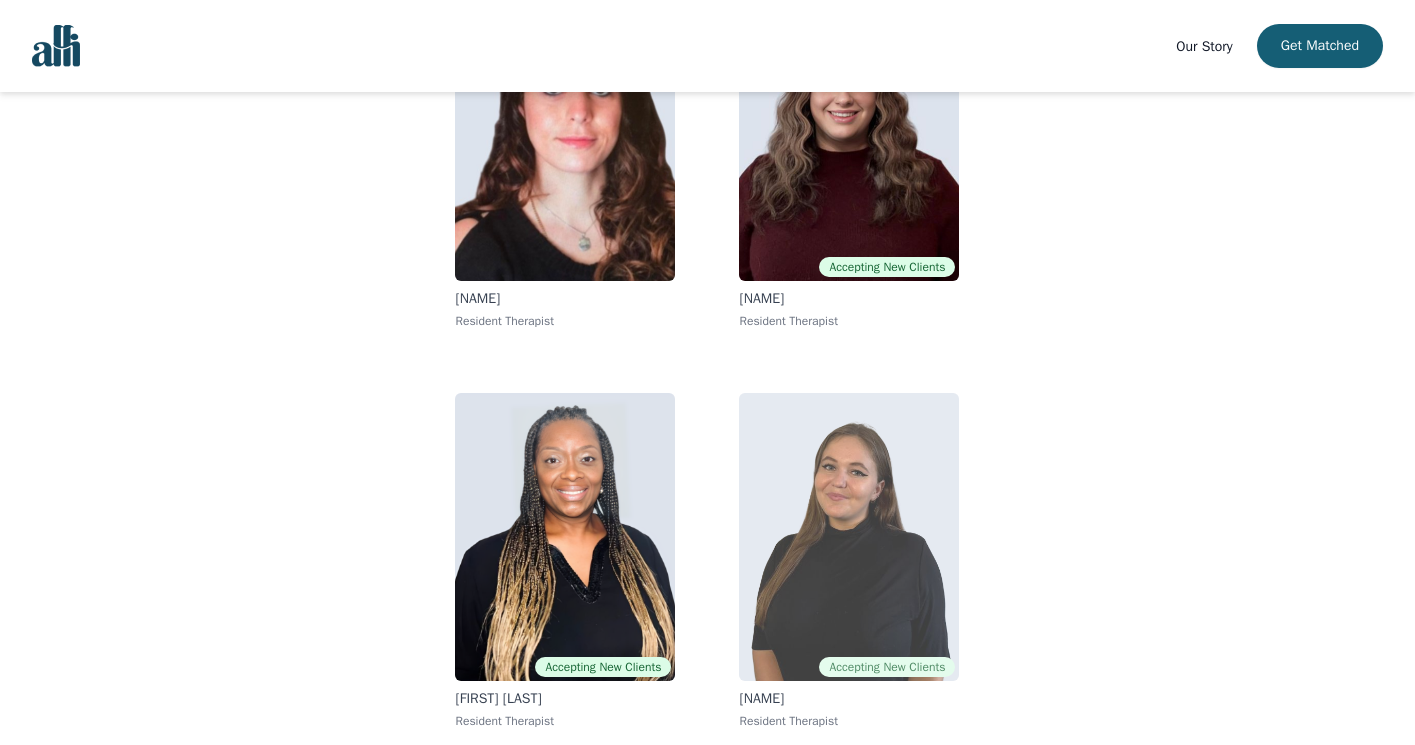 click at bounding box center (849, 537) 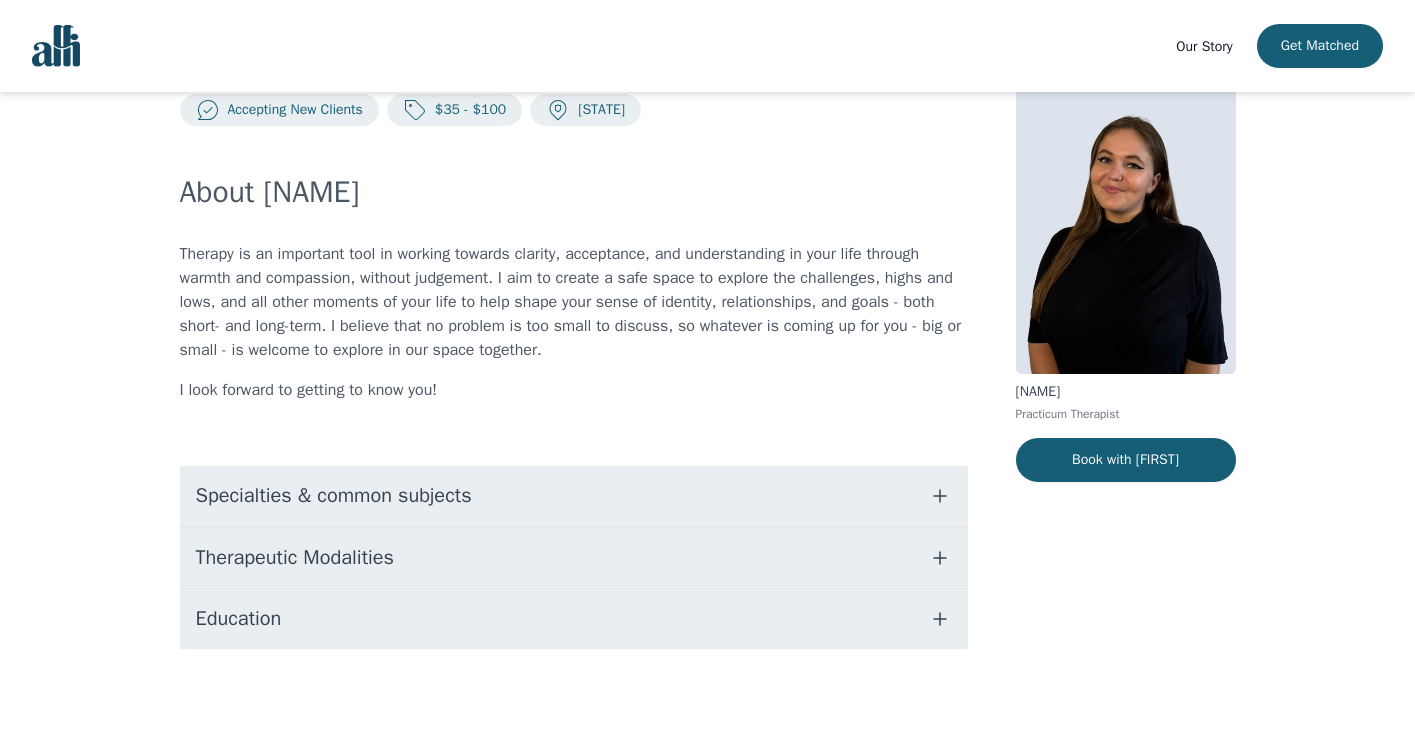 scroll, scrollTop: 0, scrollLeft: 0, axis: both 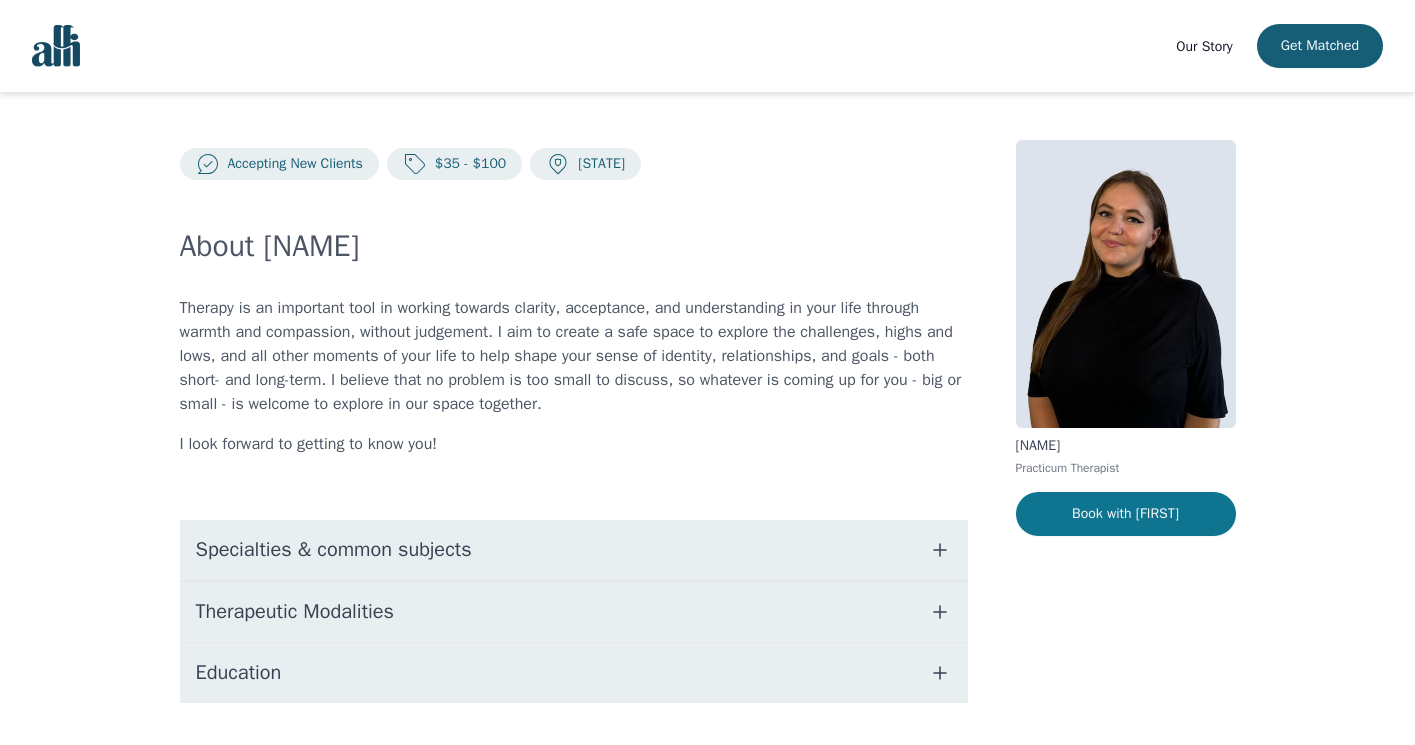 click on "Book with [FIRST]" at bounding box center [1126, 514] 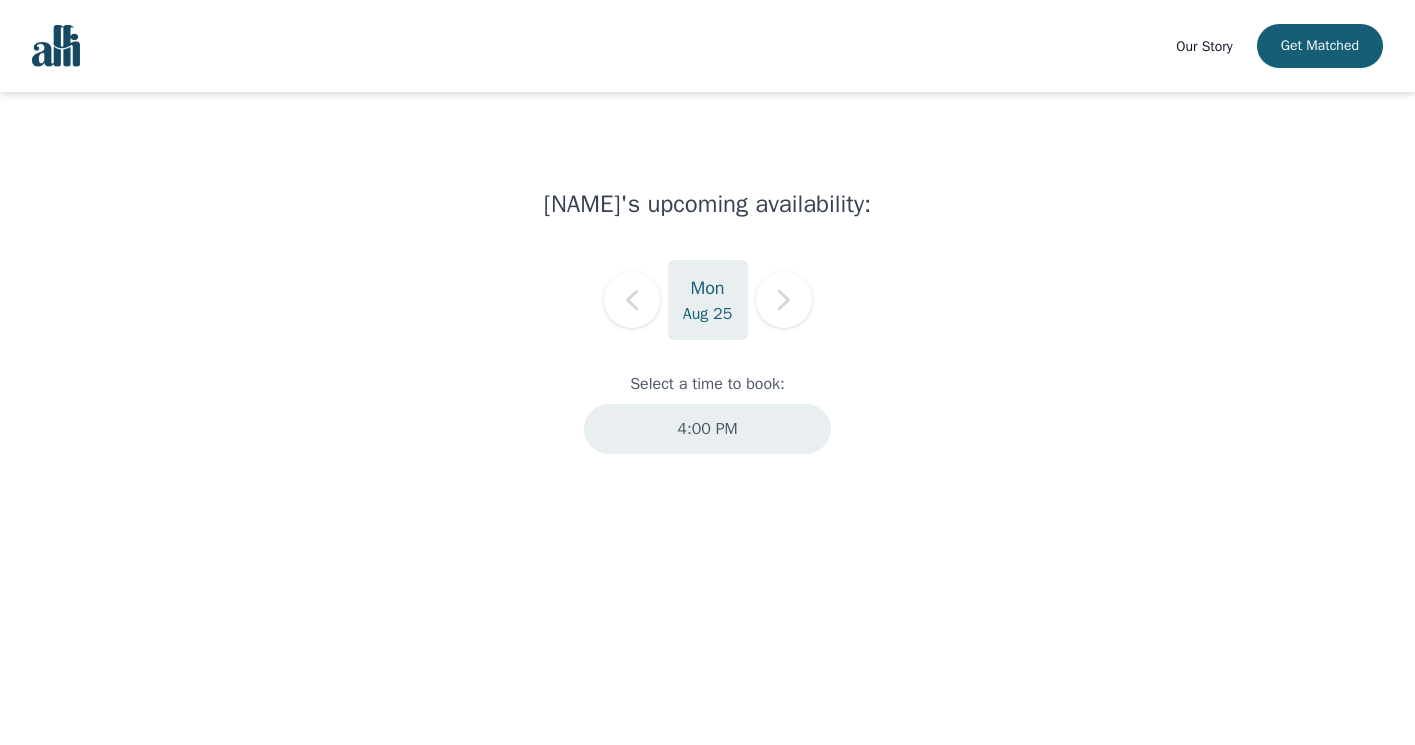click on "4:00 PM" at bounding box center [707, 429] 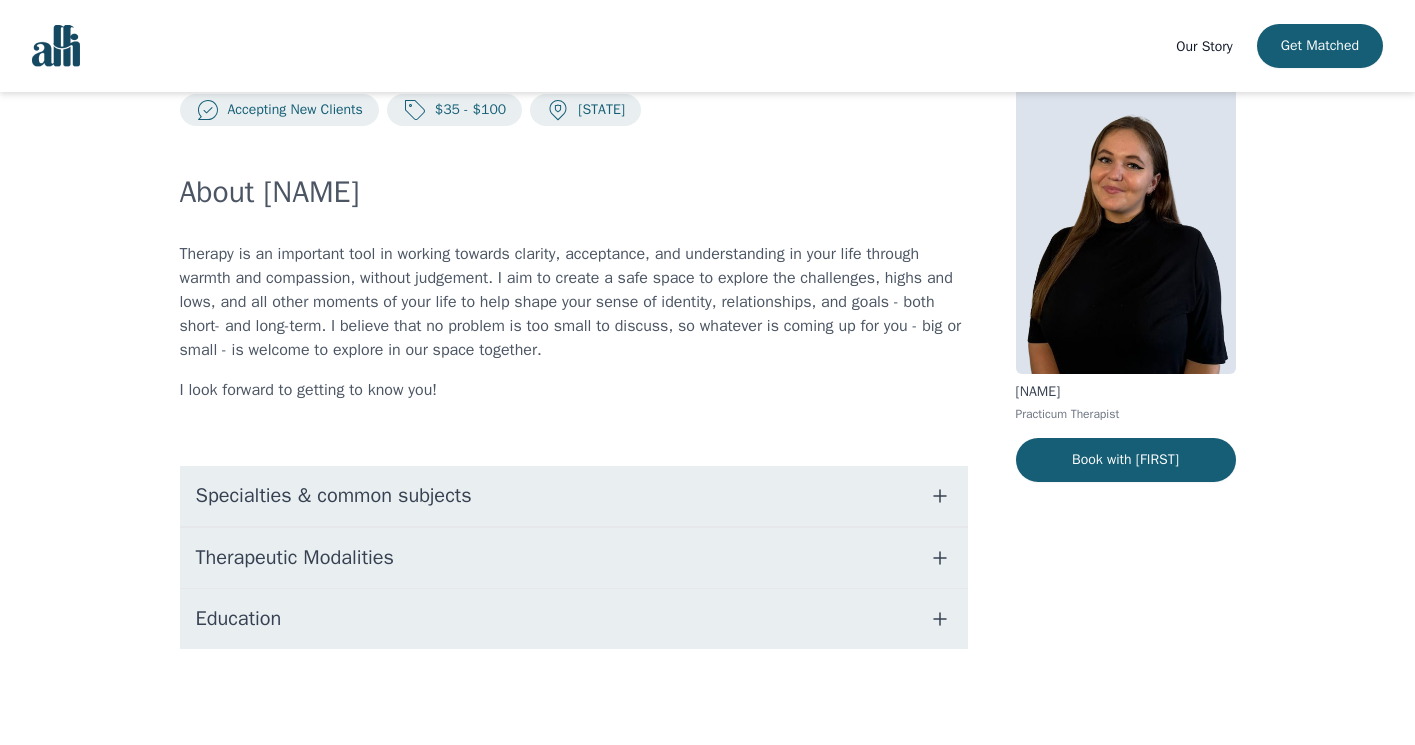 scroll, scrollTop: 54, scrollLeft: 0, axis: vertical 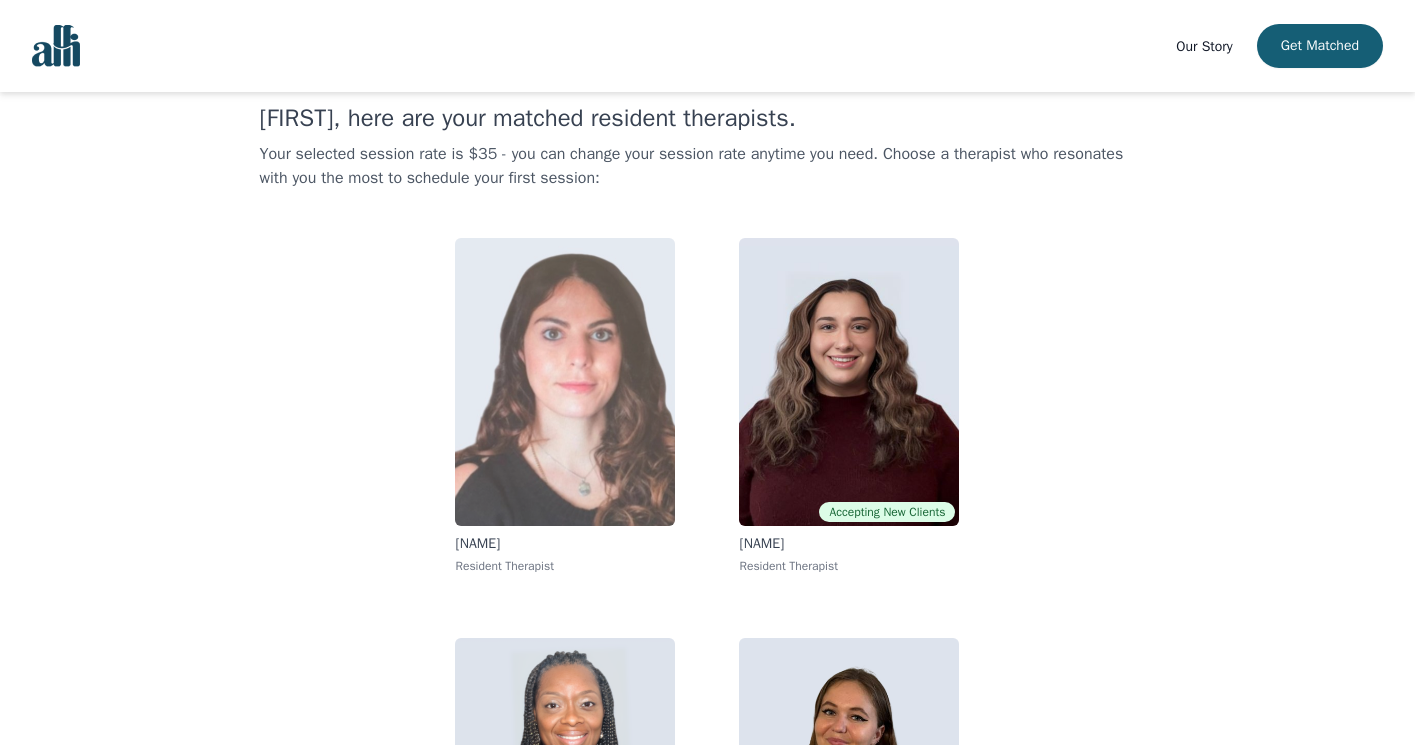 click at bounding box center [565, 382] 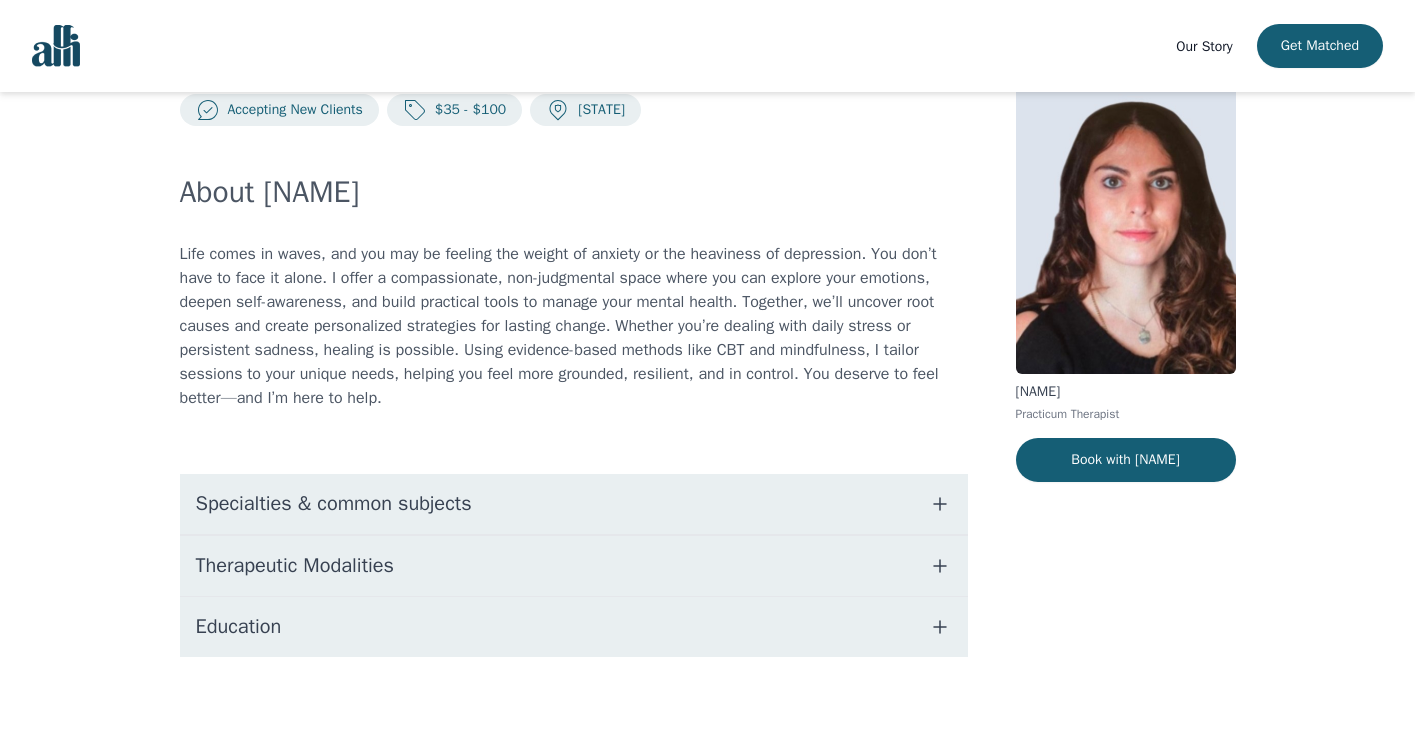 scroll, scrollTop: 0, scrollLeft: 0, axis: both 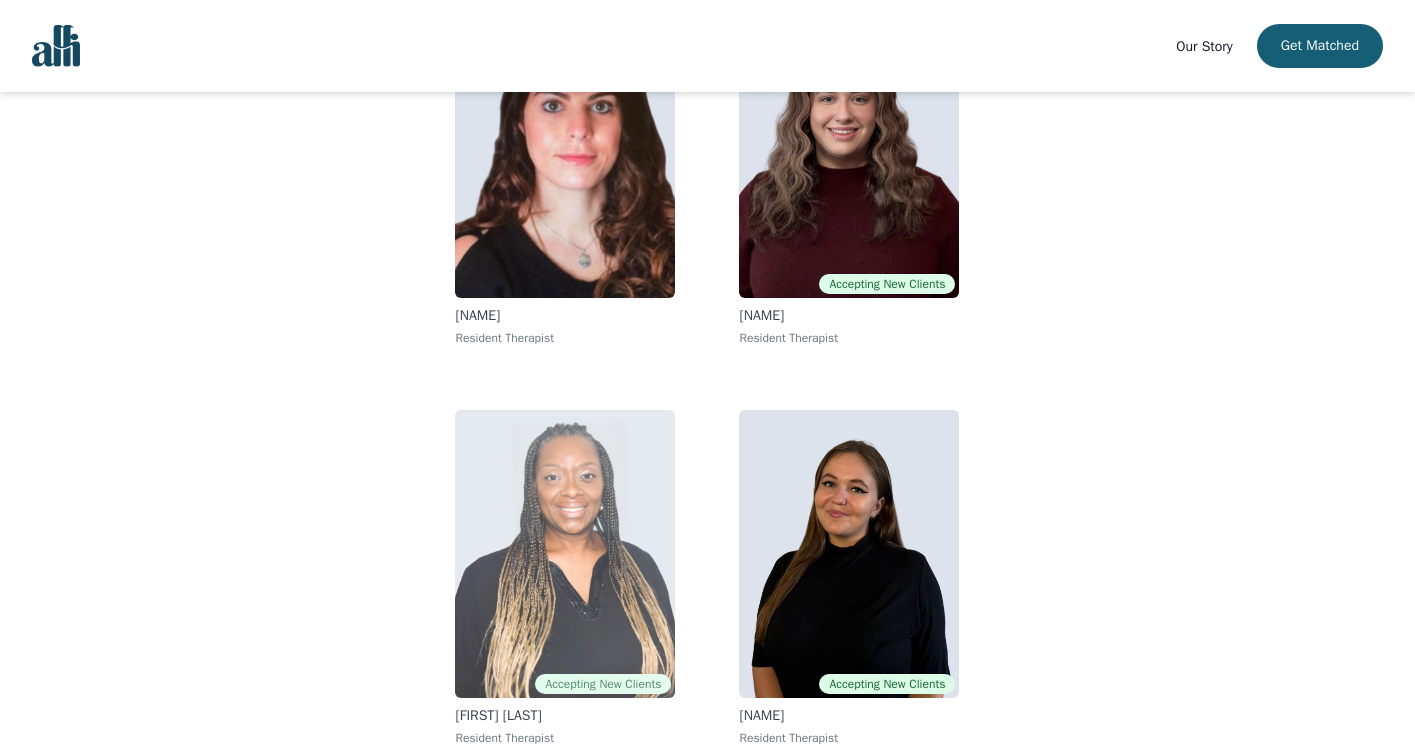 click at bounding box center (565, 554) 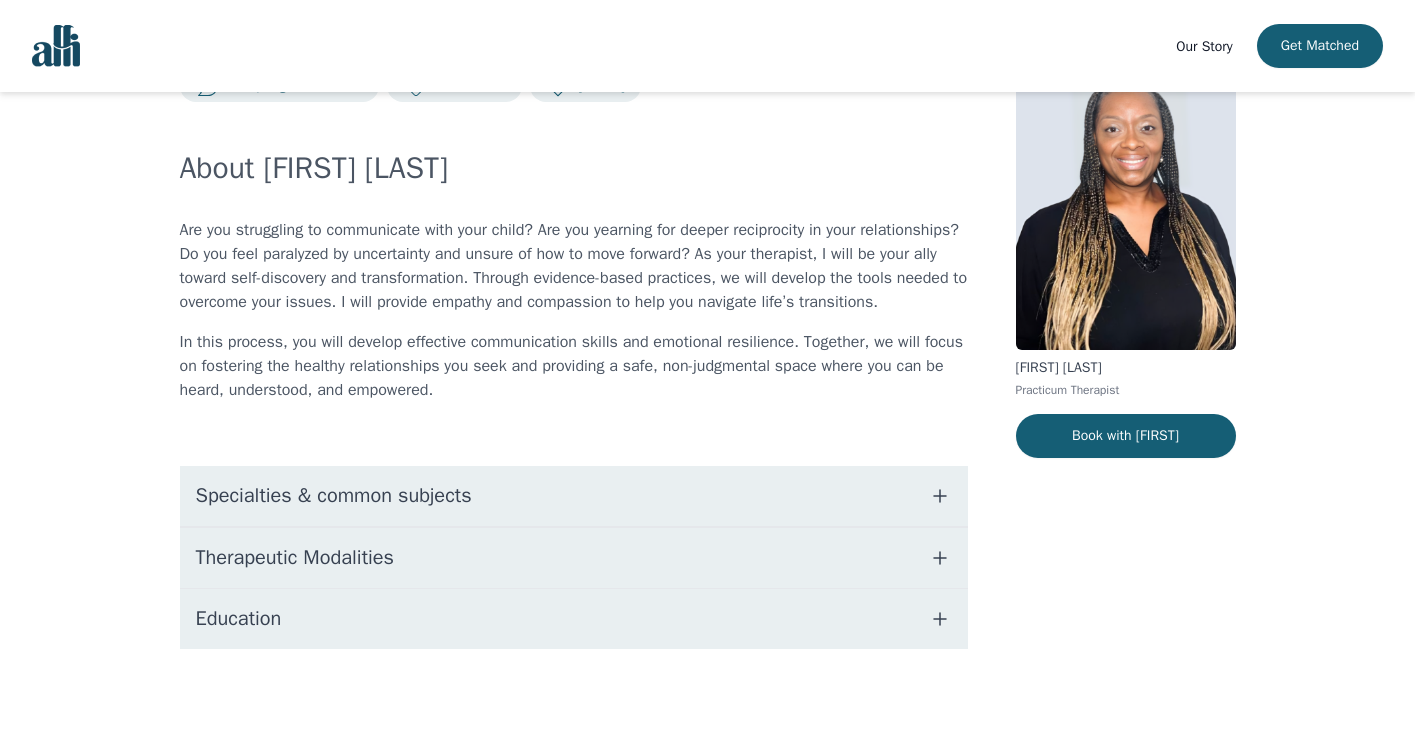 scroll, scrollTop: 0, scrollLeft: 0, axis: both 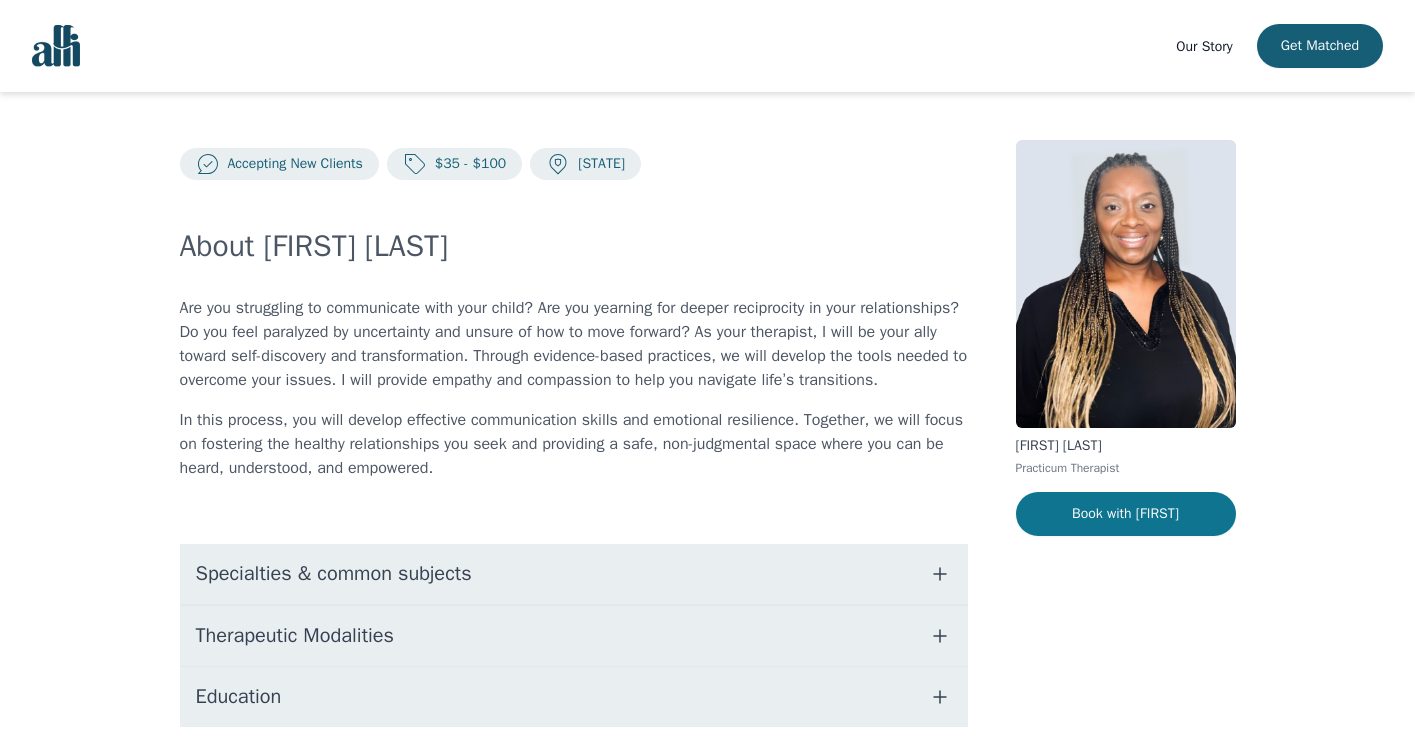 click on "Book with [FIRST]" at bounding box center [1126, 514] 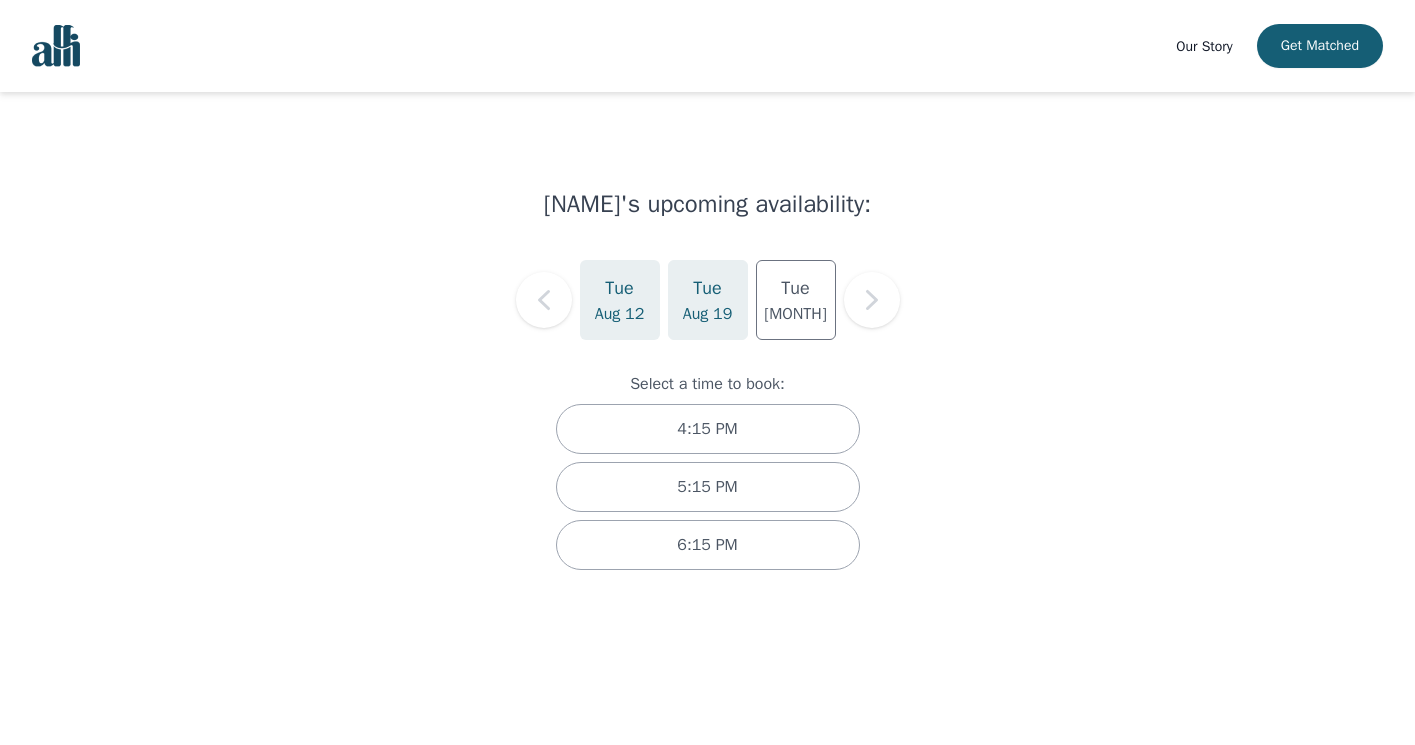 click on "Tue" at bounding box center [707, 288] 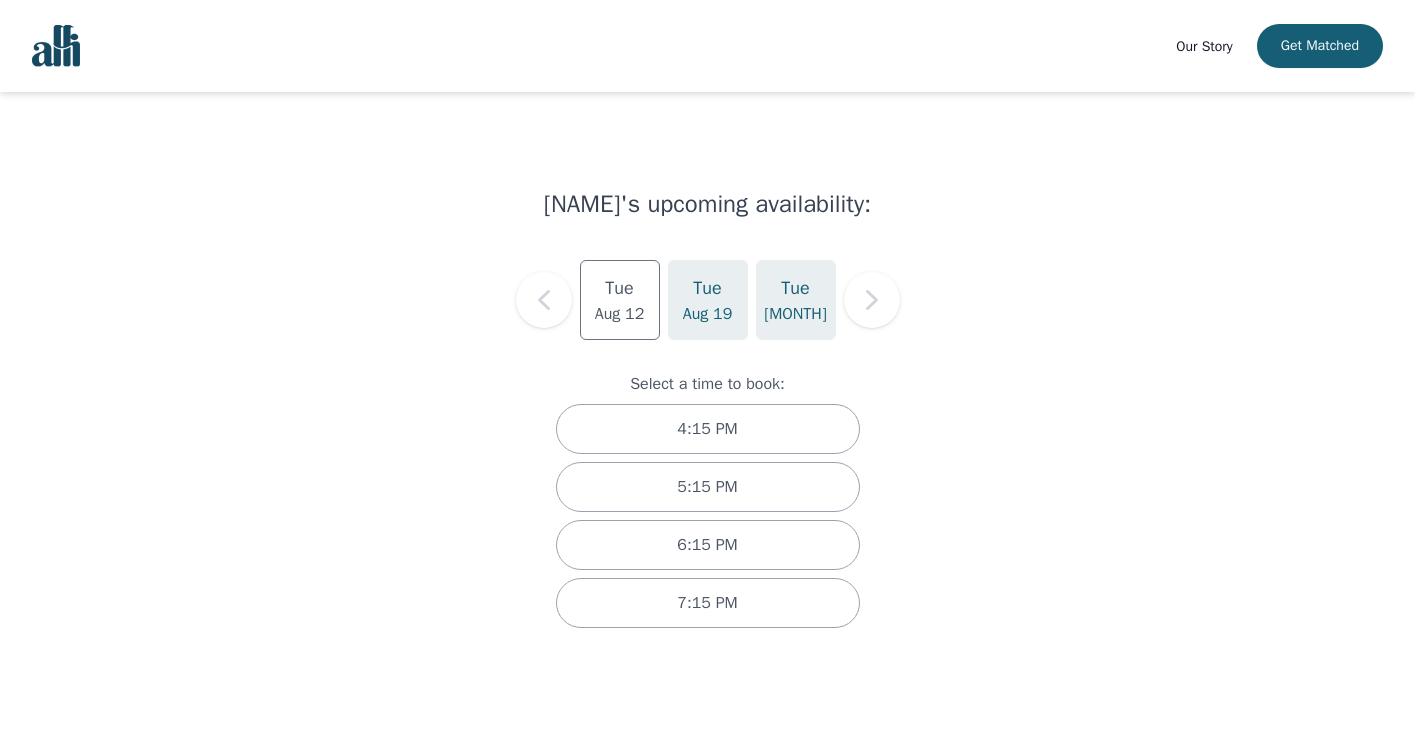 click on "Tue" at bounding box center [795, 288] 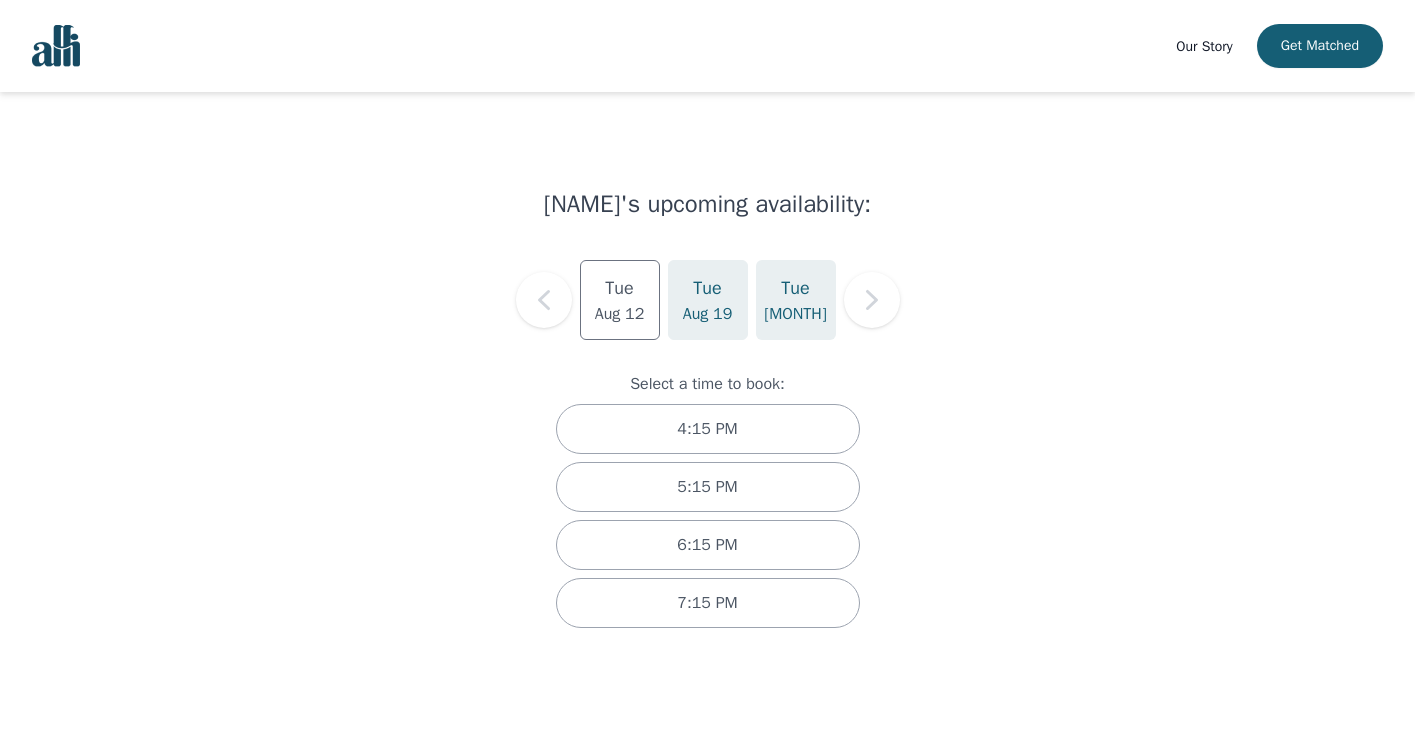 click on "[DAY] [MONTH]" at bounding box center (708, 300) 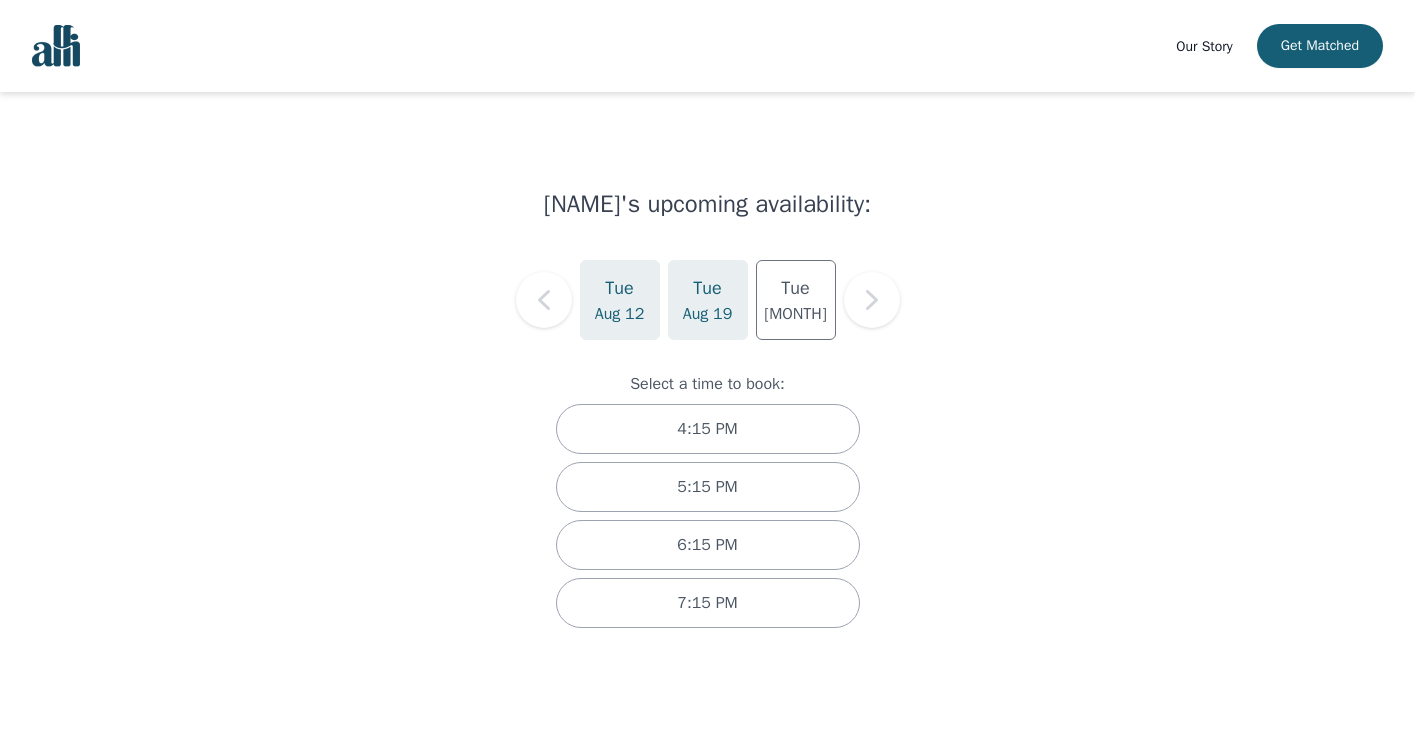 click on "[DAY] [MONTH]" at bounding box center (620, 300) 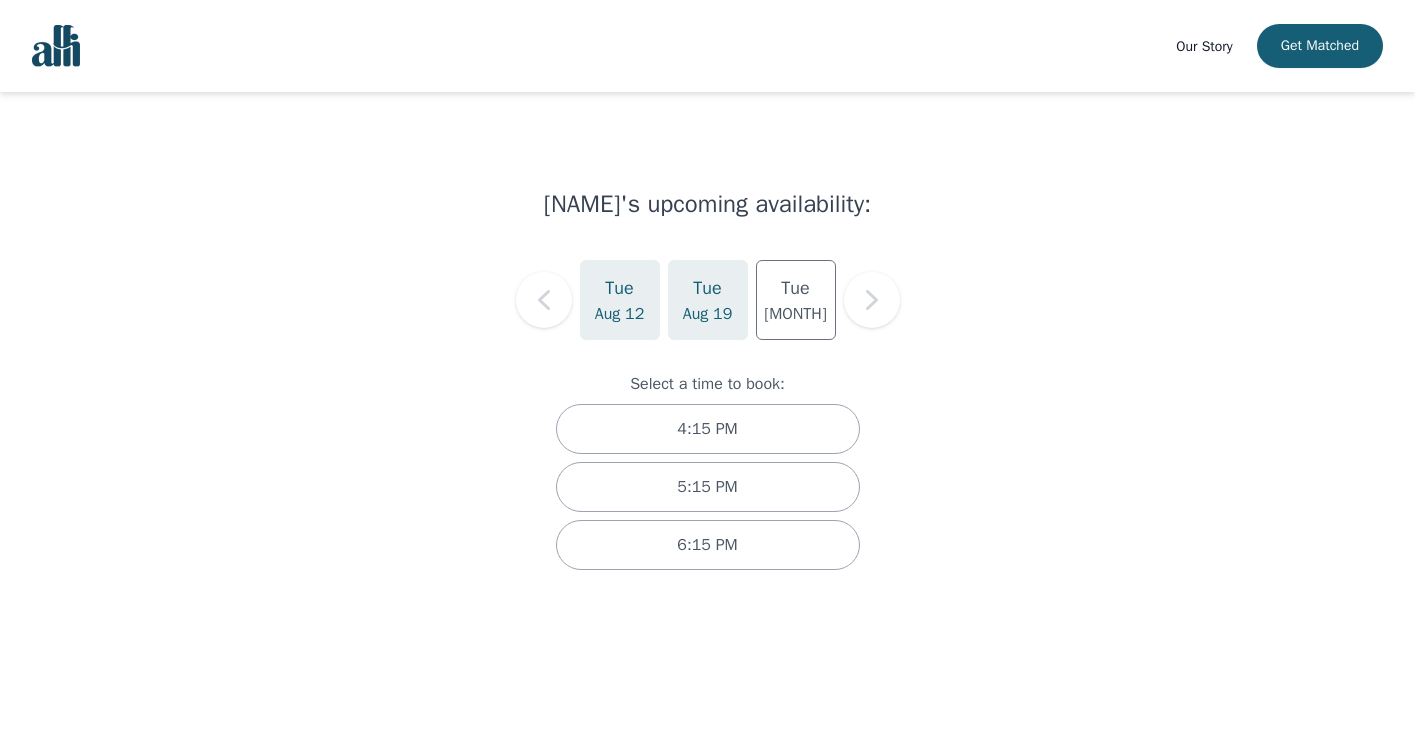 click on "[DAY] [MONTH]" at bounding box center [708, 300] 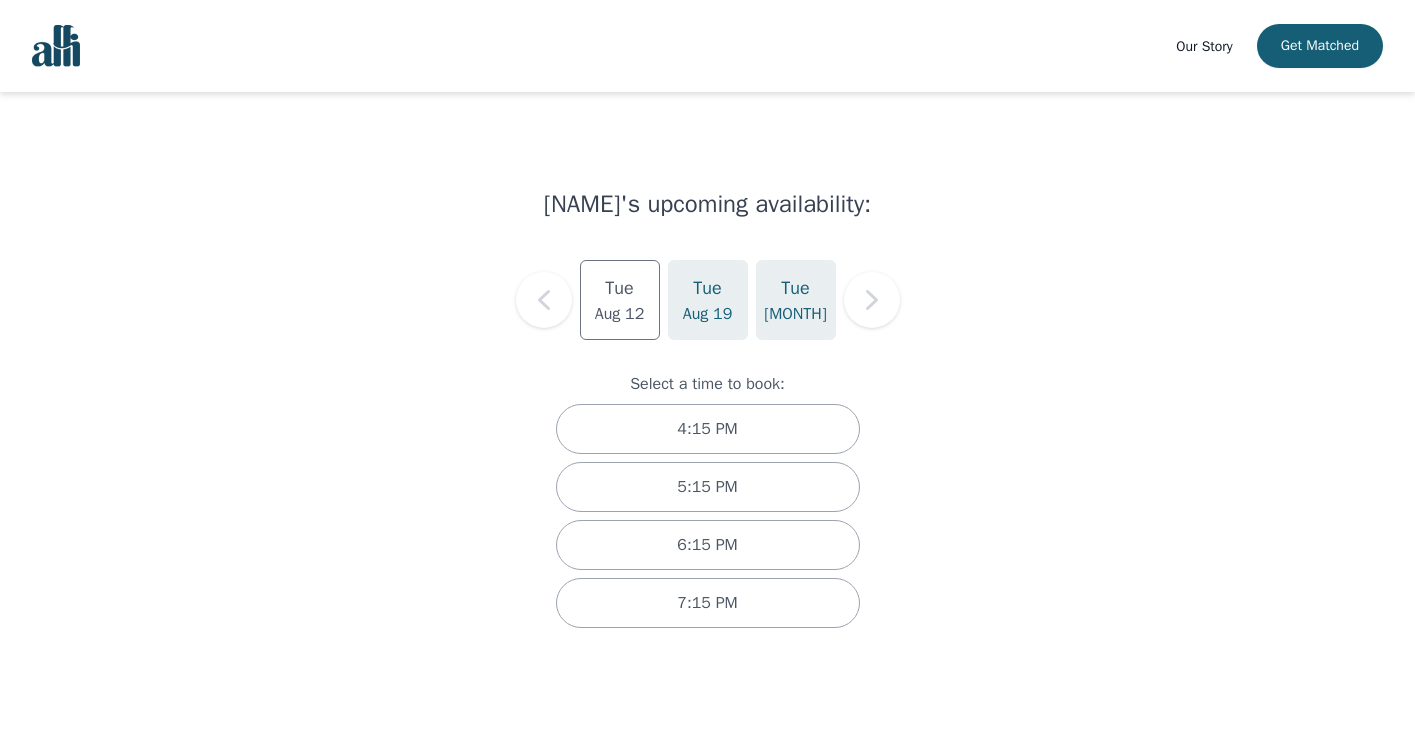 click on "Tue" at bounding box center [795, 288] 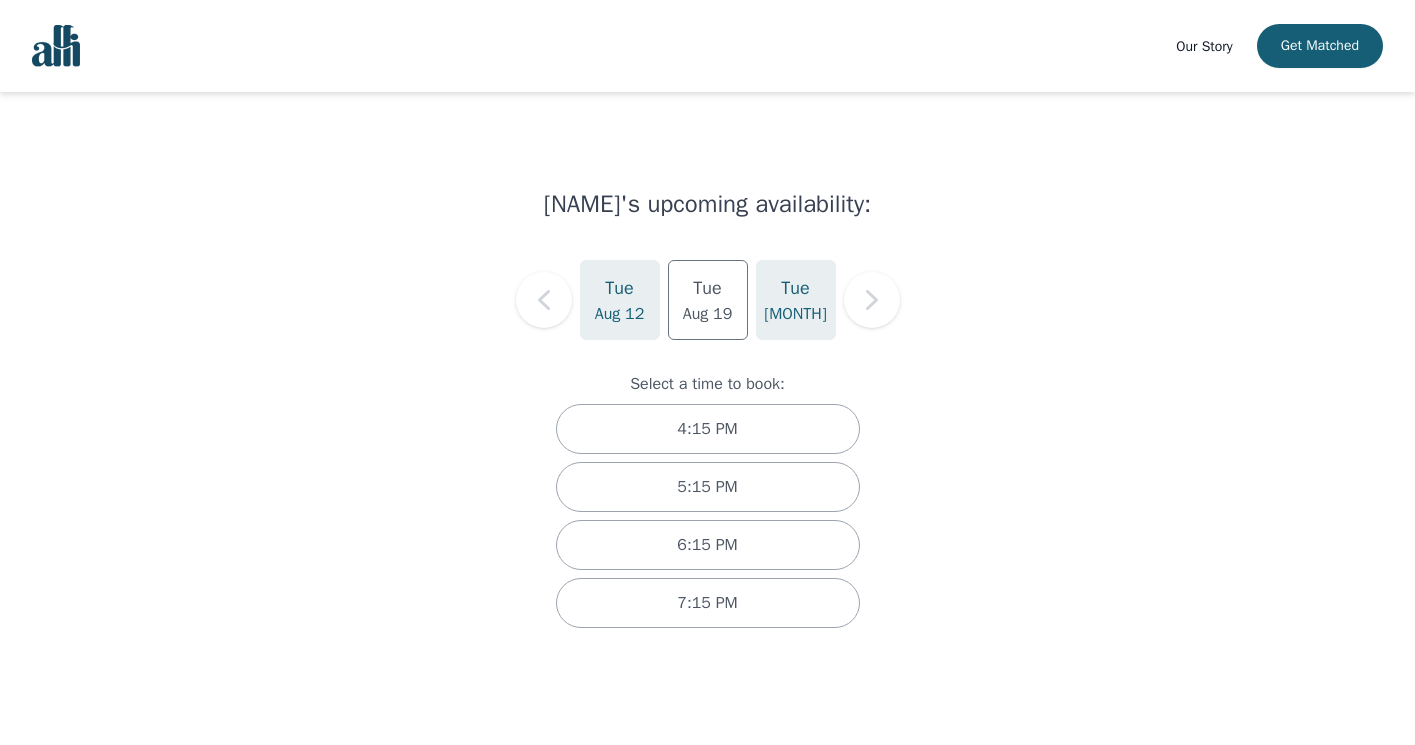 click on "Tue" at bounding box center [619, 288] 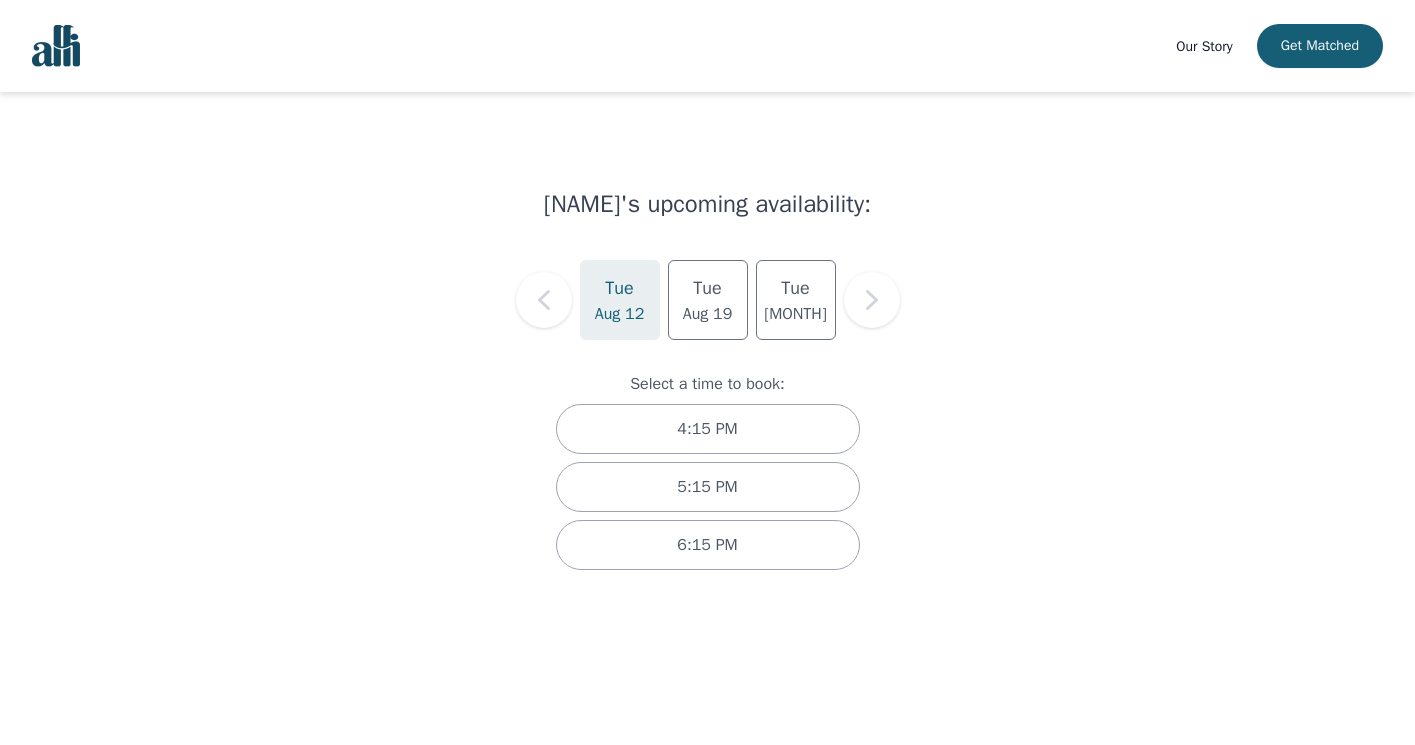 scroll, scrollTop: 2, scrollLeft: 0, axis: vertical 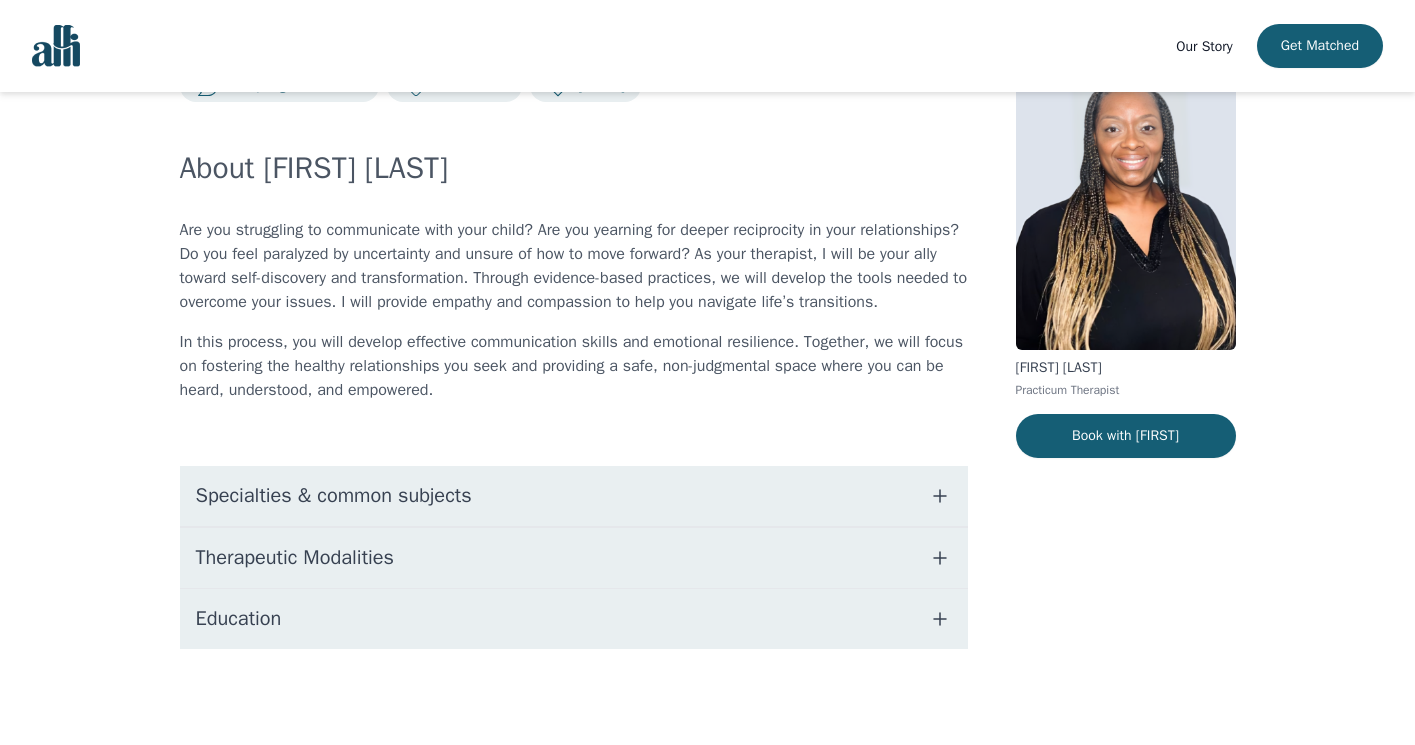 click on "Education" at bounding box center [574, 619] 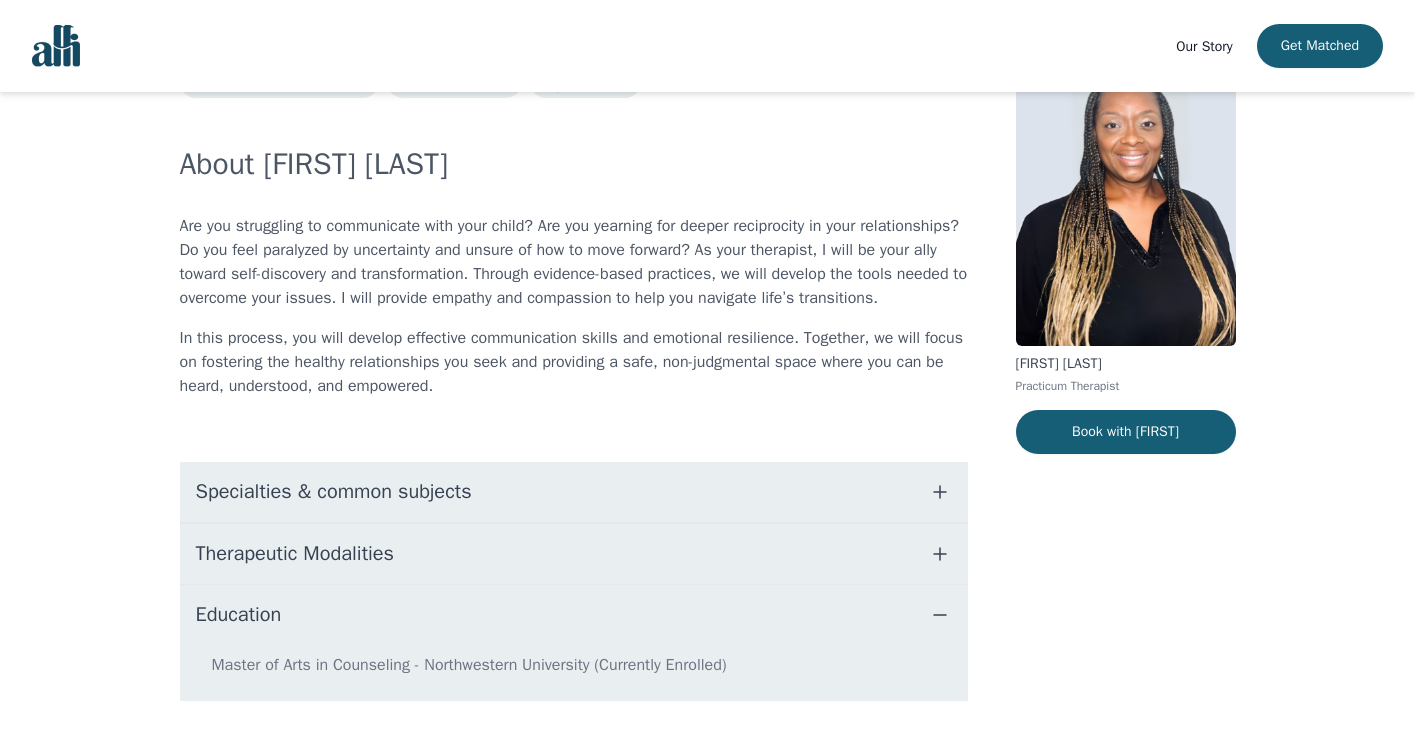 scroll, scrollTop: 78, scrollLeft: 0, axis: vertical 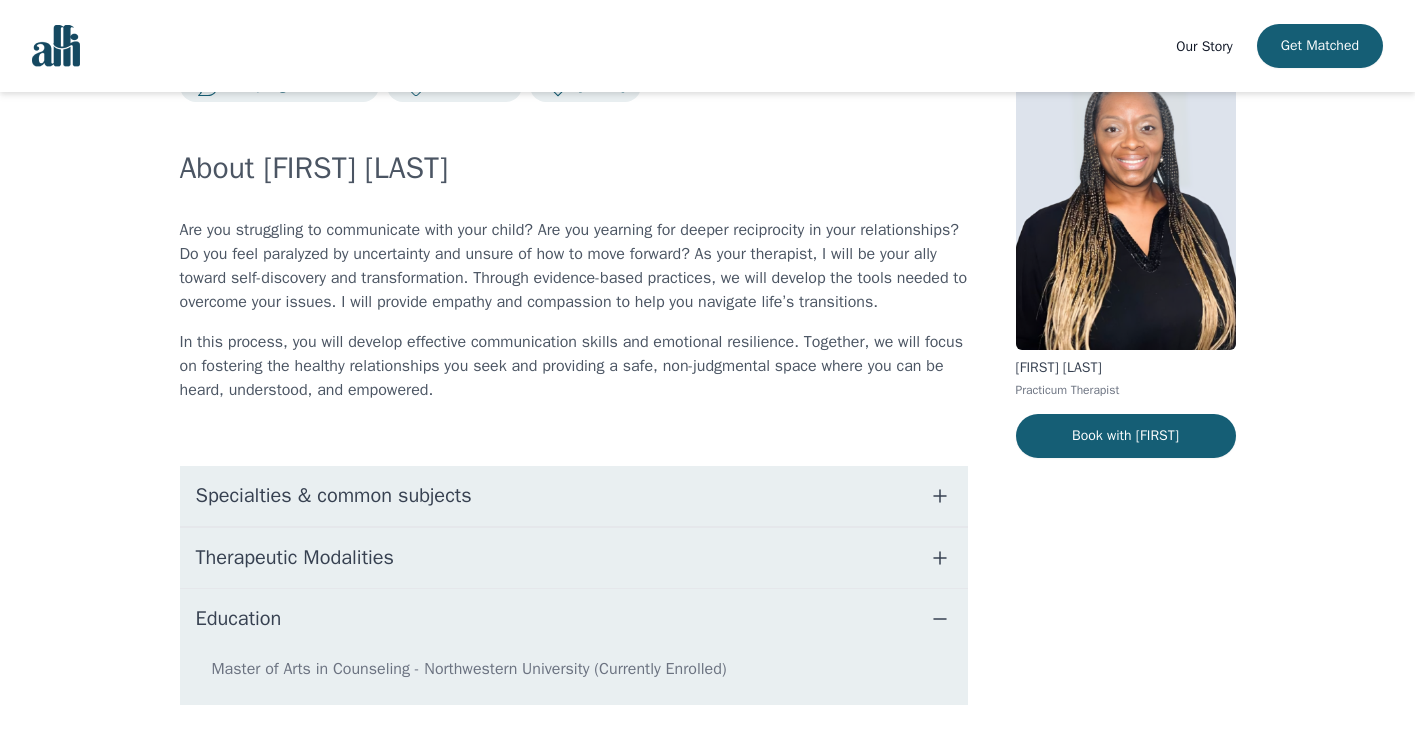 click on "Therapeutic Modalities" at bounding box center (574, 558) 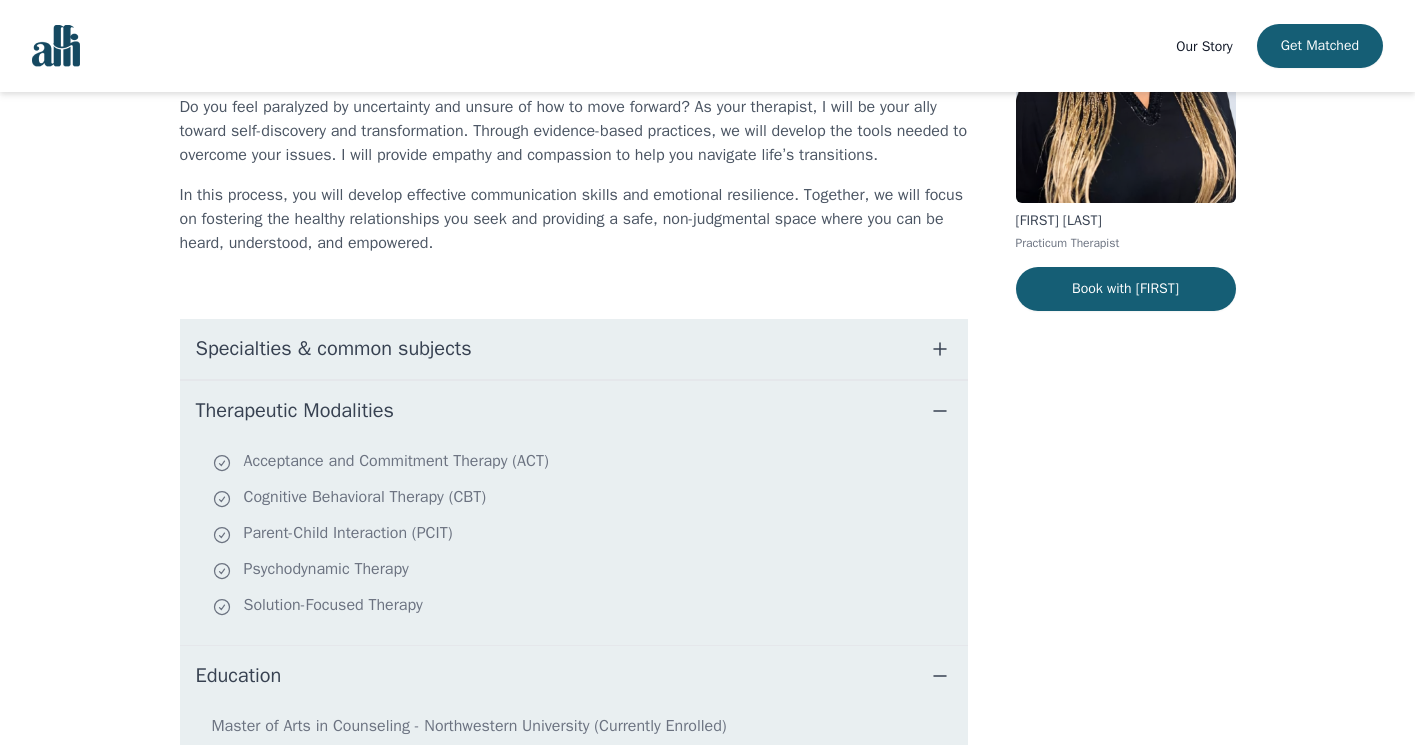 scroll, scrollTop: 223, scrollLeft: 0, axis: vertical 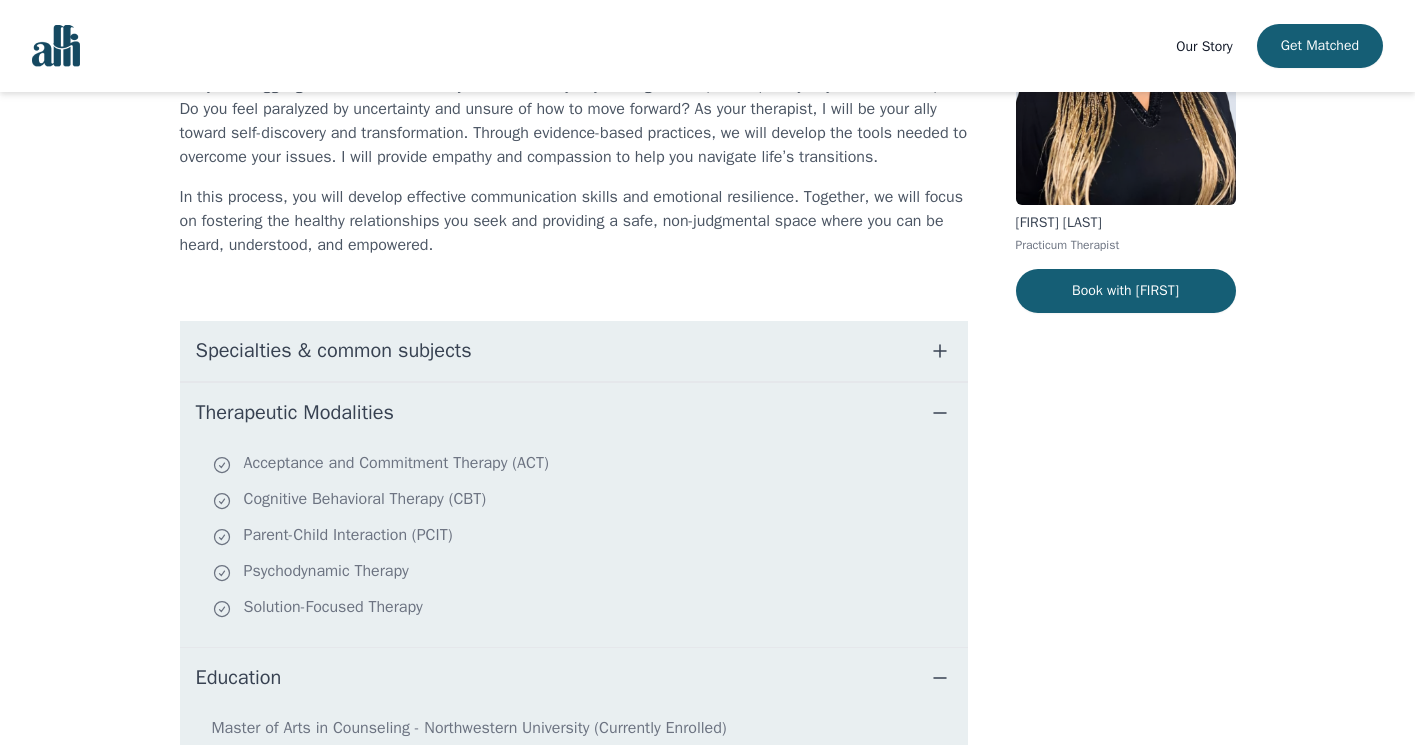 click on "Specialties & common subjects" at bounding box center [574, 351] 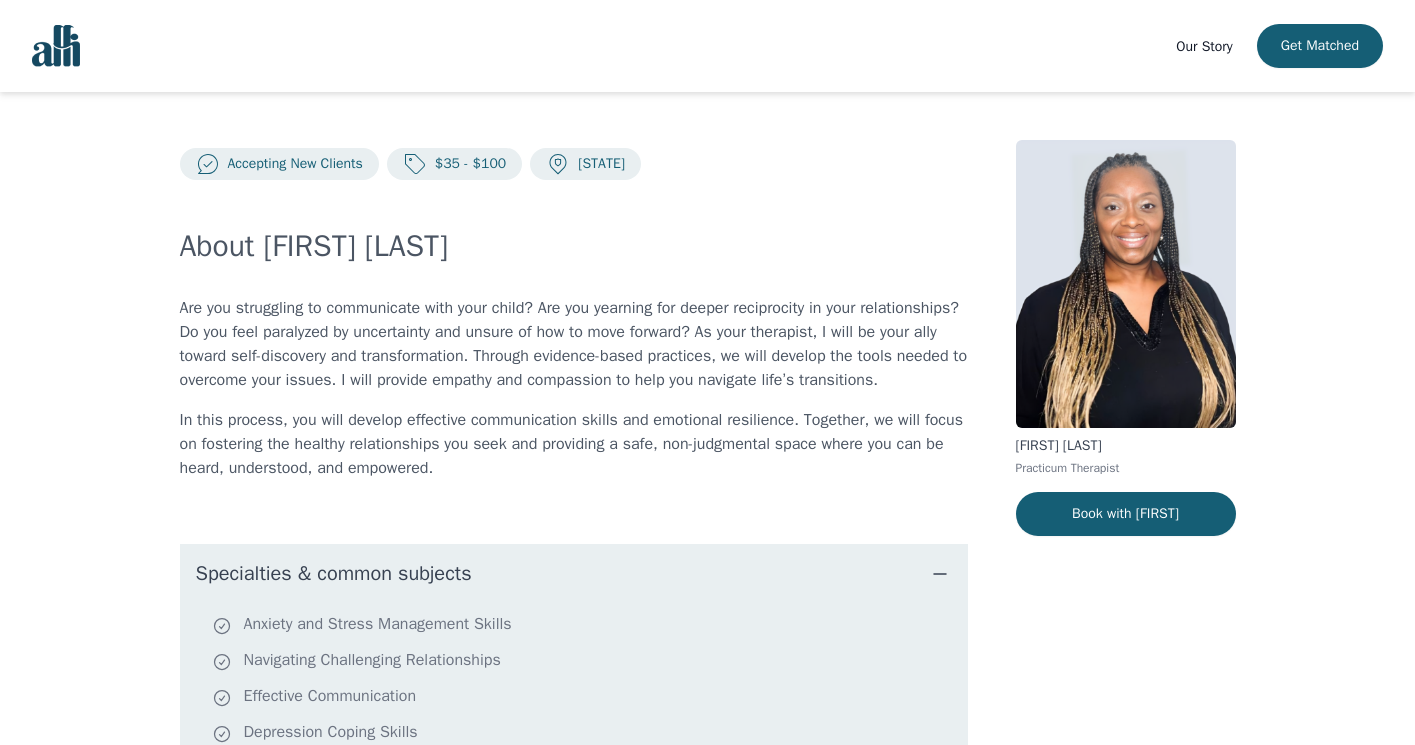 scroll, scrollTop: 0, scrollLeft: 0, axis: both 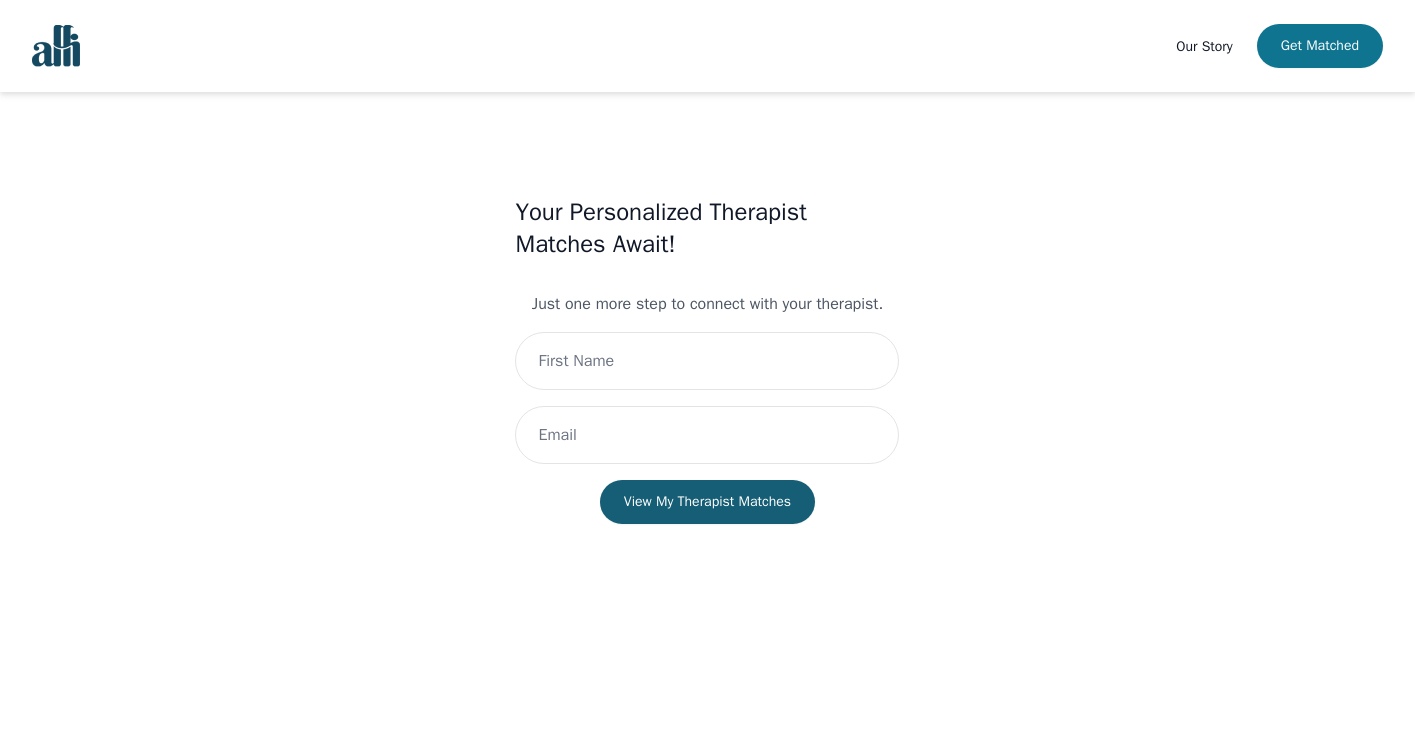 click on "Get Matched" at bounding box center [1320, 46] 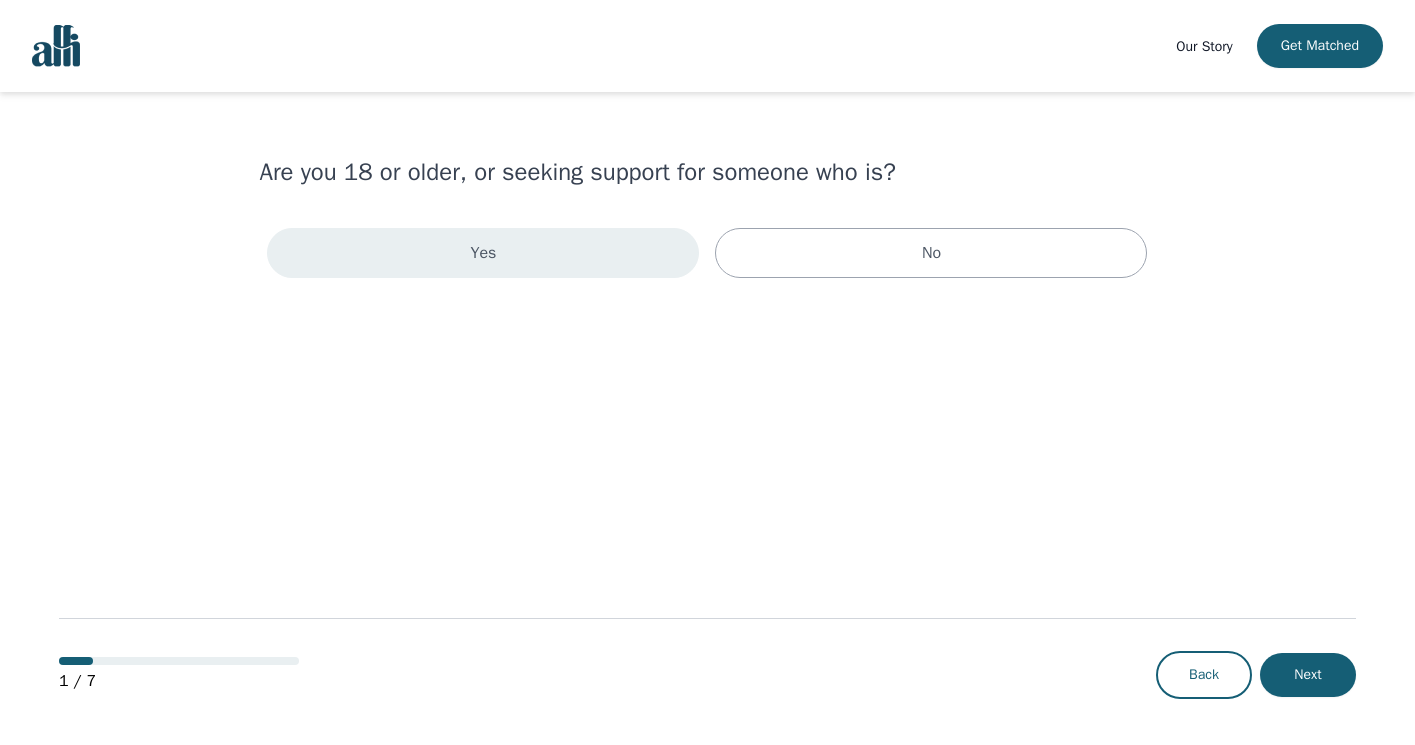 click on "Yes" at bounding box center [483, 253] 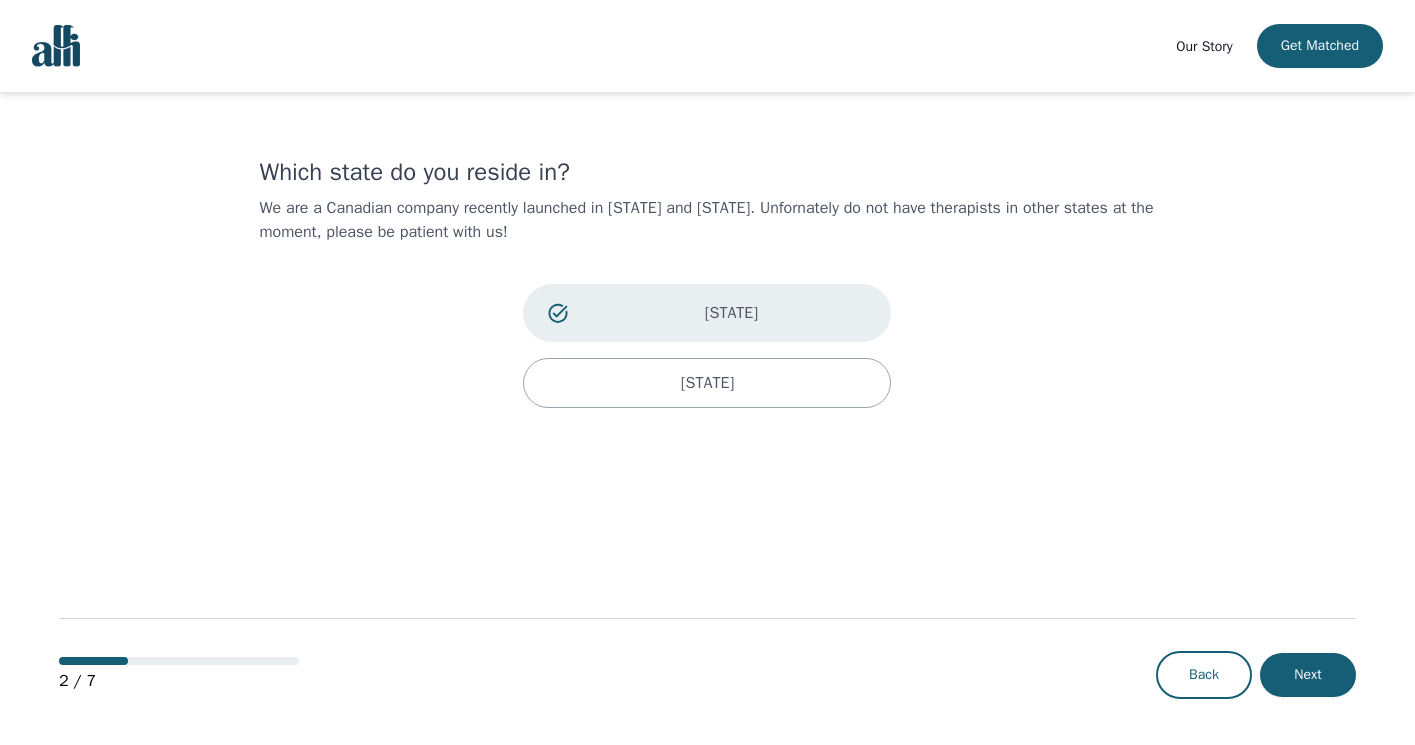 click on "[STATE]" at bounding box center (707, 313) 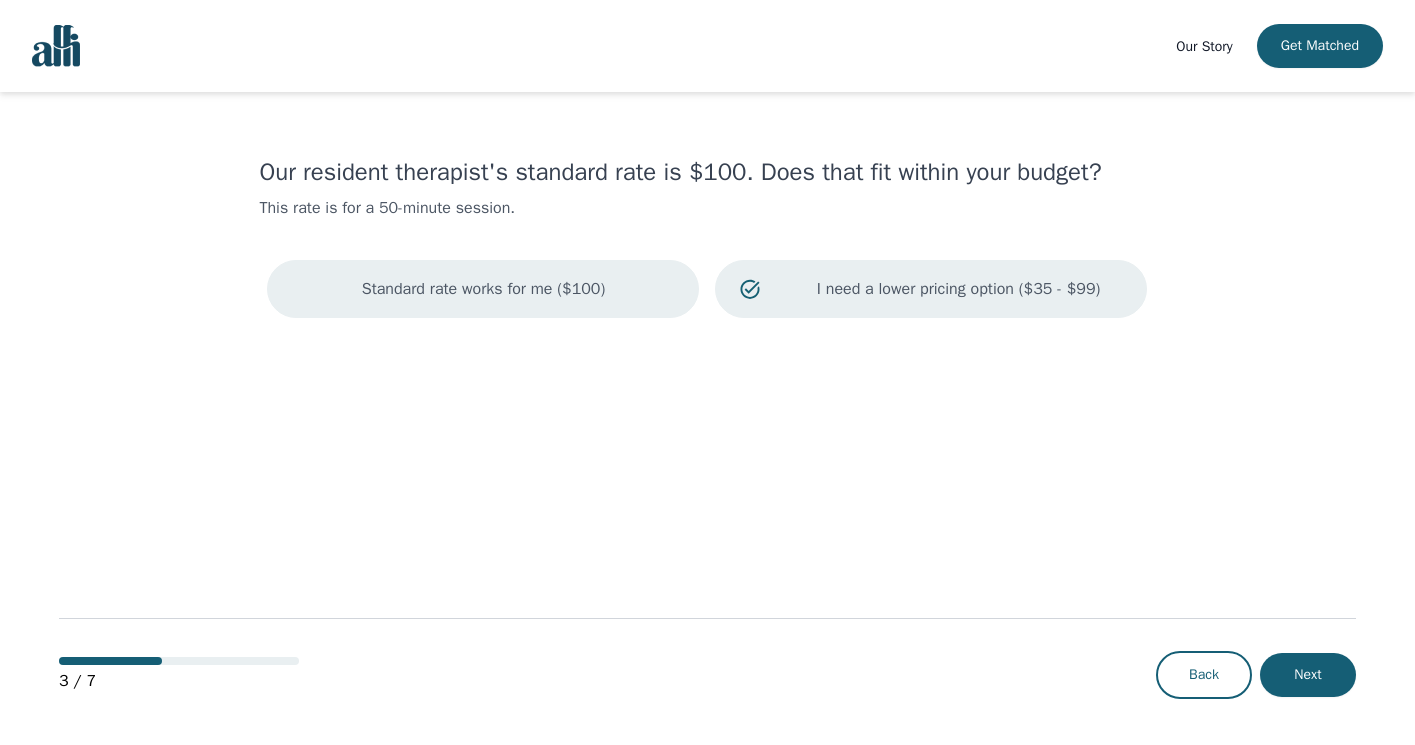click on "Standard rate works for me ($100)" at bounding box center (483, 289) 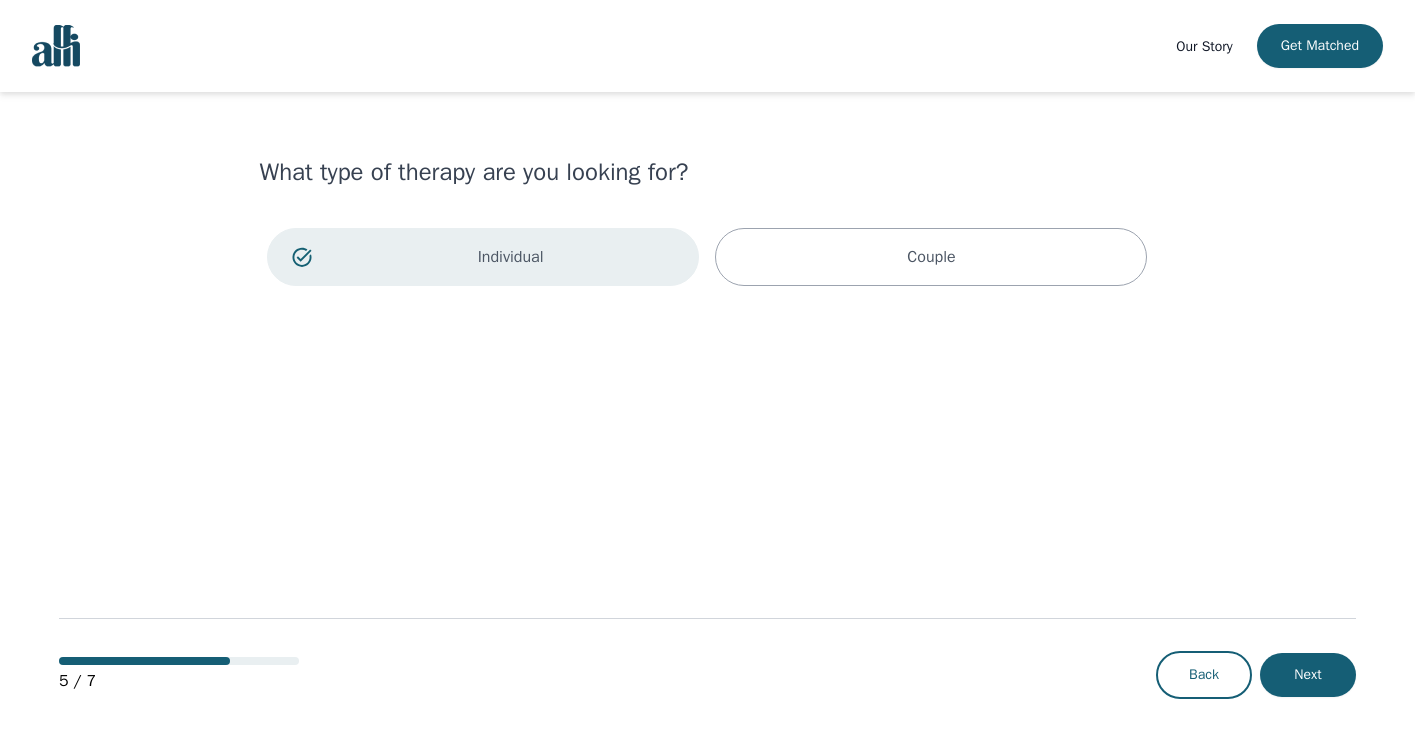 click on "Individual" at bounding box center (483, 257) 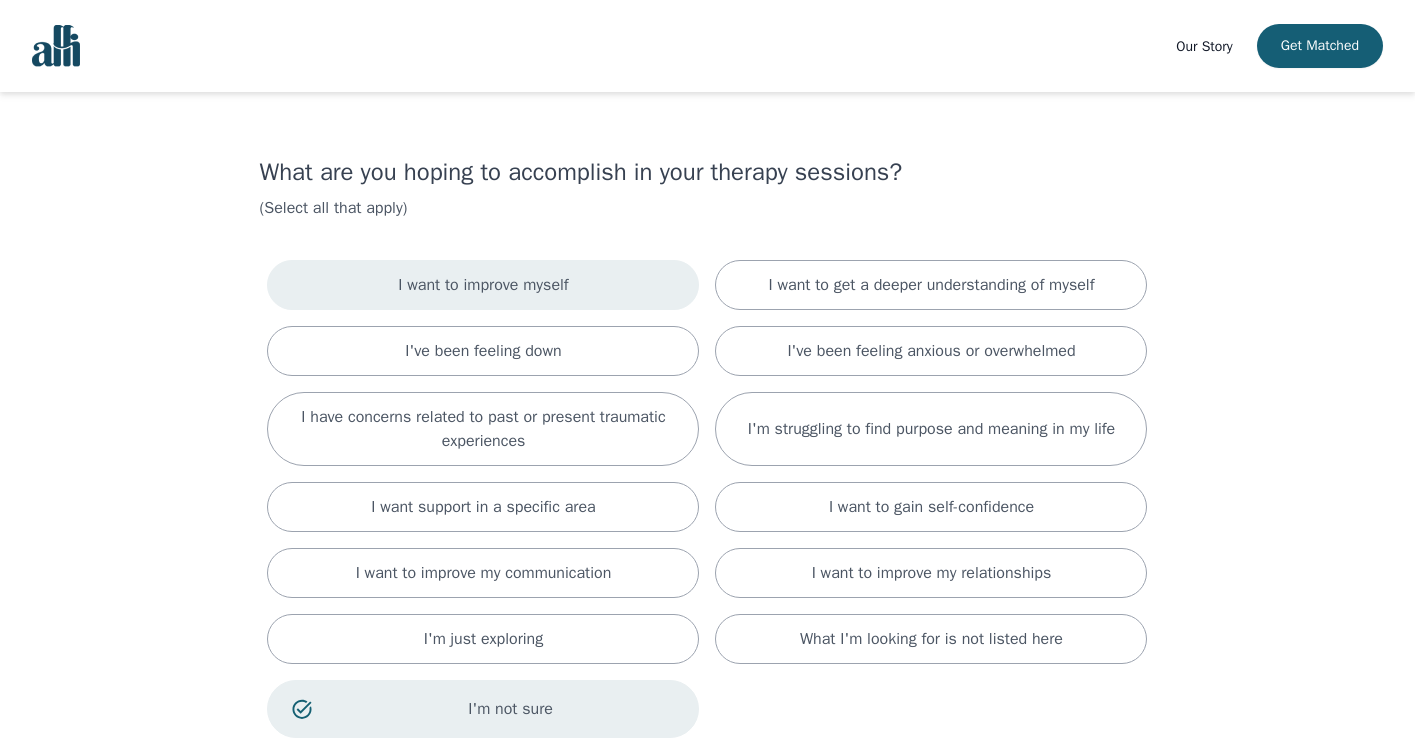click on "I want to improve myself" at bounding box center (483, 285) 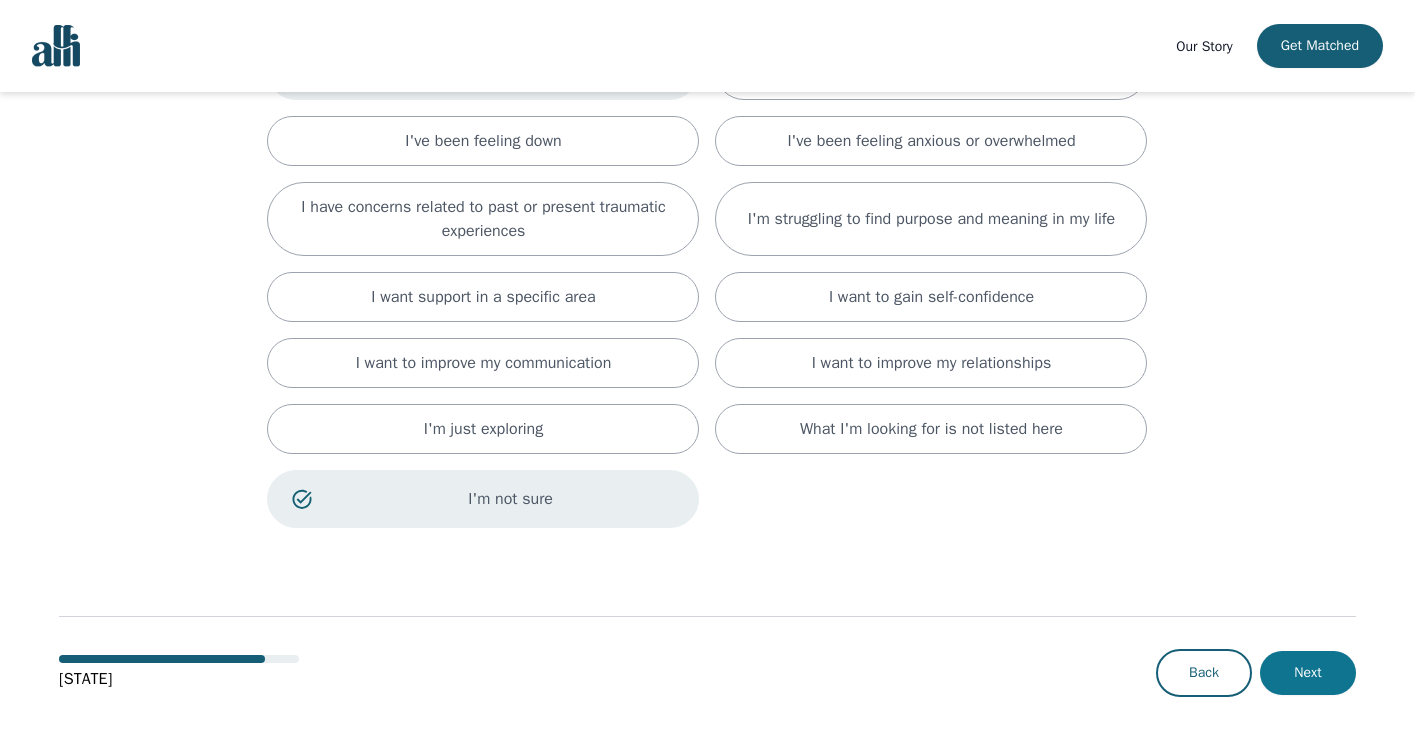 click on "Next" at bounding box center [1308, 673] 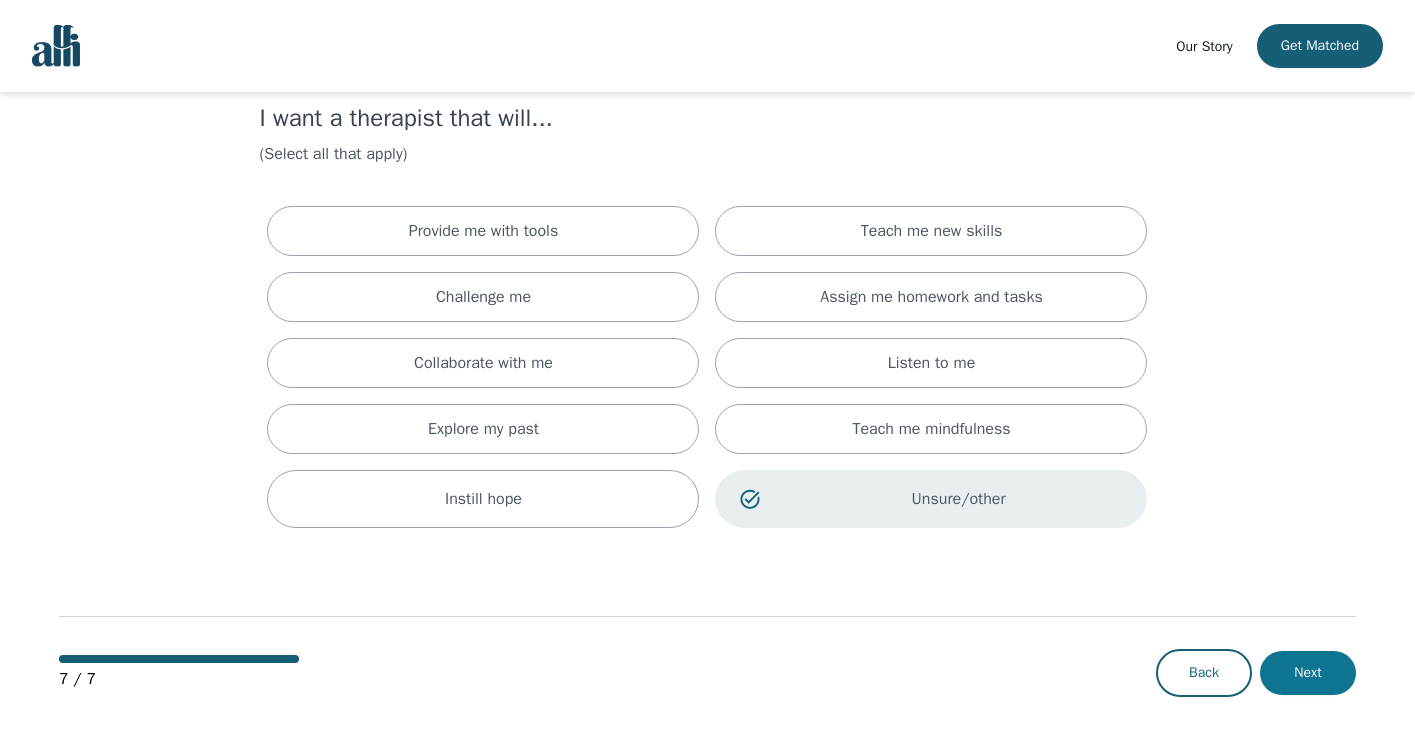 scroll, scrollTop: 0, scrollLeft: 0, axis: both 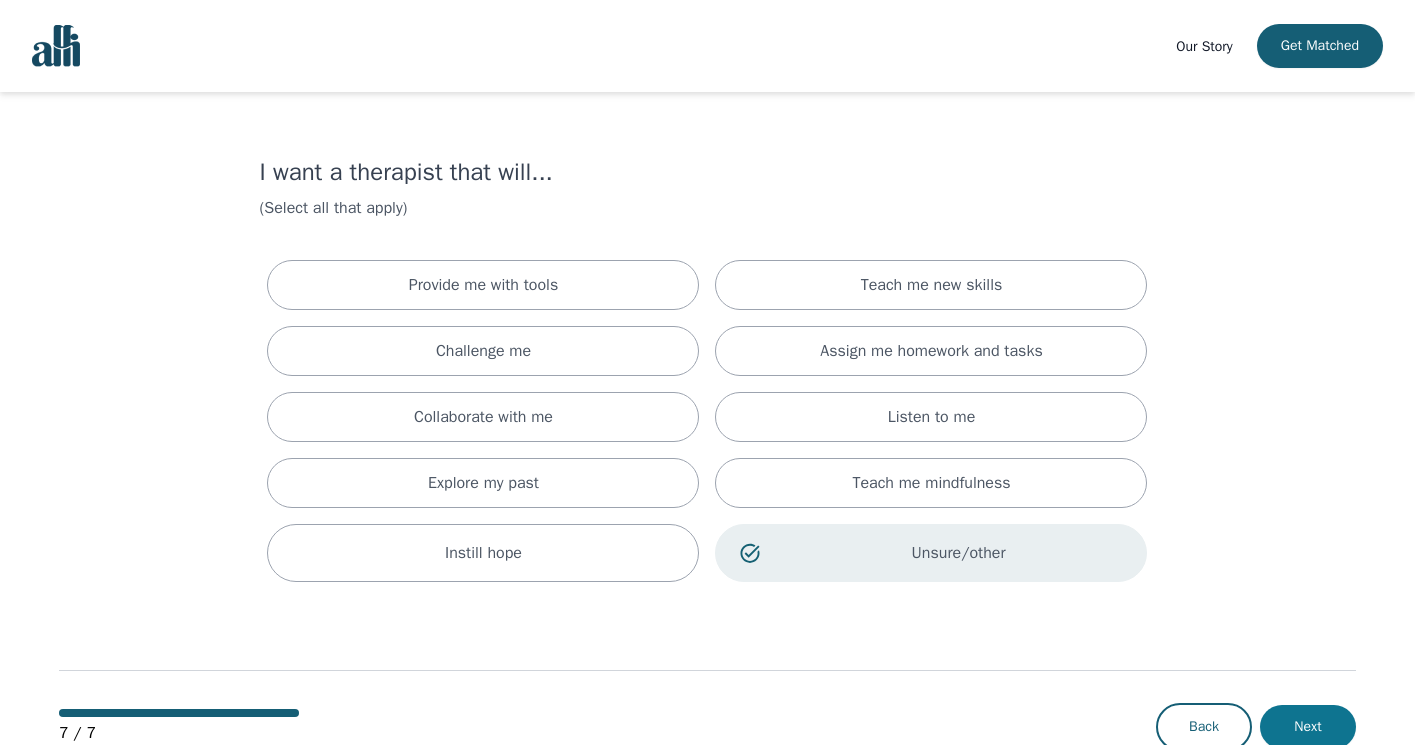 click on "Next" at bounding box center [1308, 727] 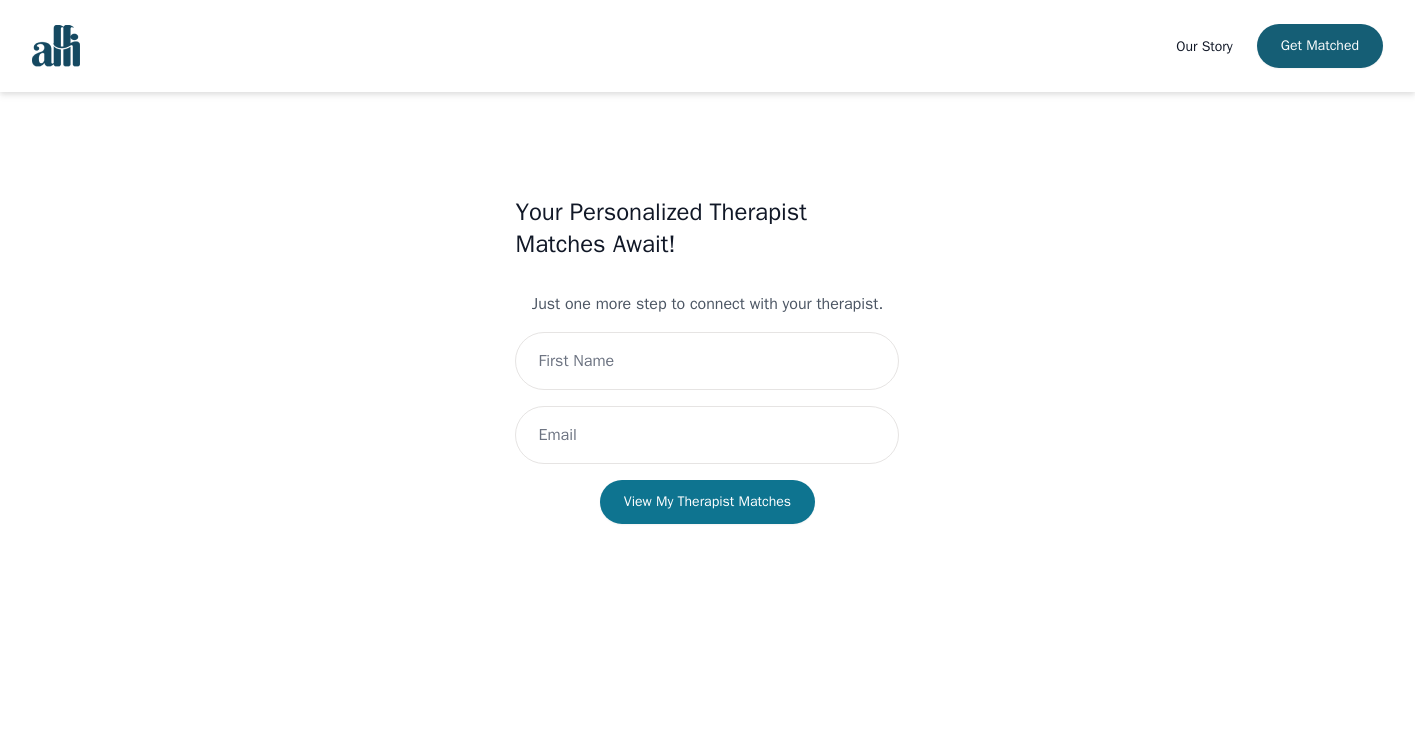 click on "View My Therapist Matches" at bounding box center [707, 502] 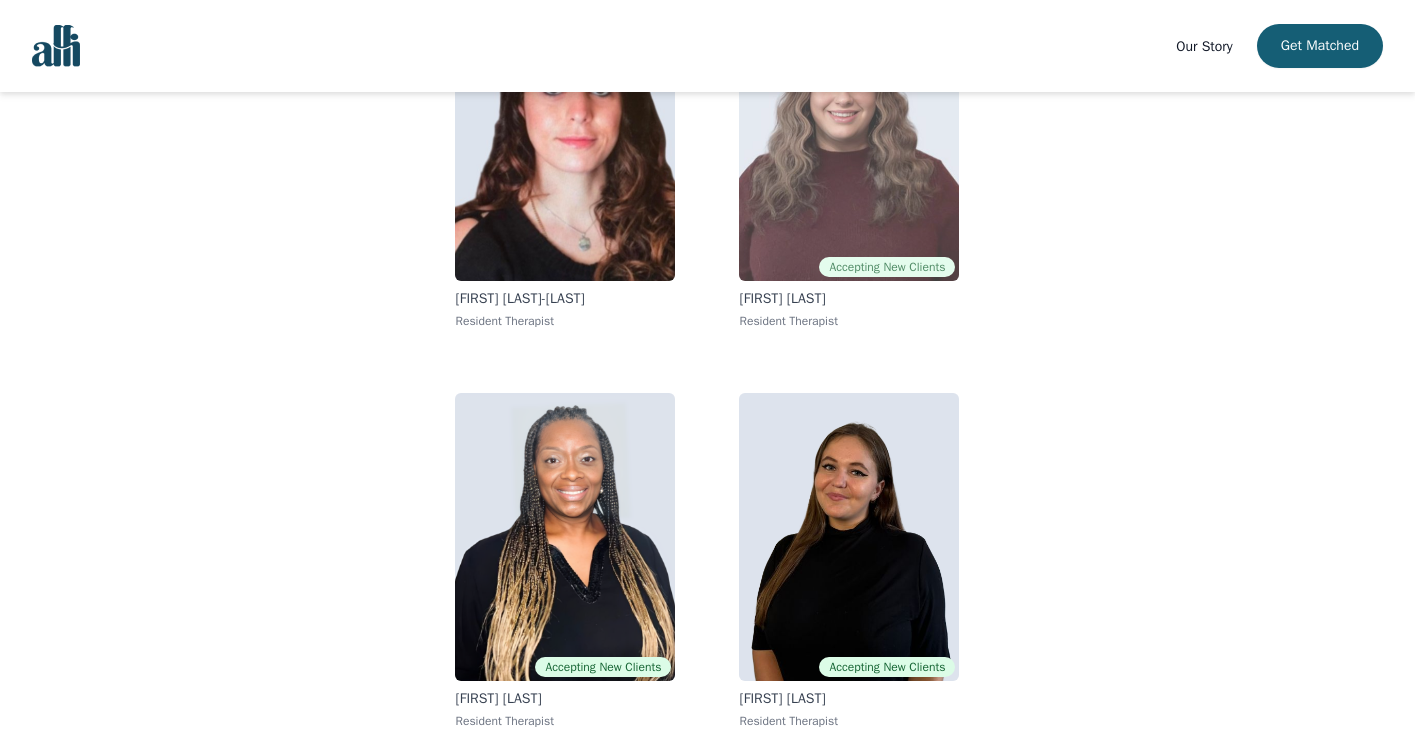 scroll, scrollTop: 299, scrollLeft: 0, axis: vertical 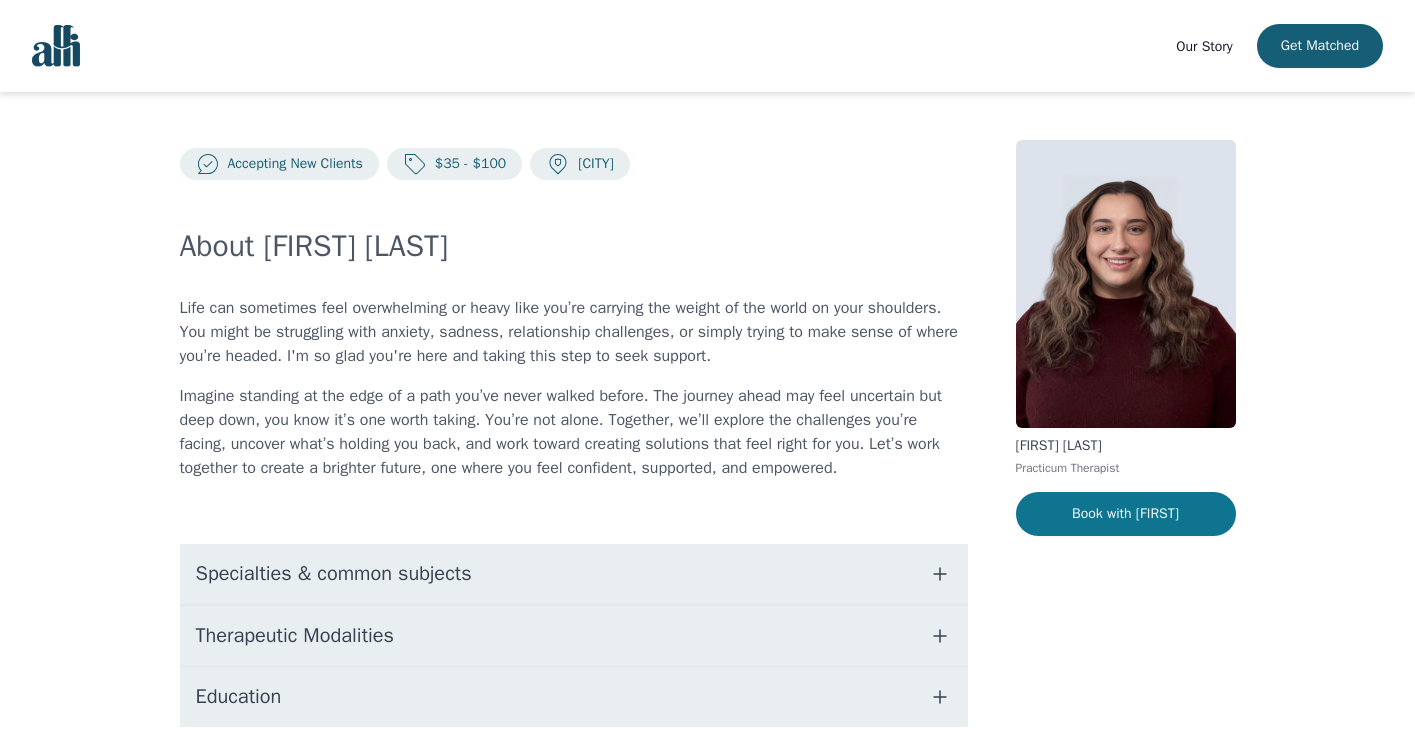 click on "Book with Brianna" at bounding box center (1126, 514) 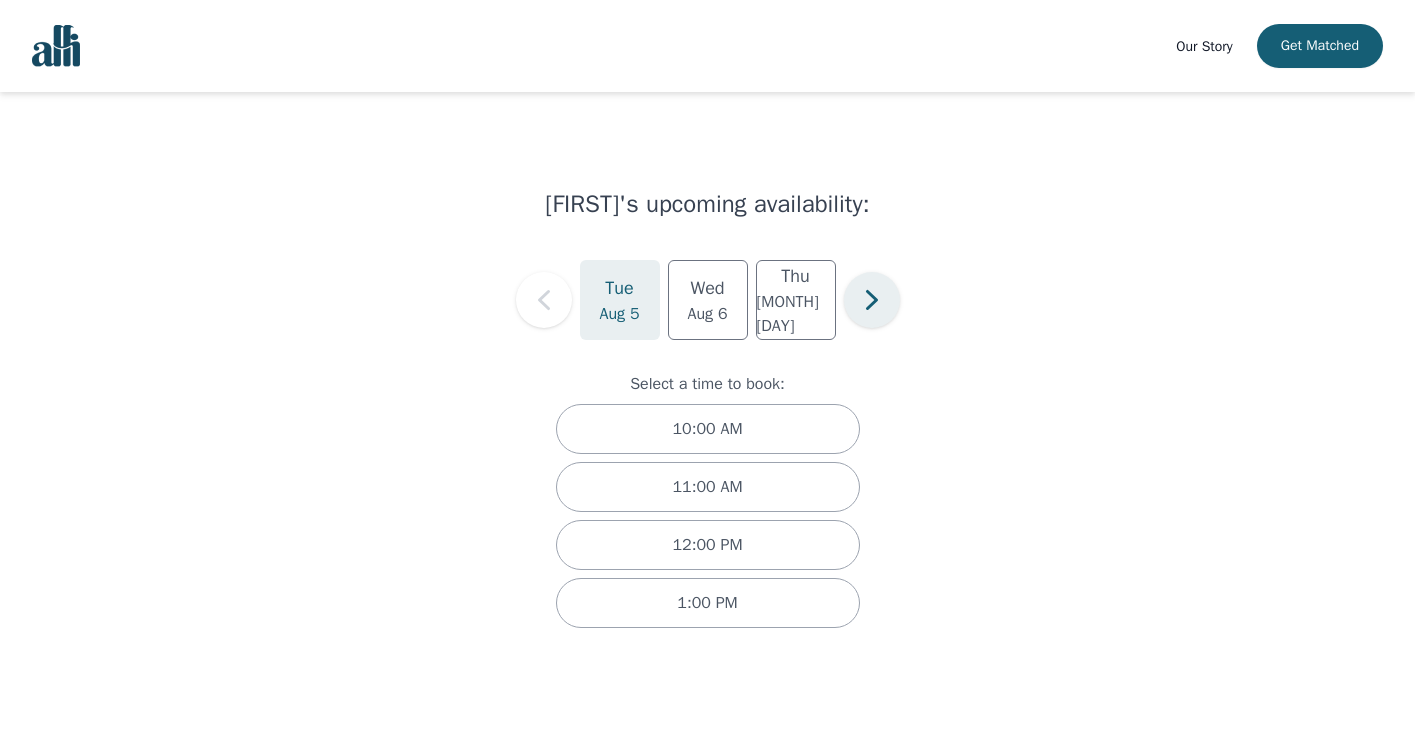 click at bounding box center [872, 300] 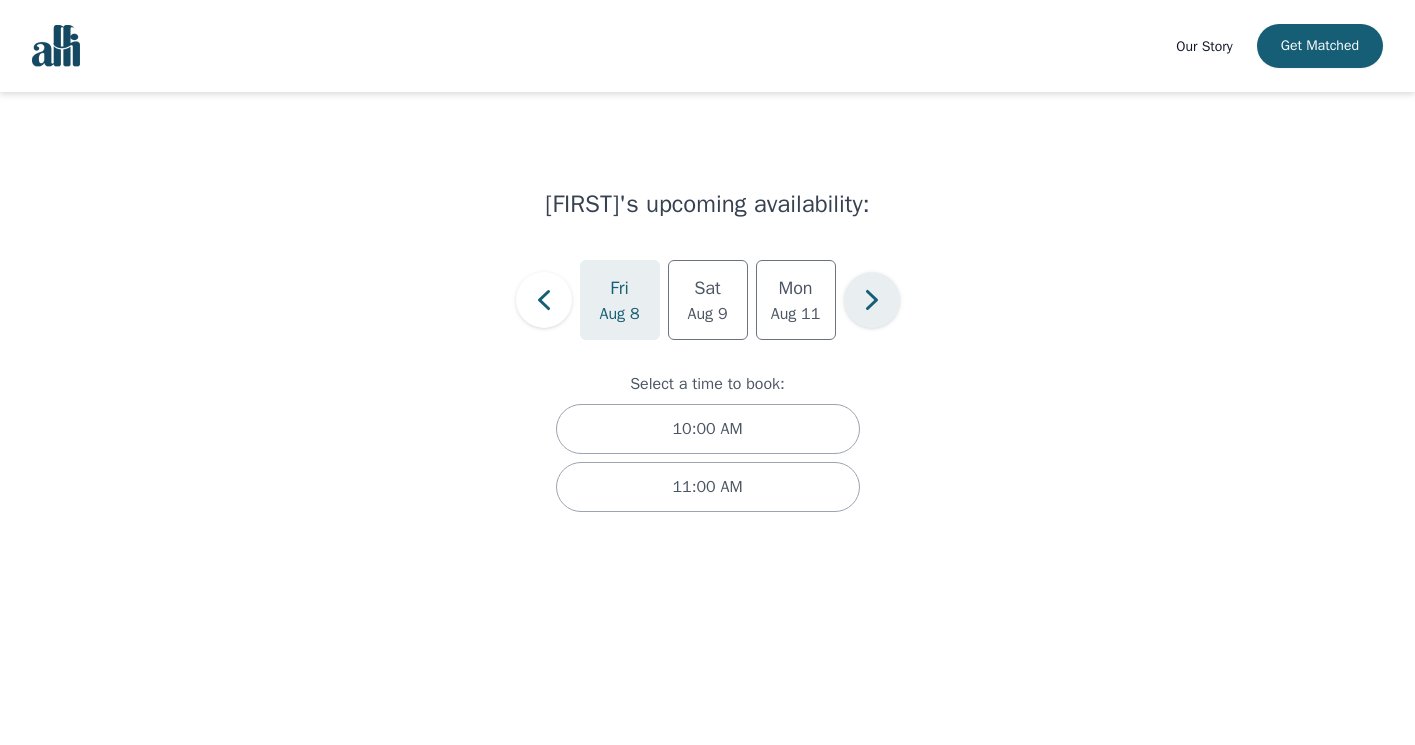 click at bounding box center (872, 300) 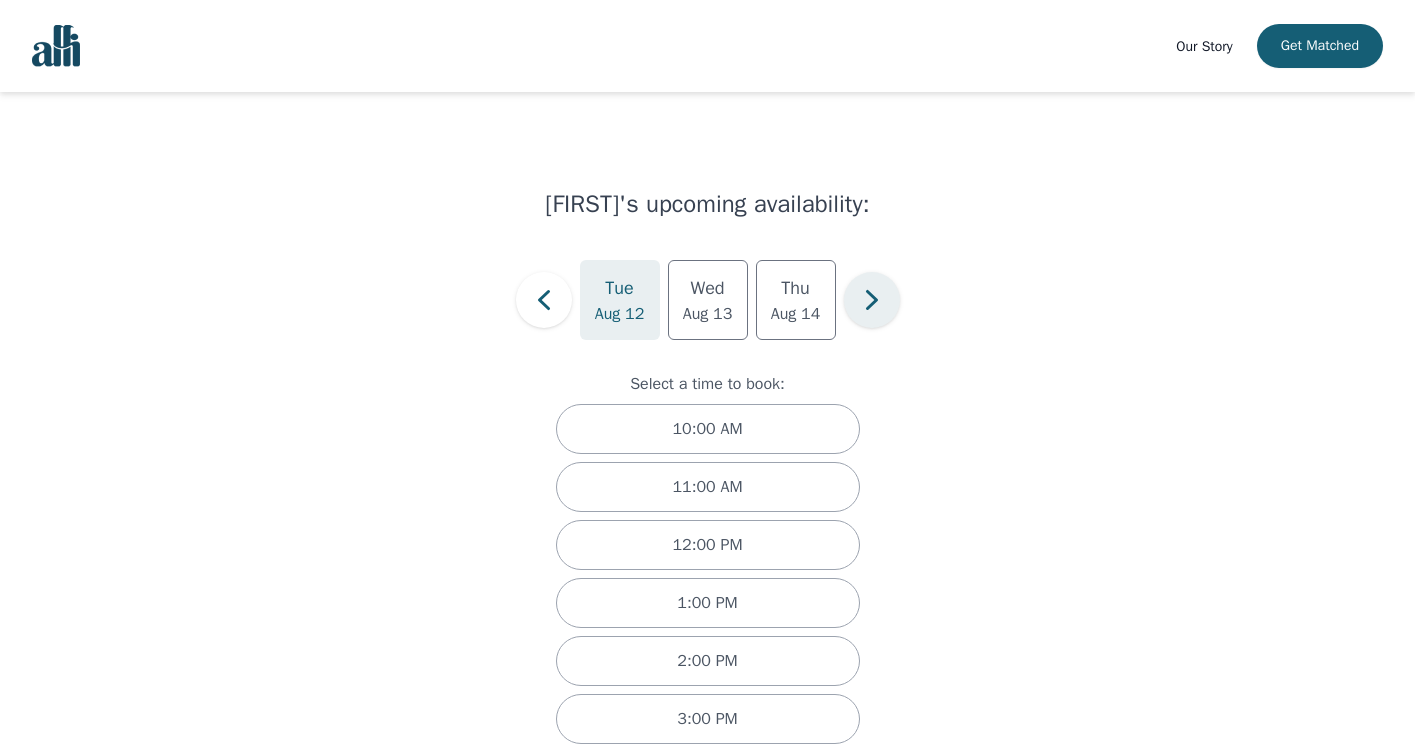 click at bounding box center (872, 300) 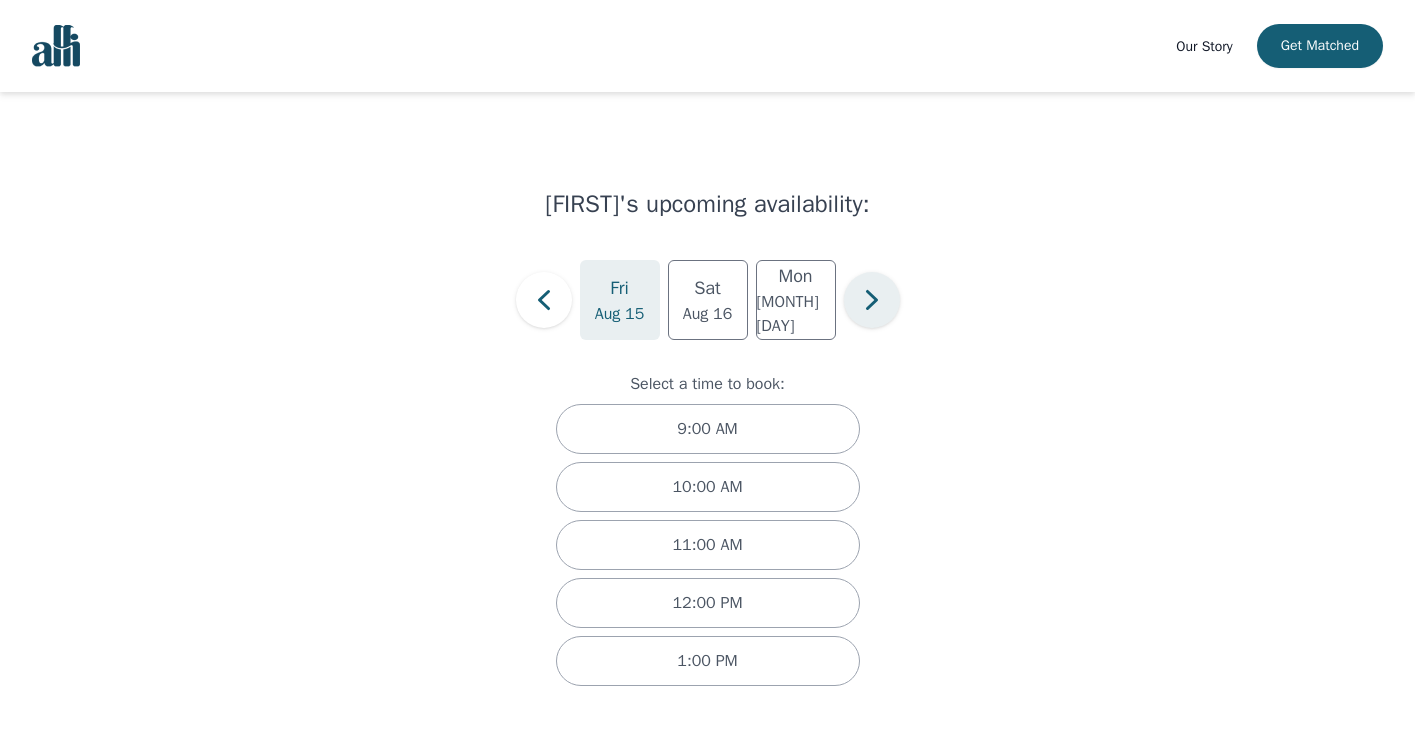 click at bounding box center [872, 300] 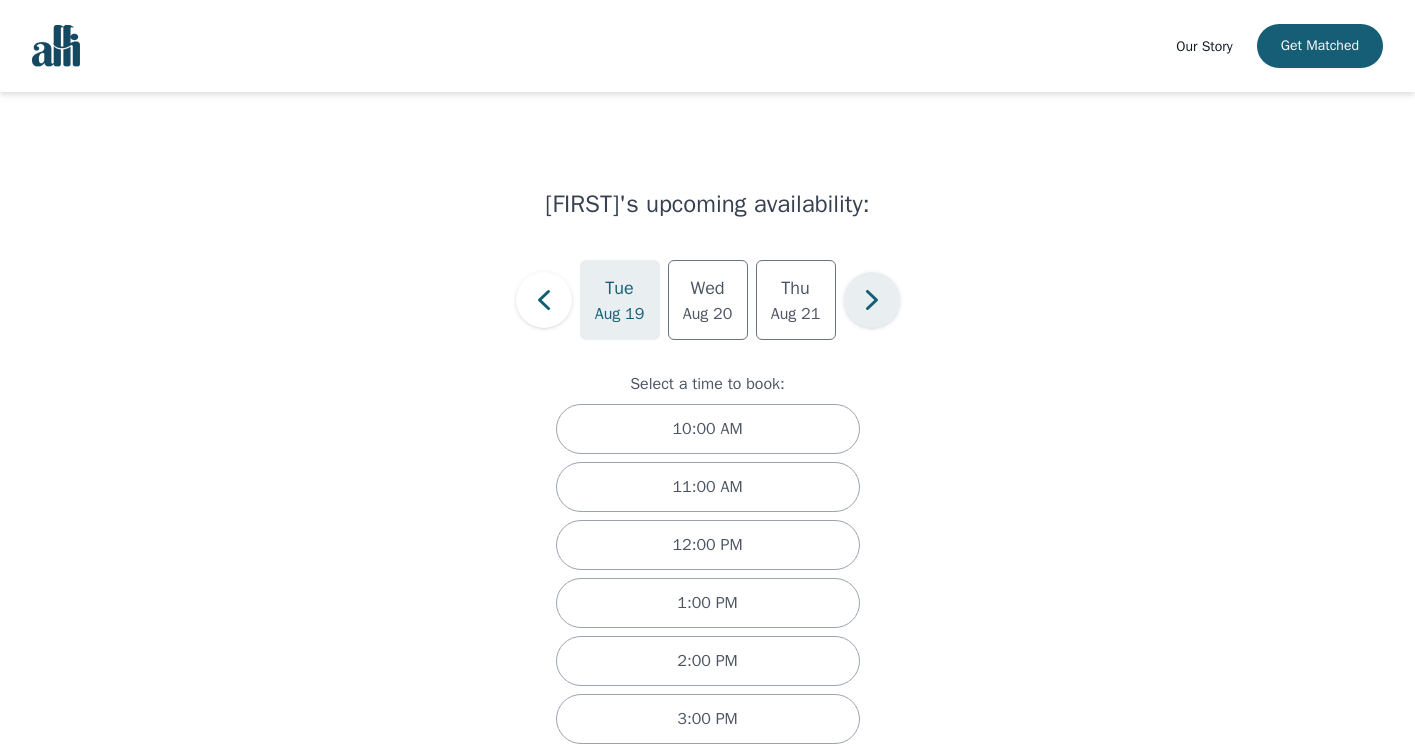 click at bounding box center [872, 300] 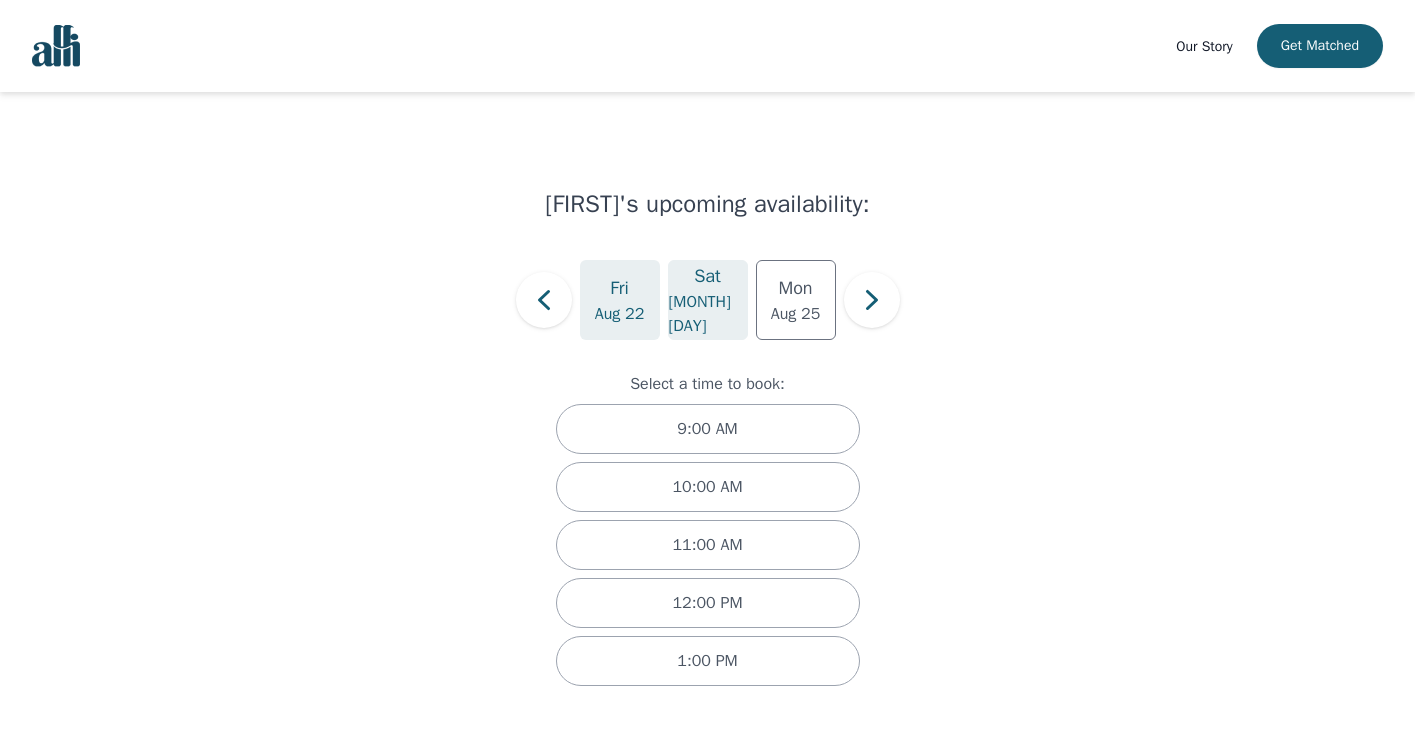 click on "[MONTH]" at bounding box center [708, 314] 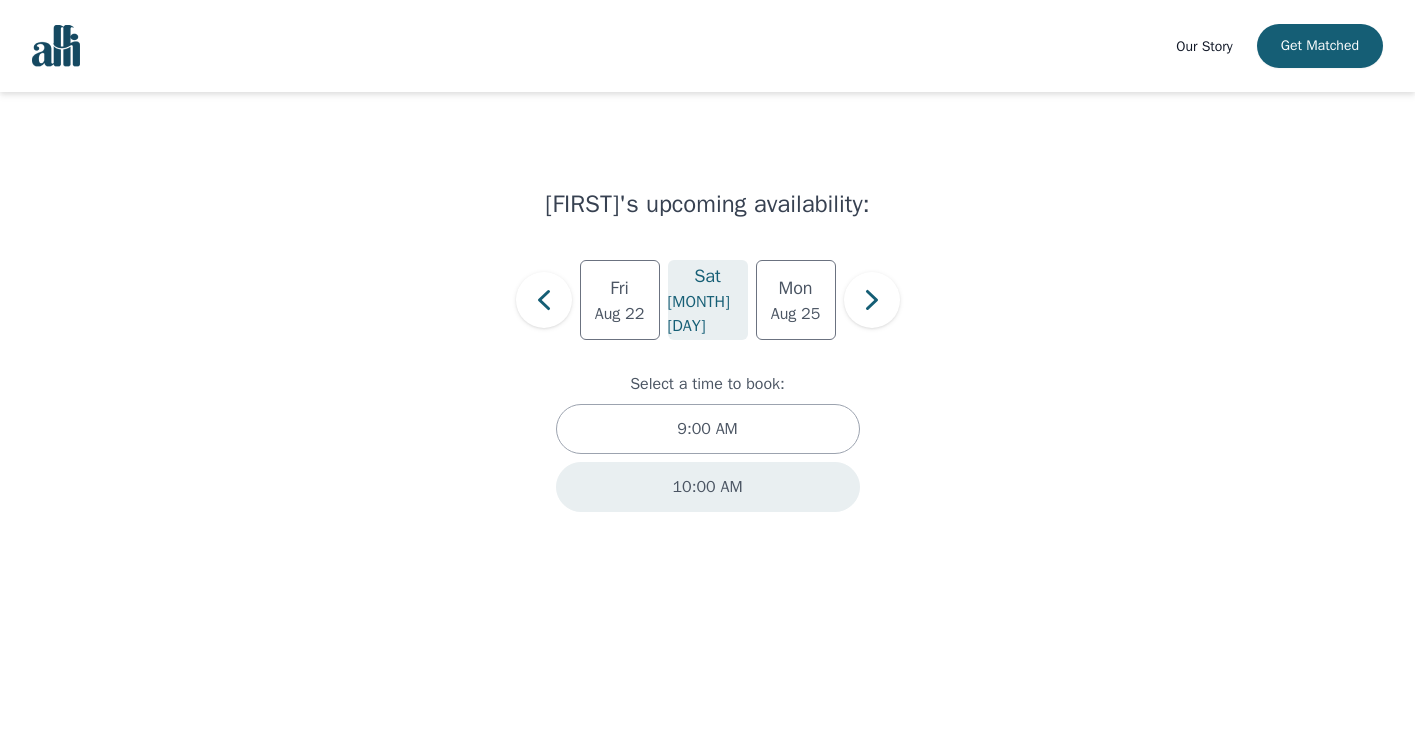 click on "10:00 AM" at bounding box center (708, 487) 